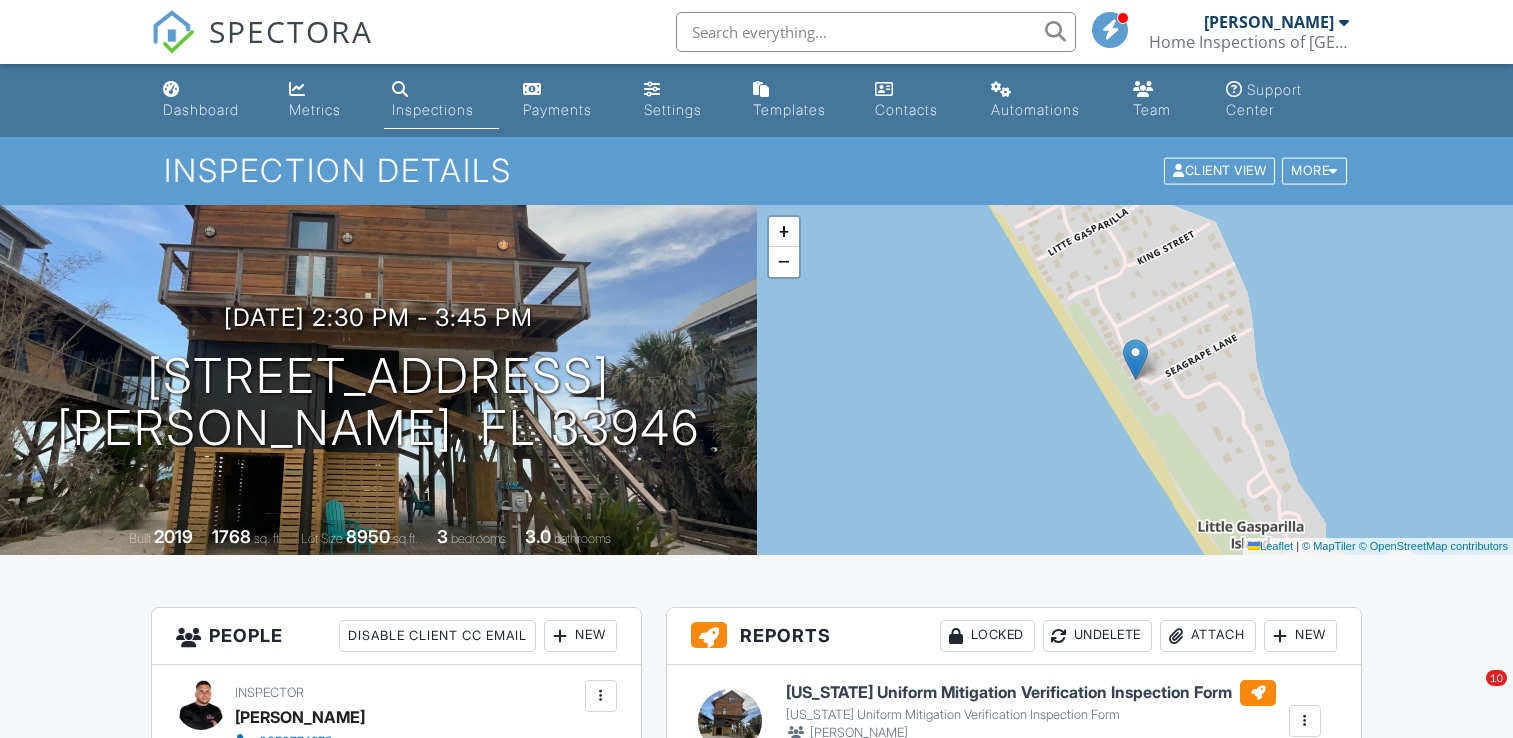 scroll, scrollTop: 0, scrollLeft: 0, axis: both 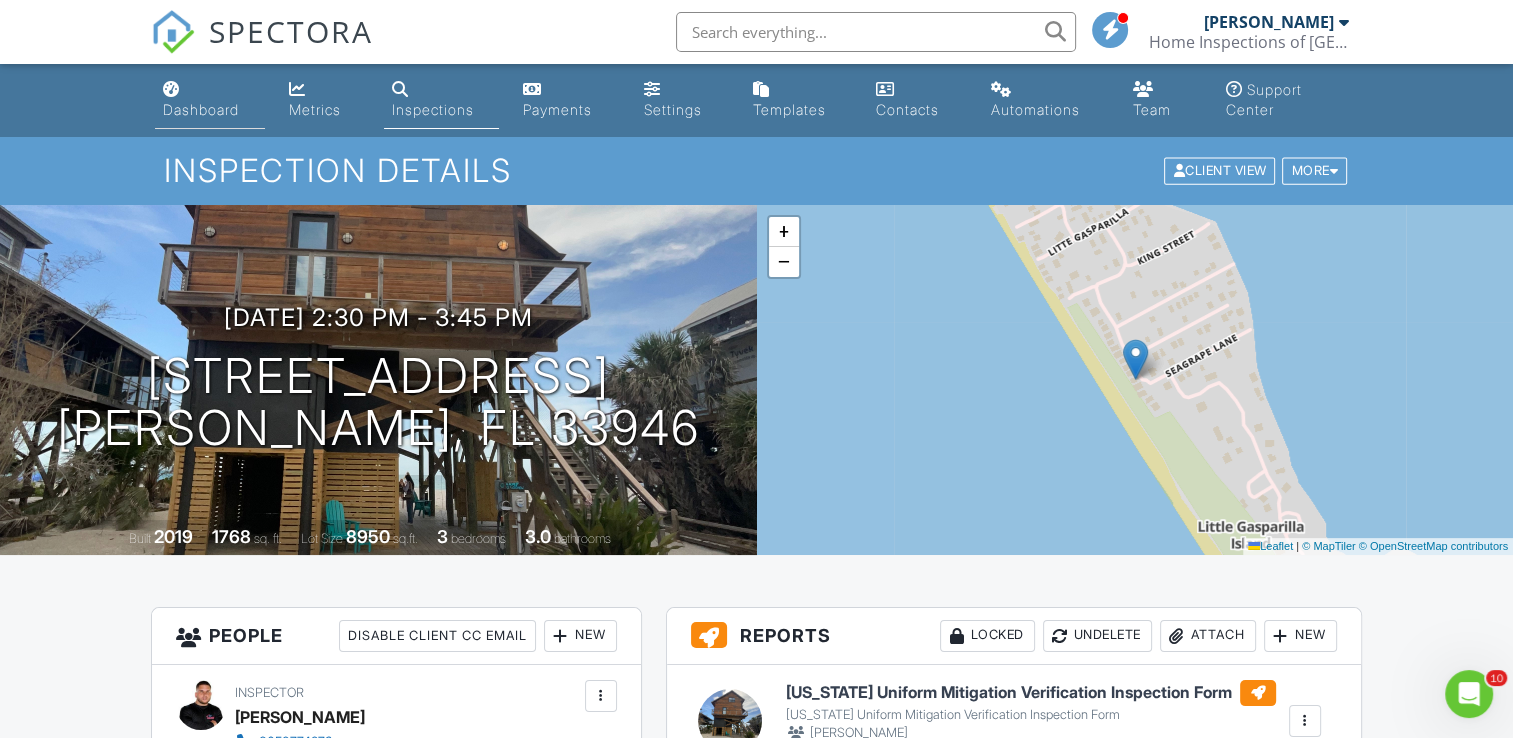 click on "Dashboard" at bounding box center (201, 109) 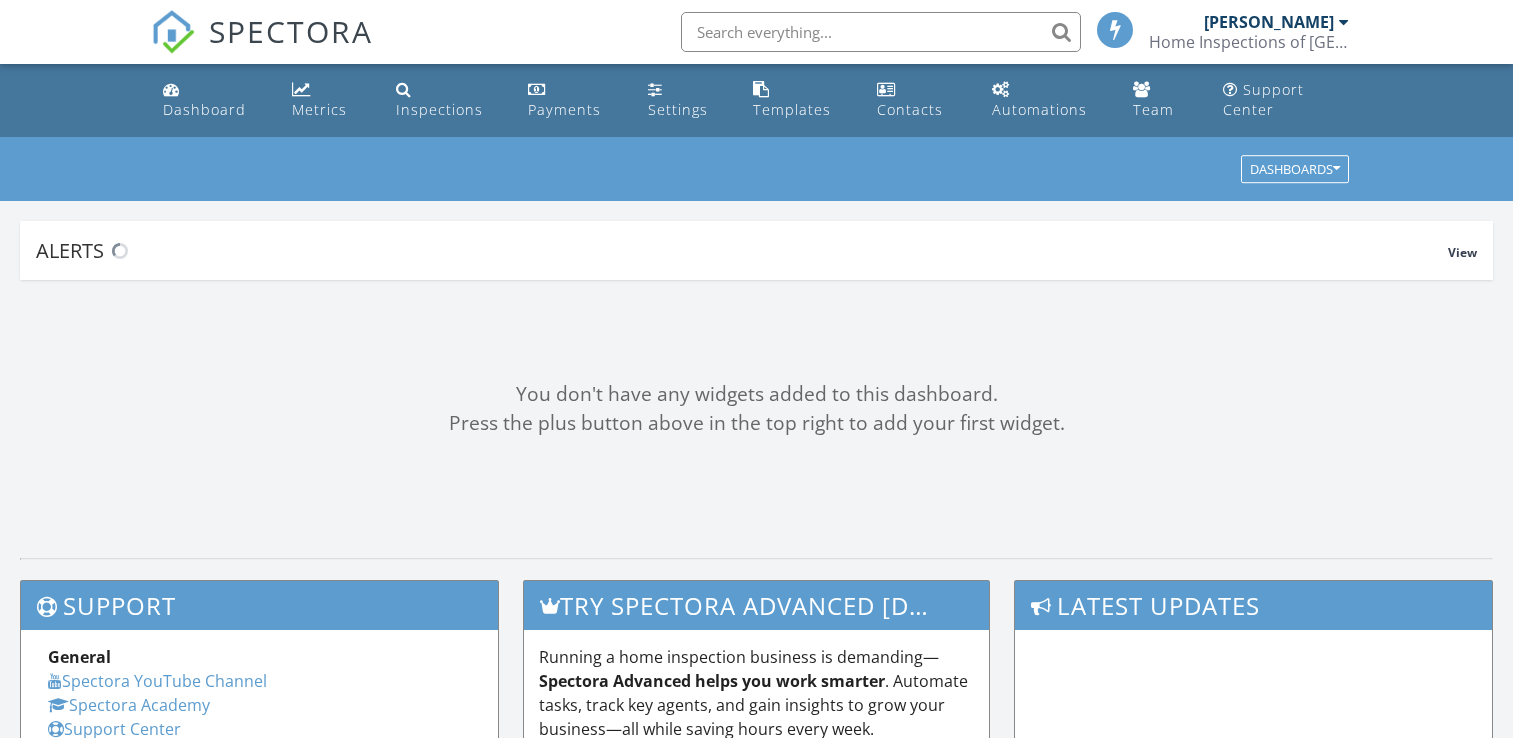 scroll, scrollTop: 0, scrollLeft: 0, axis: both 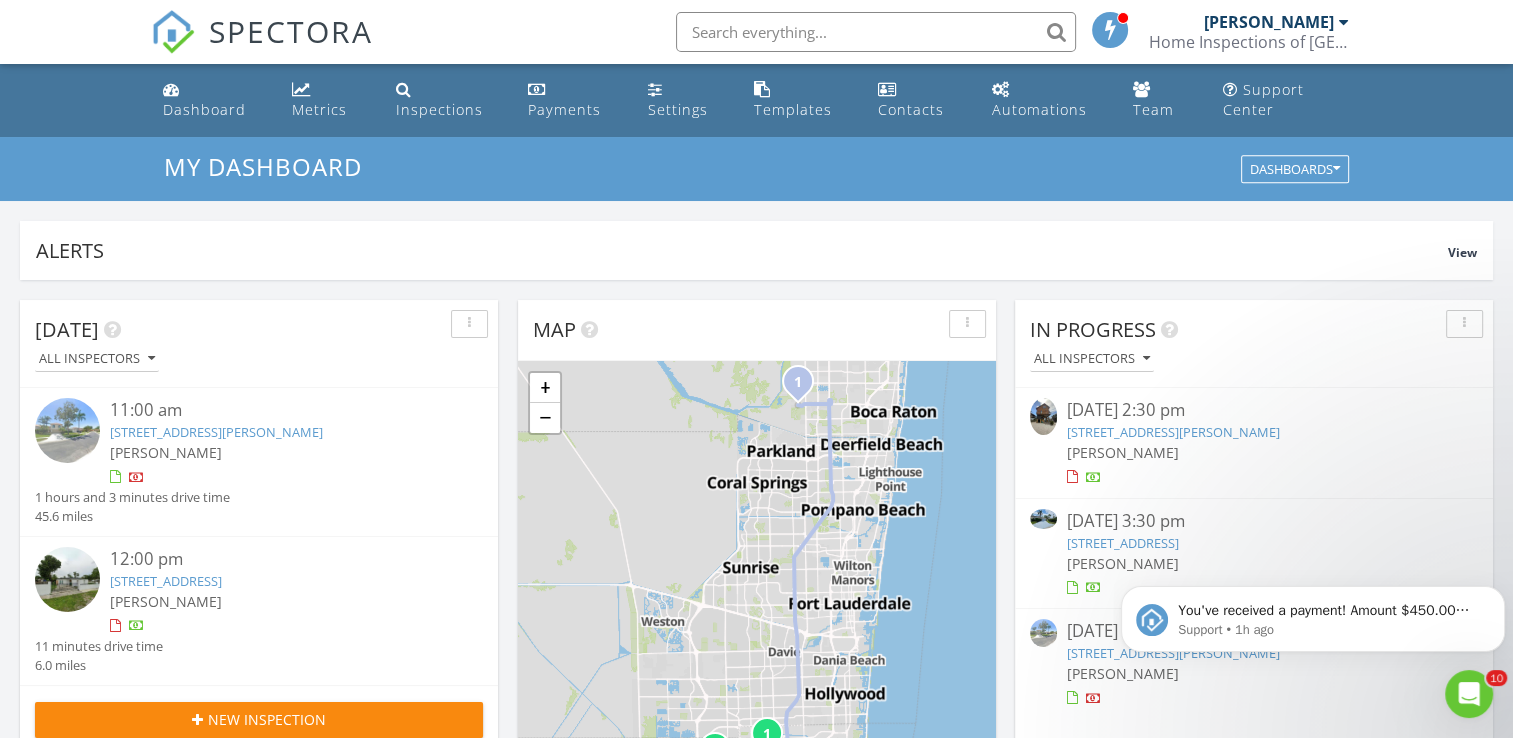click on "8812 Grand Ave, Placida, FL 33946" at bounding box center [1173, 432] 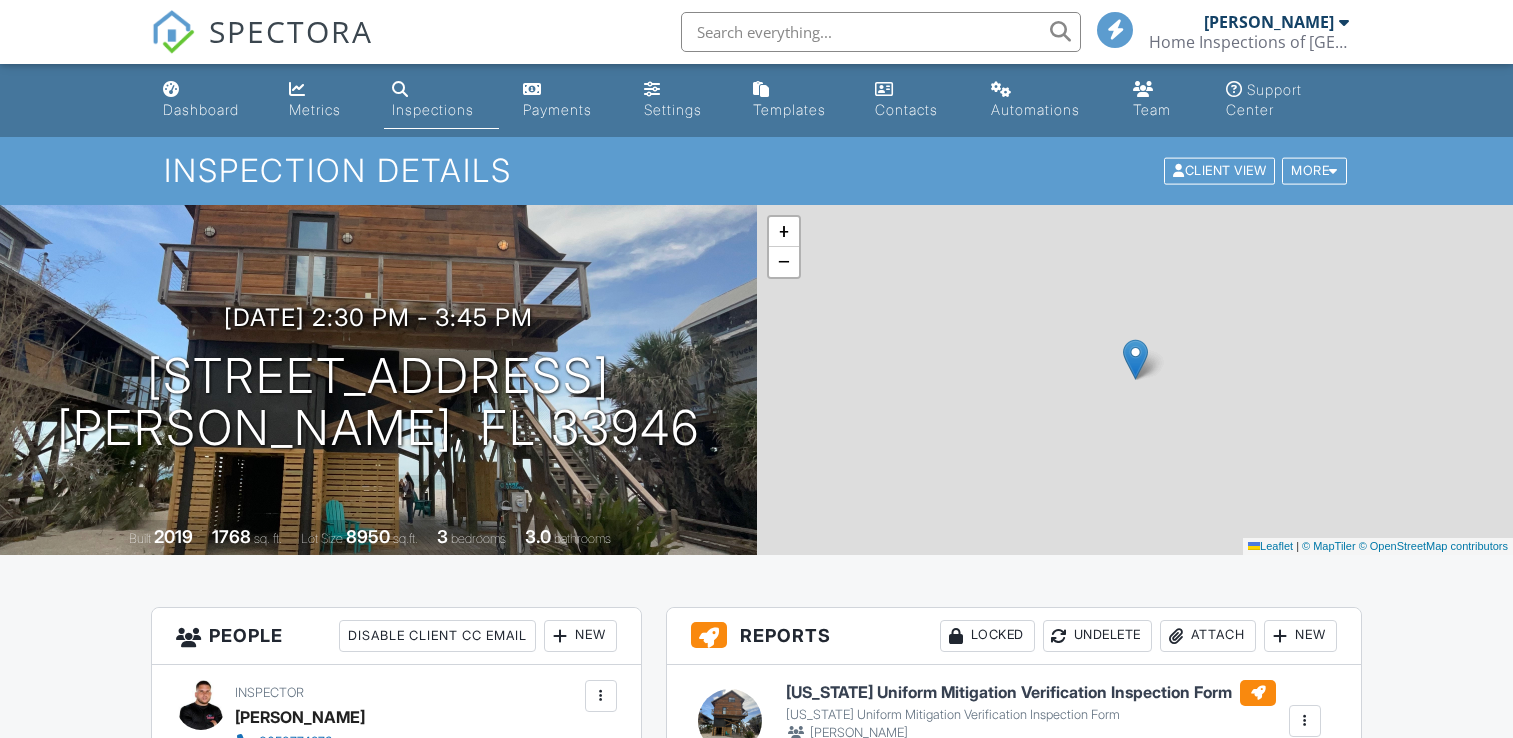 scroll, scrollTop: 0, scrollLeft: 0, axis: both 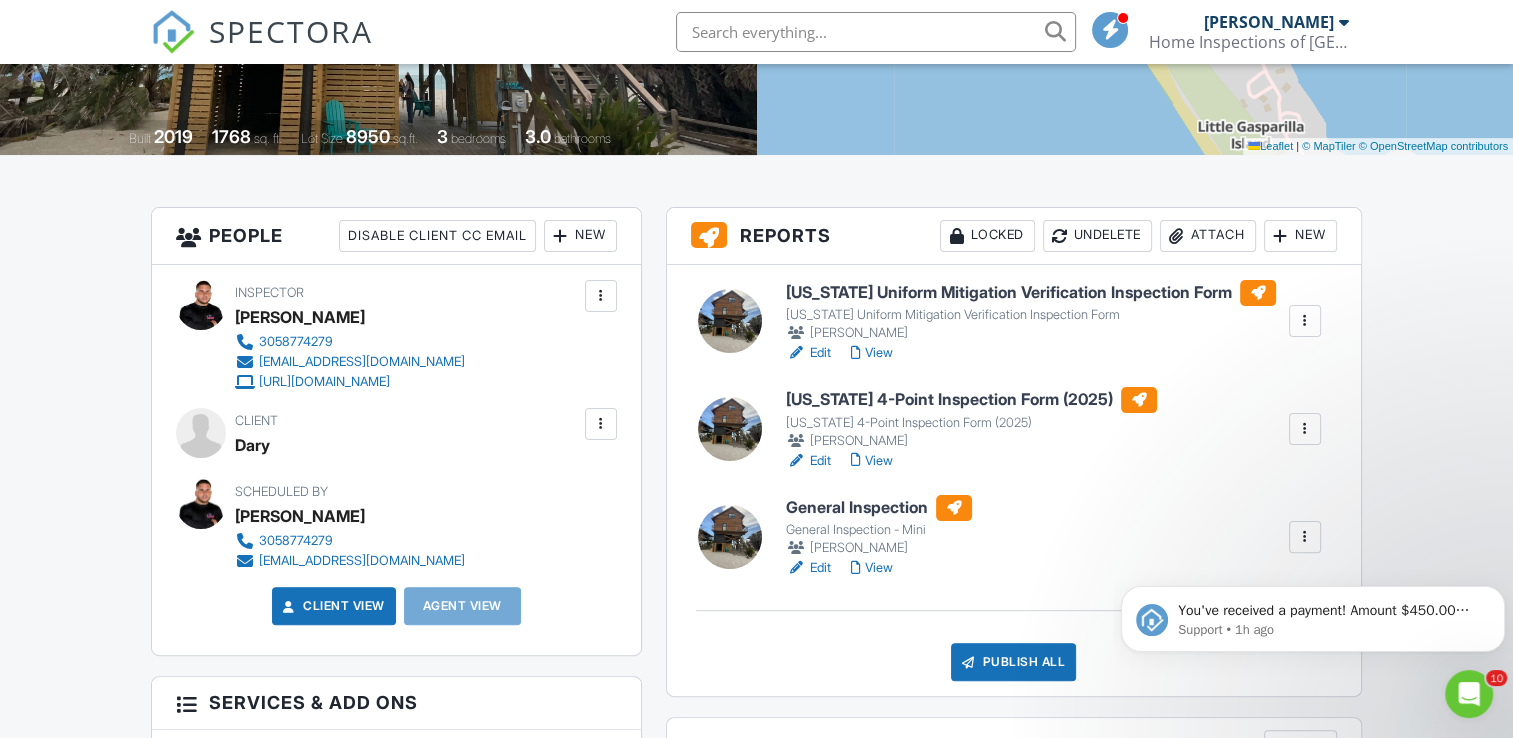 click at bounding box center (601, 424) 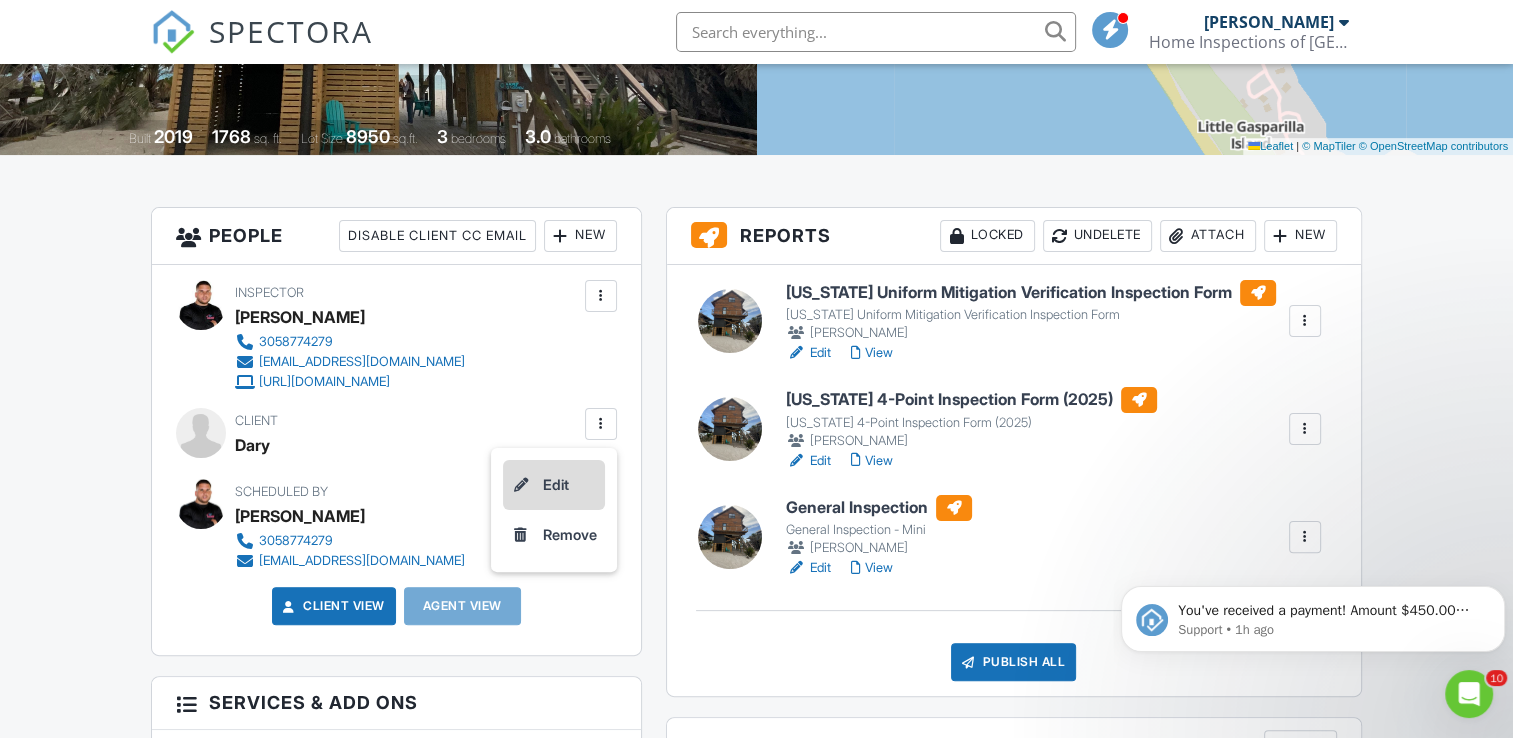 click on "Edit" at bounding box center [554, 485] 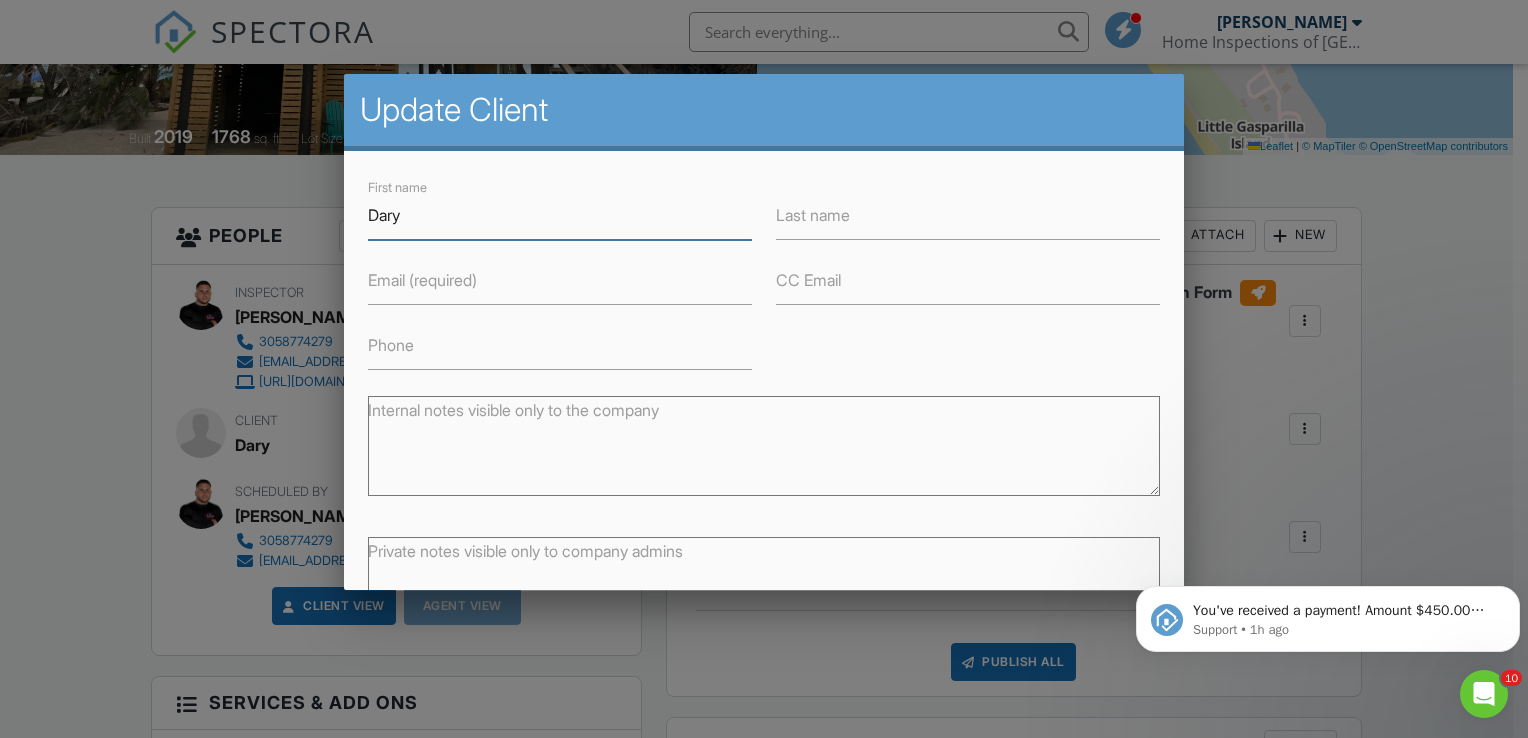 paste on "Yillian" 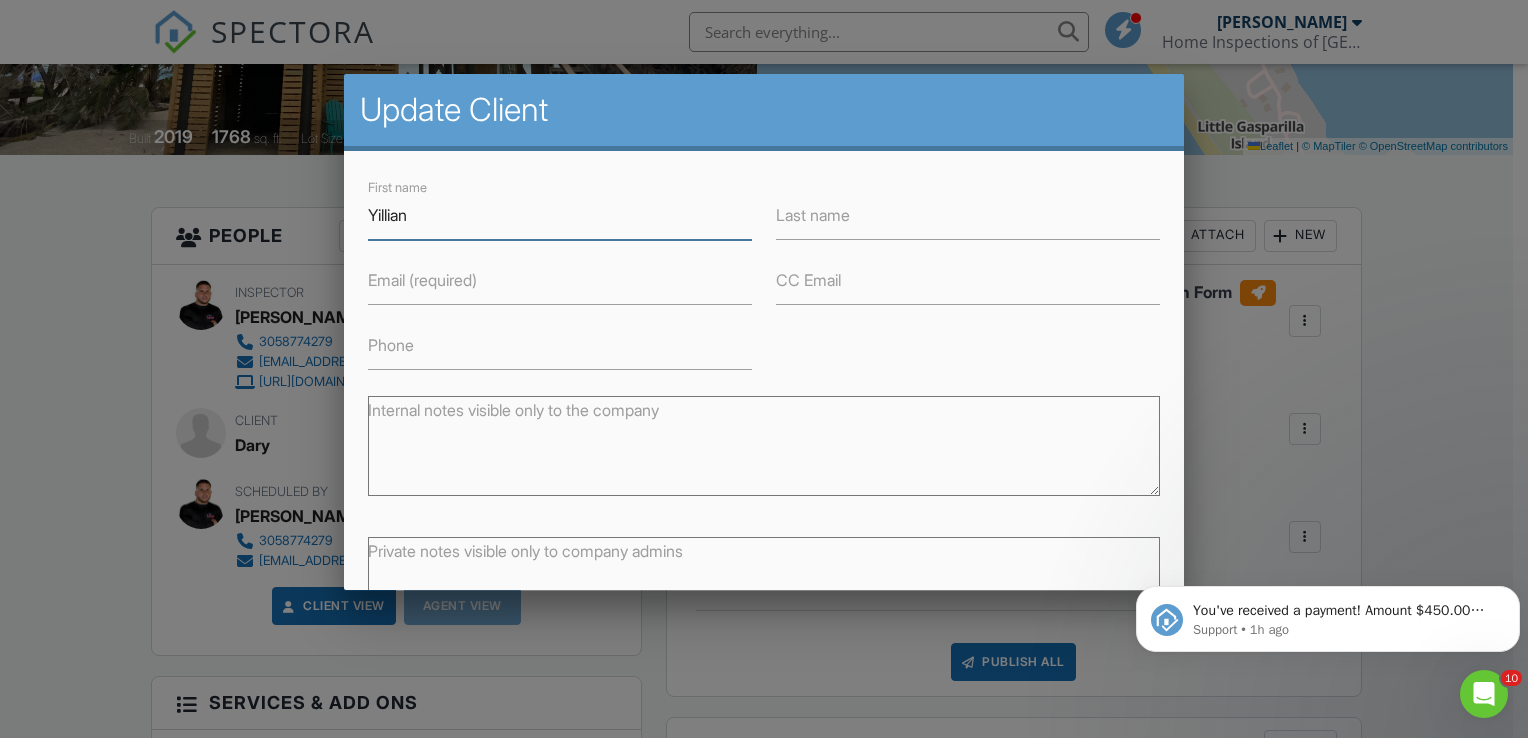 type on "Yillian" 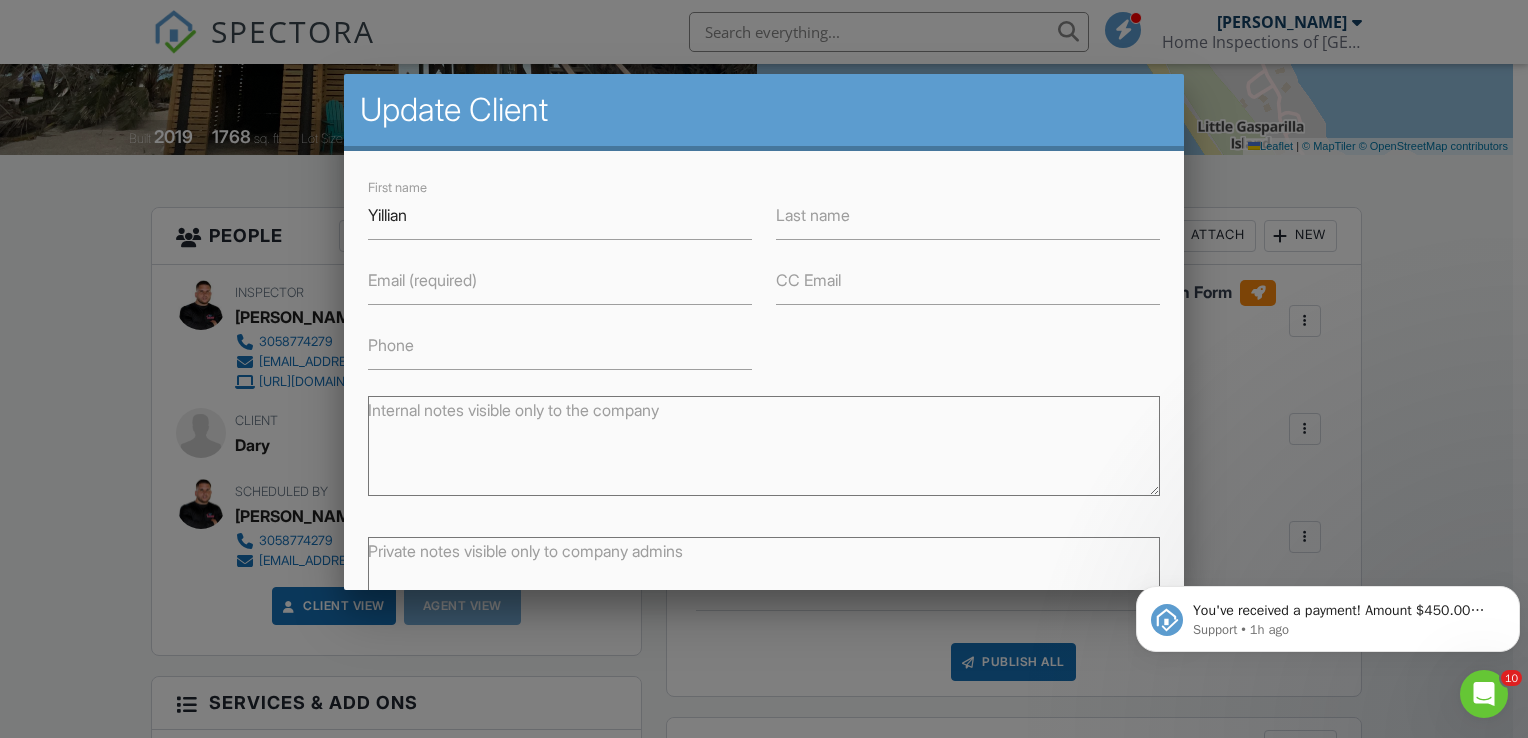 click on "Last name" at bounding box center (813, 215) 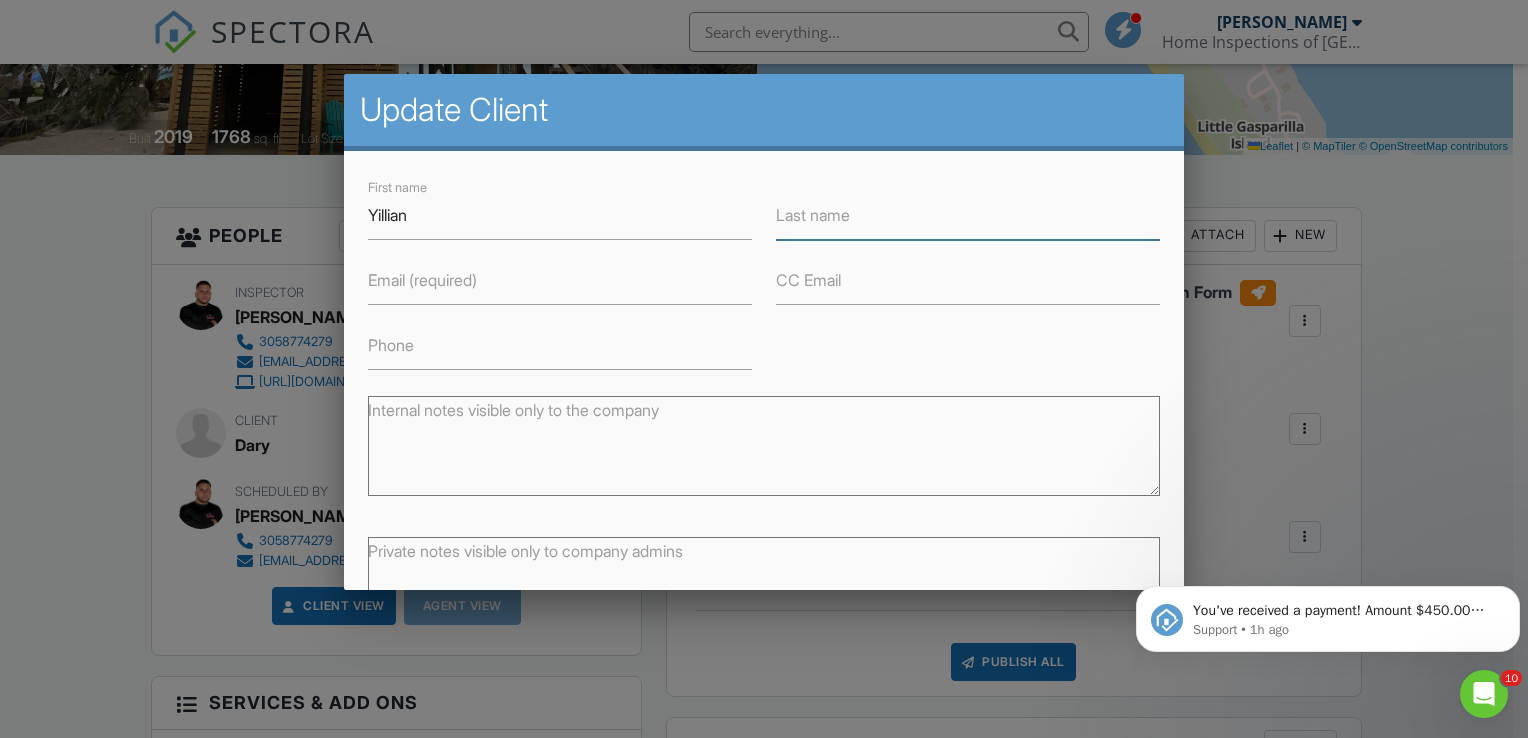 click on "Last name" at bounding box center (968, 215) 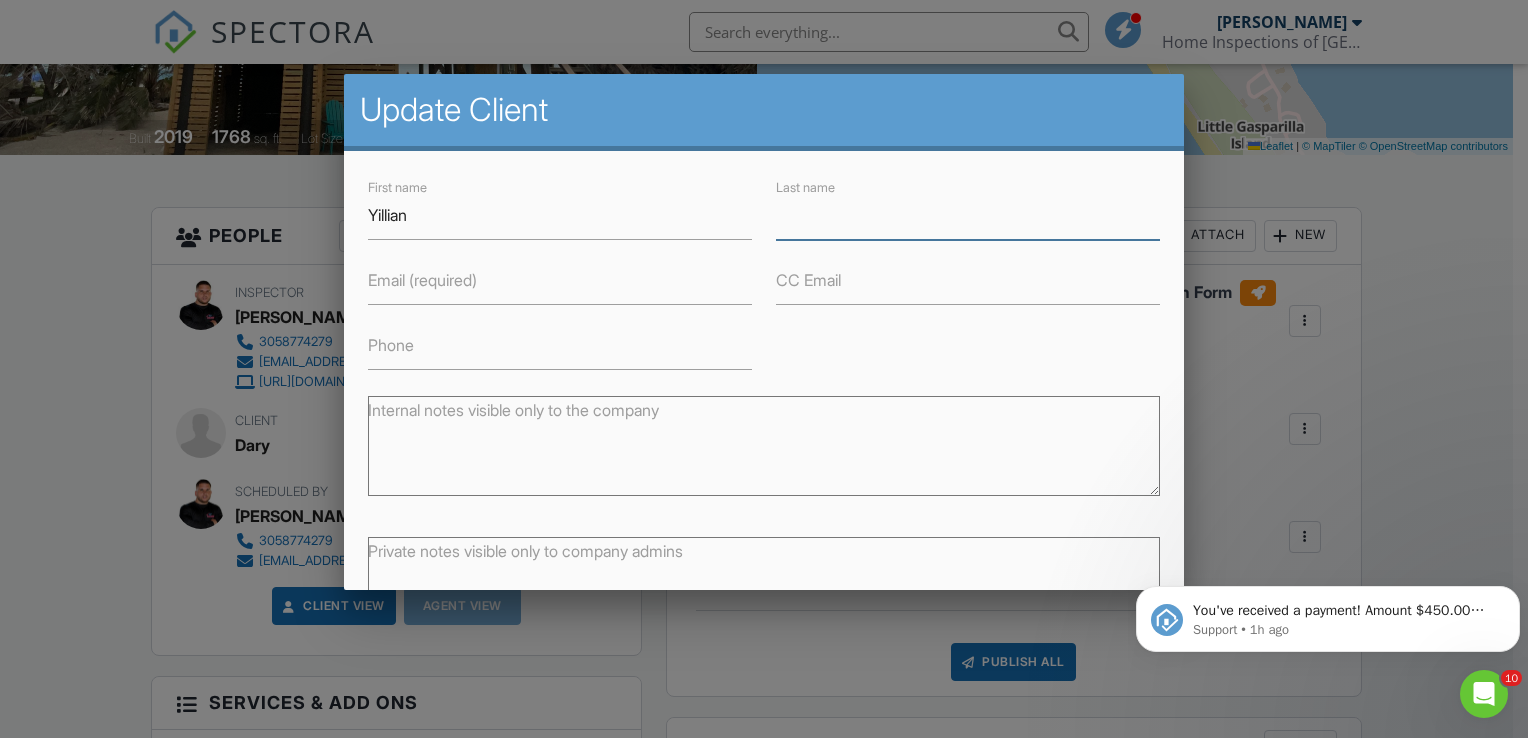 paste on "[PERSON_NAME]" 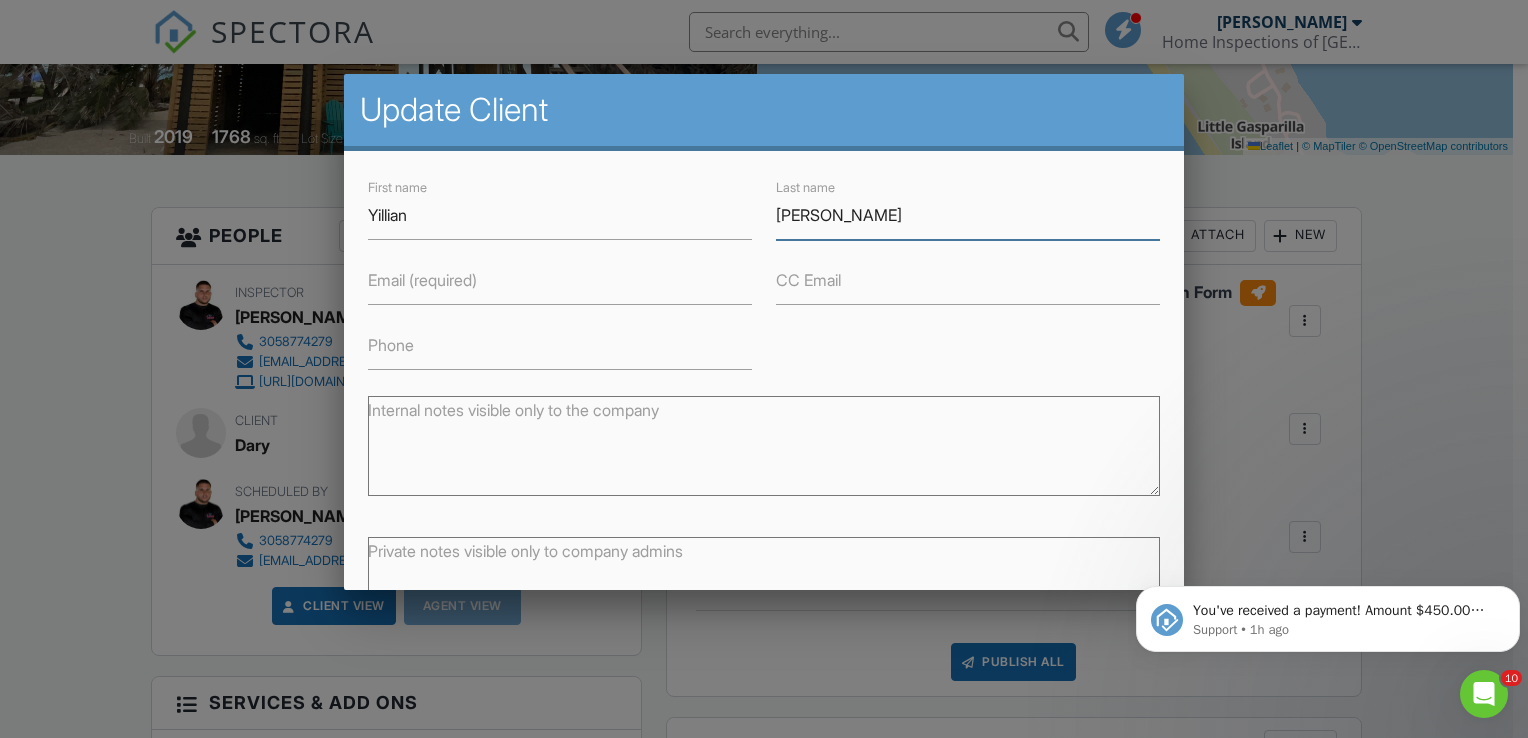 type on "[PERSON_NAME]" 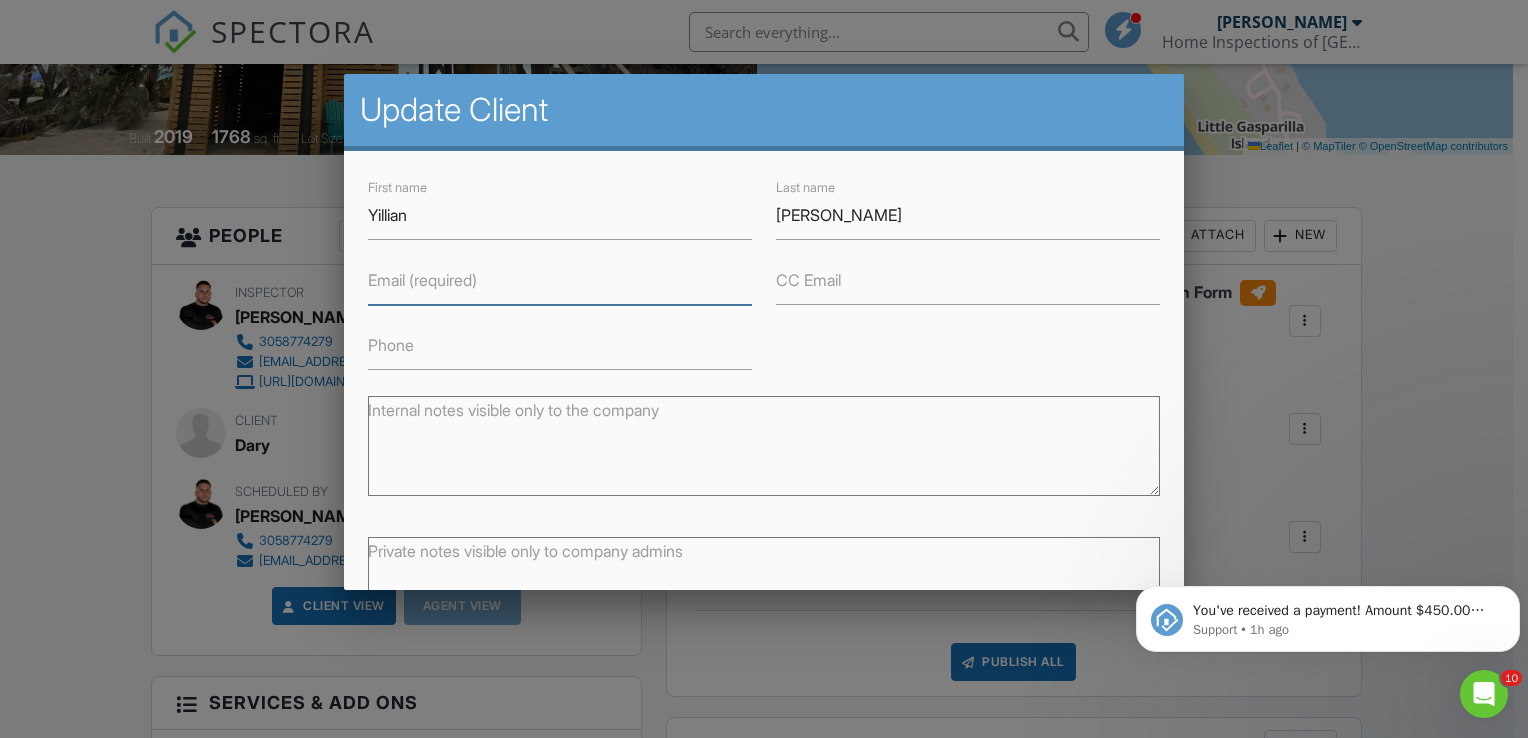 click on "Email (required)" at bounding box center [560, 280] 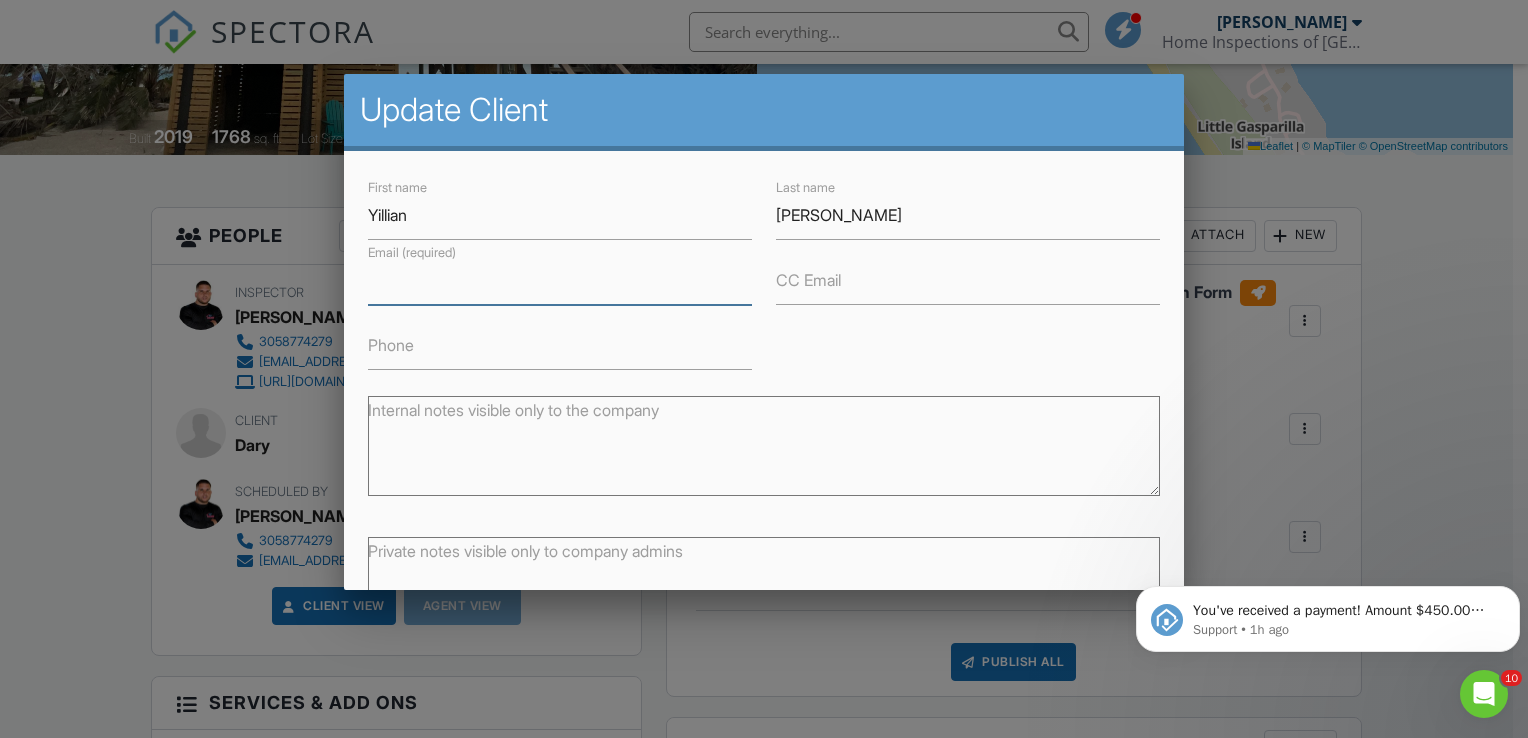 paste on "[EMAIL_ADDRESS][DOMAIN_NAME]" 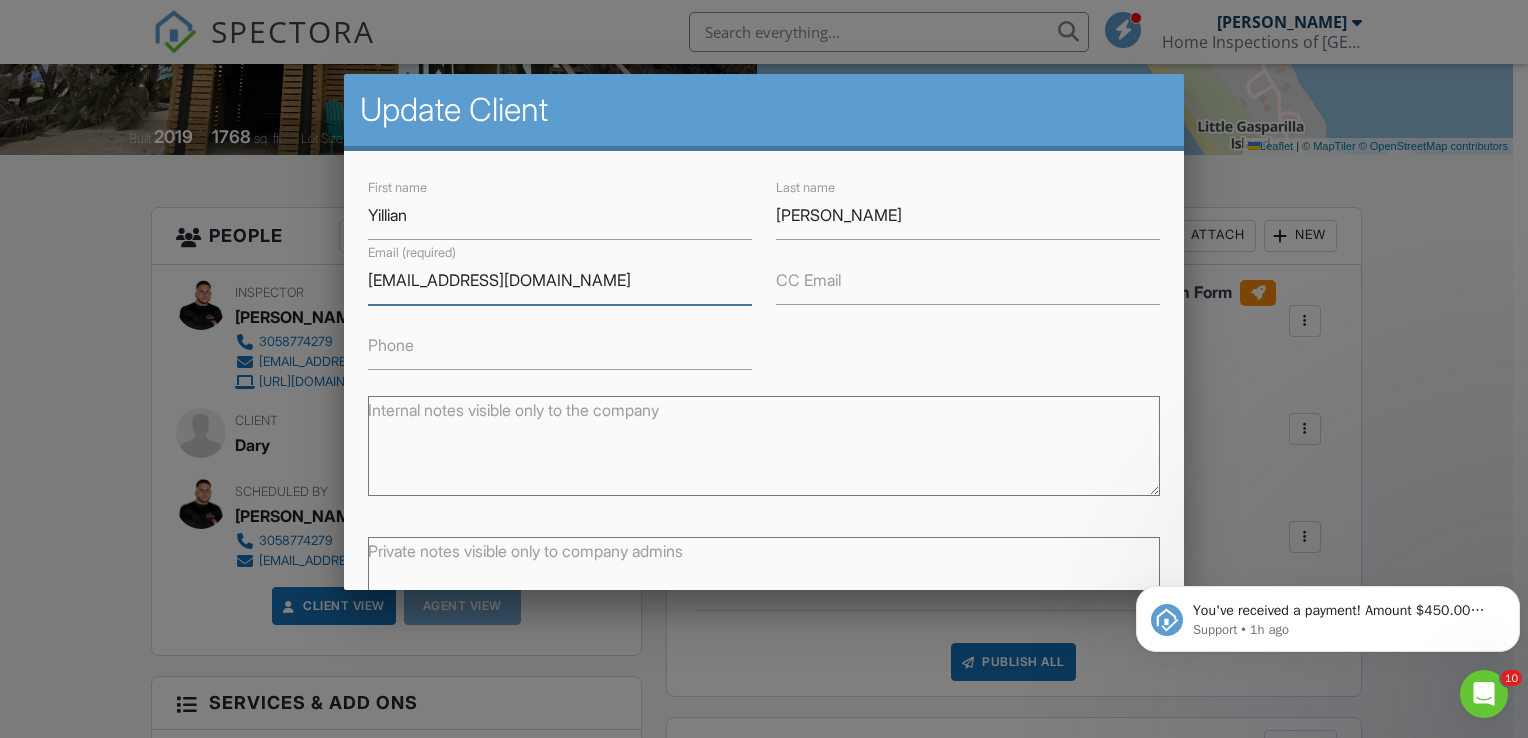 type on "[EMAIL_ADDRESS][DOMAIN_NAME]" 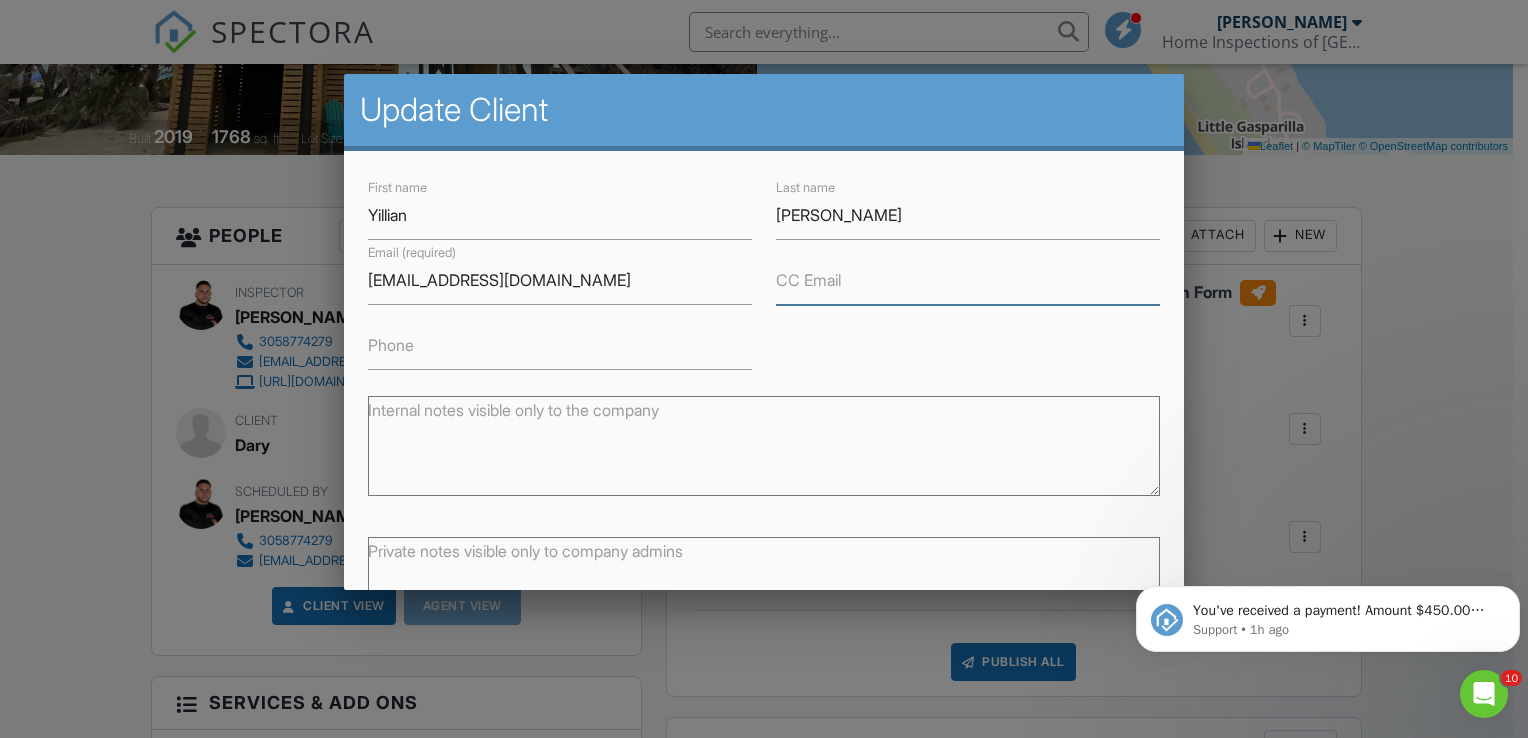 click on "CC Email" at bounding box center [968, 280] 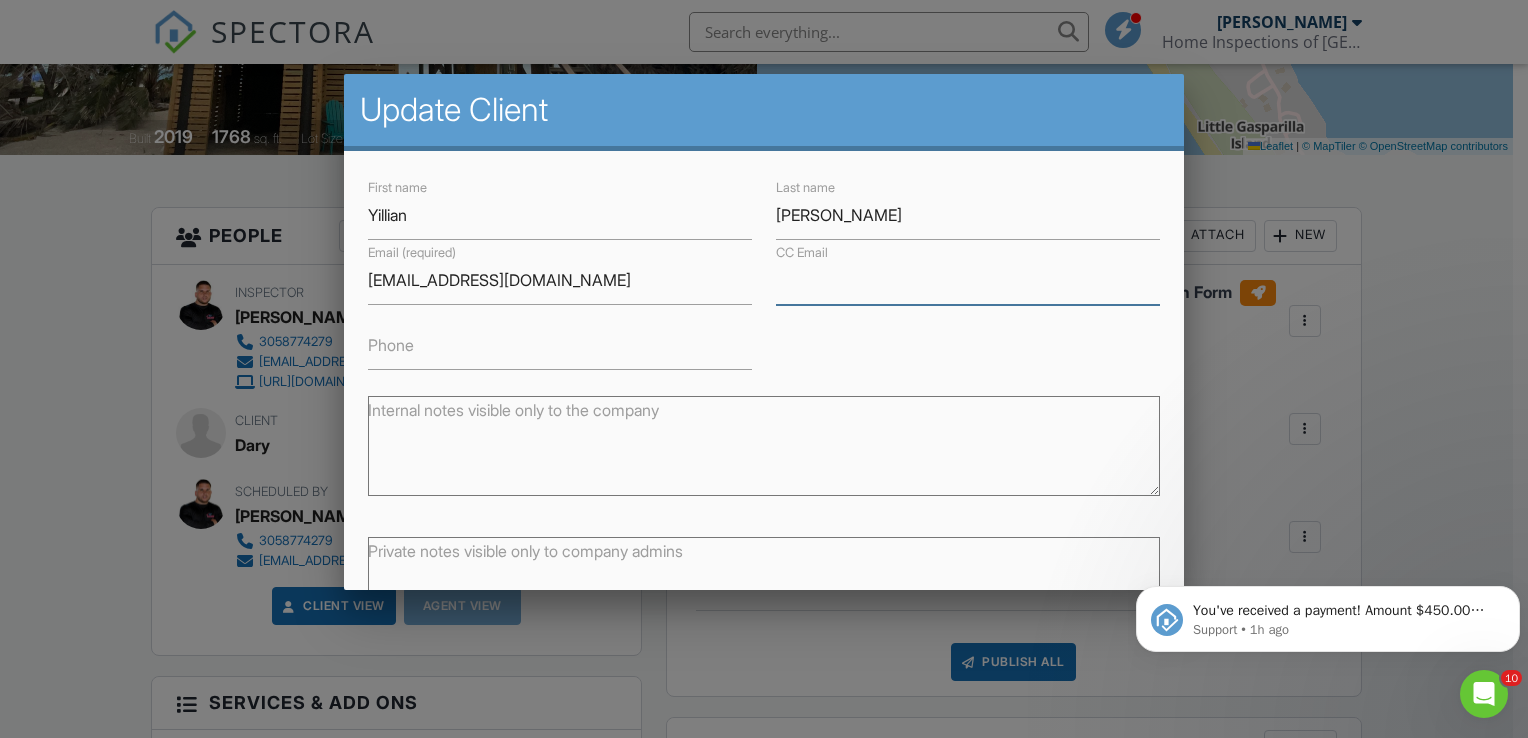 paste on "[EMAIL_ADDRESS][DOMAIN_NAME]" 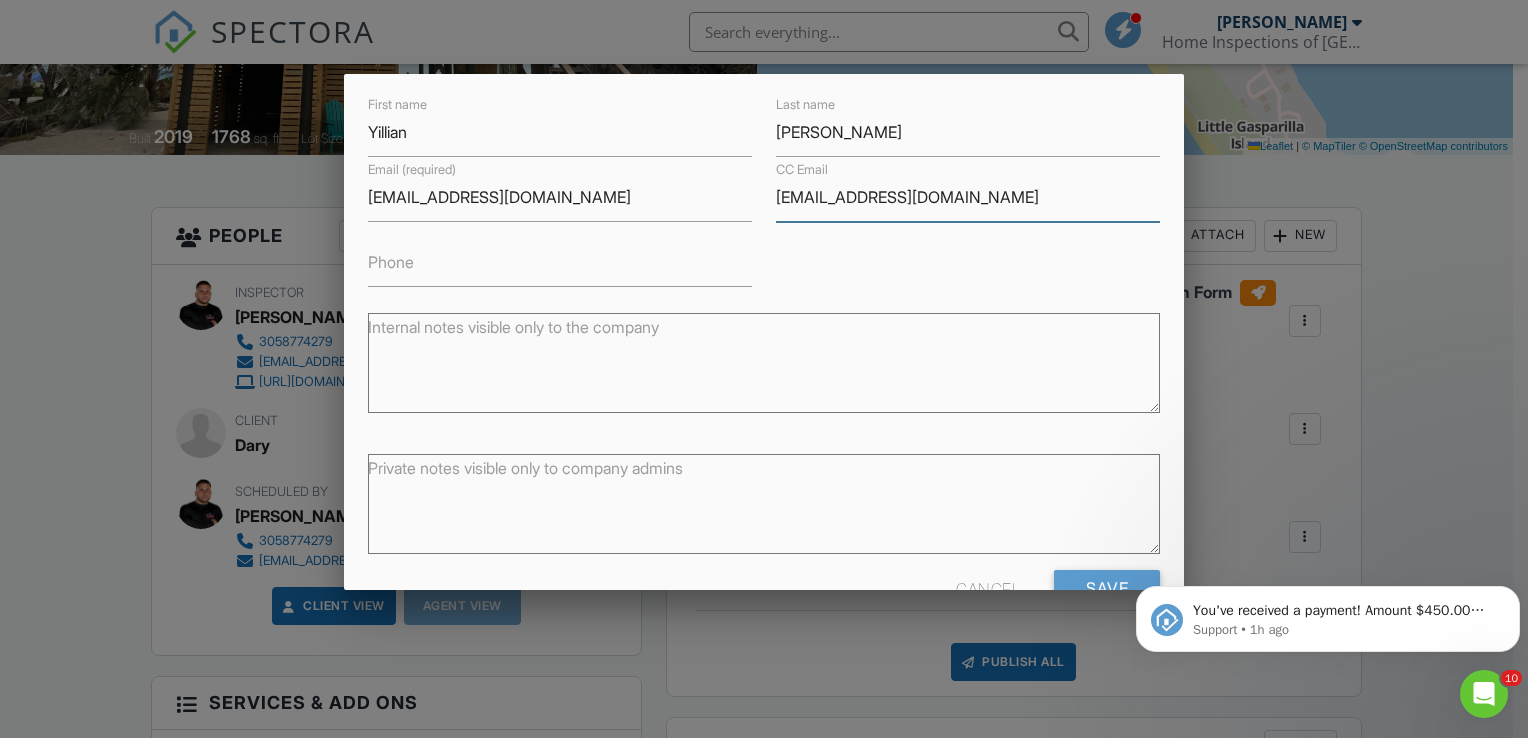scroll, scrollTop: 136, scrollLeft: 0, axis: vertical 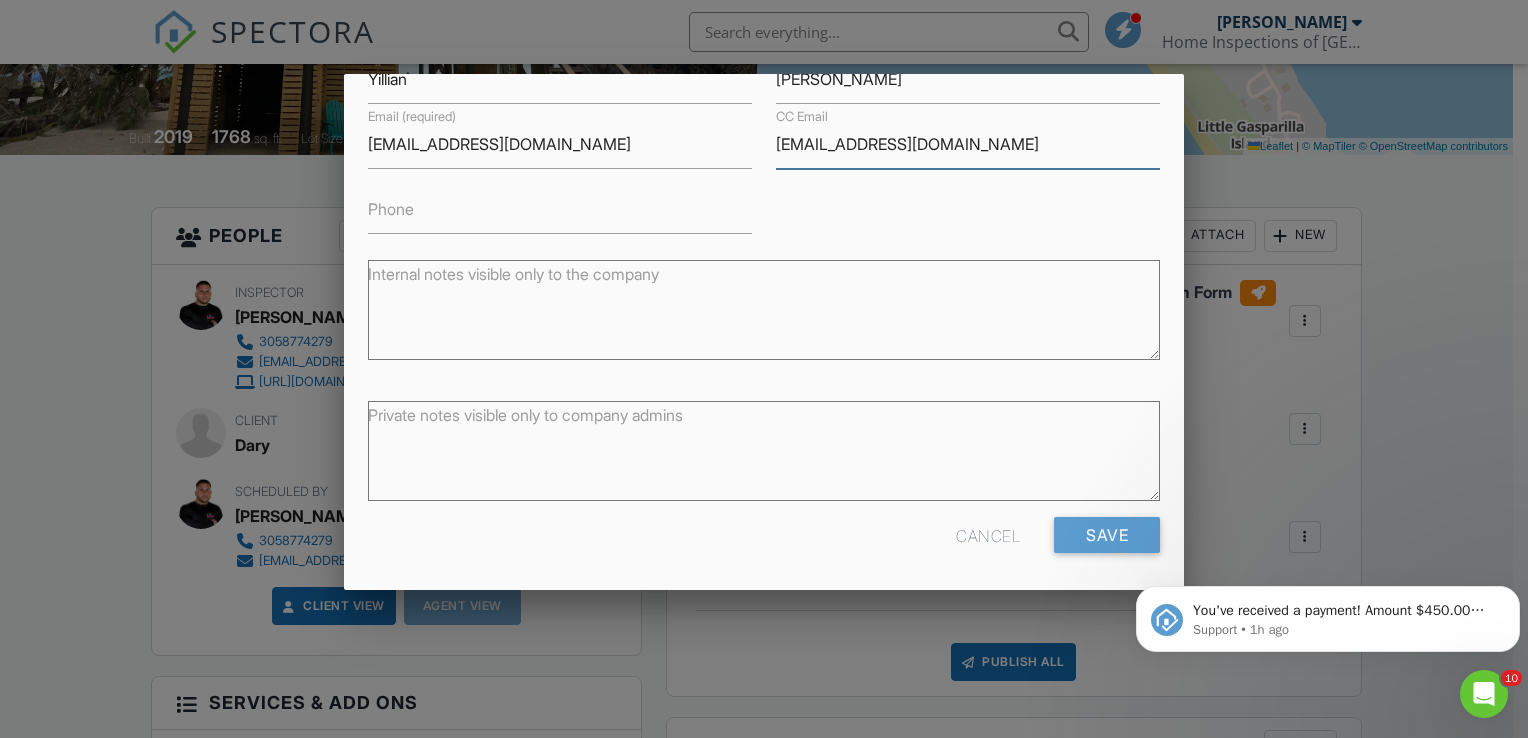 type on "[EMAIL_ADDRESS][DOMAIN_NAME]" 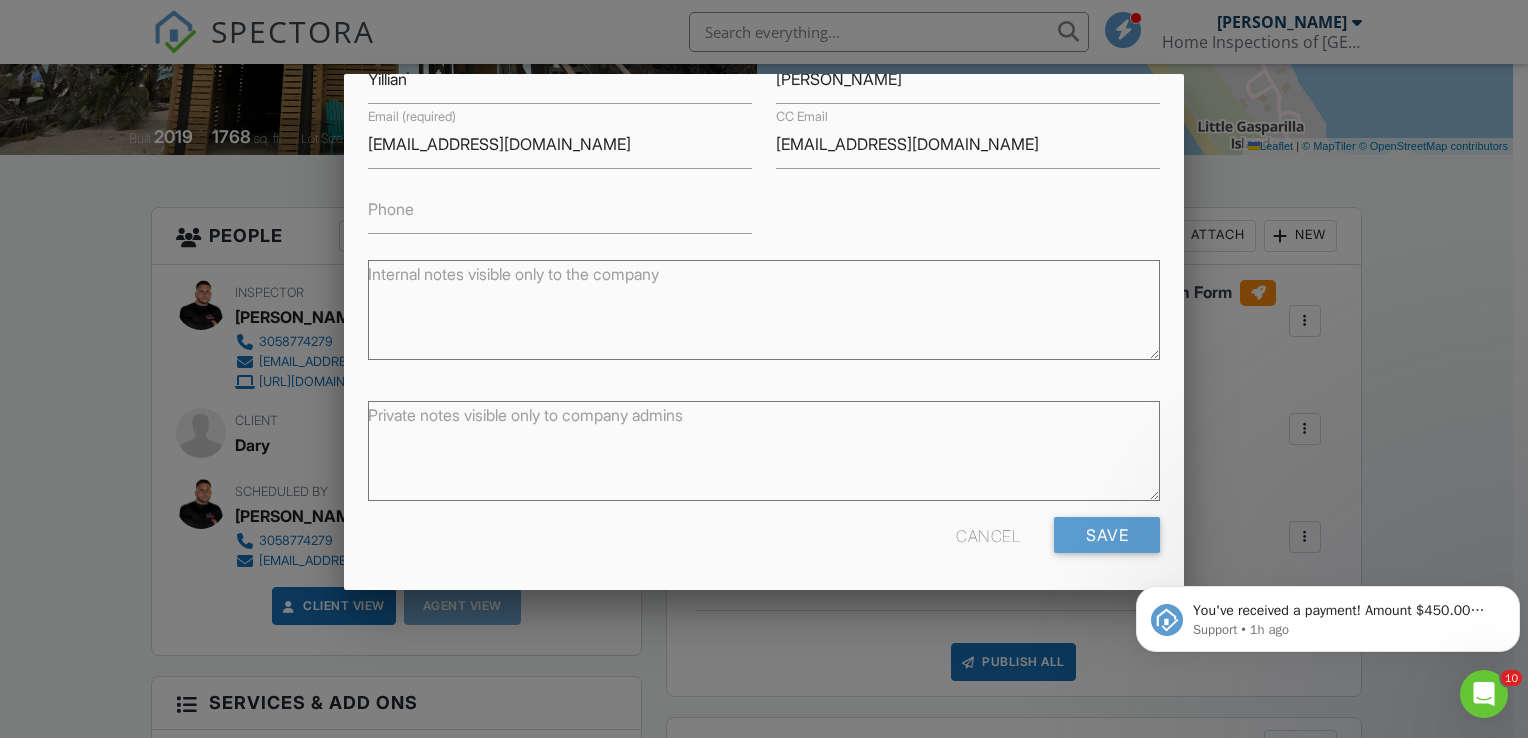 click on "Phone" at bounding box center (391, 209) 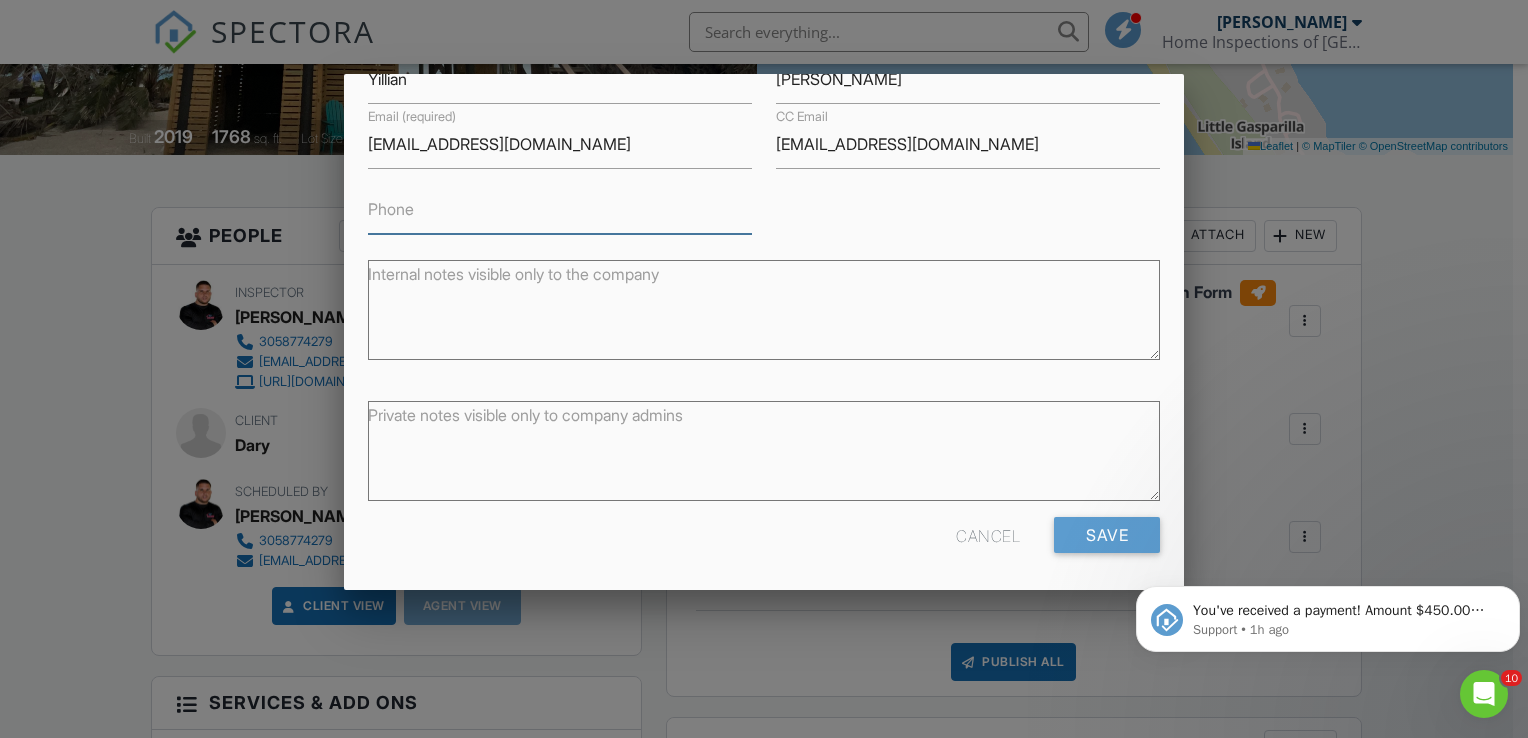 click on "Phone" at bounding box center (560, 209) 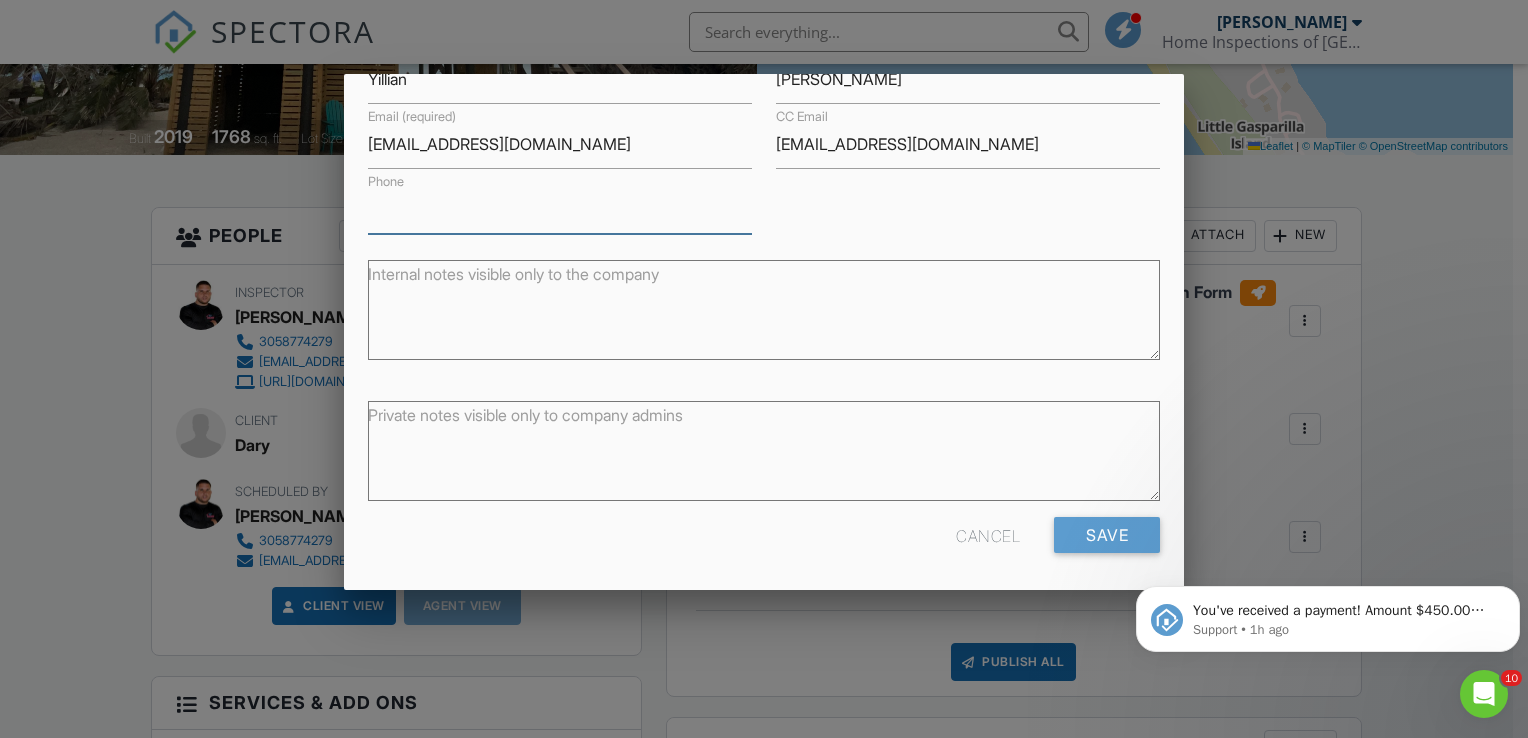 paste on "[PHONE_NUMBER]" 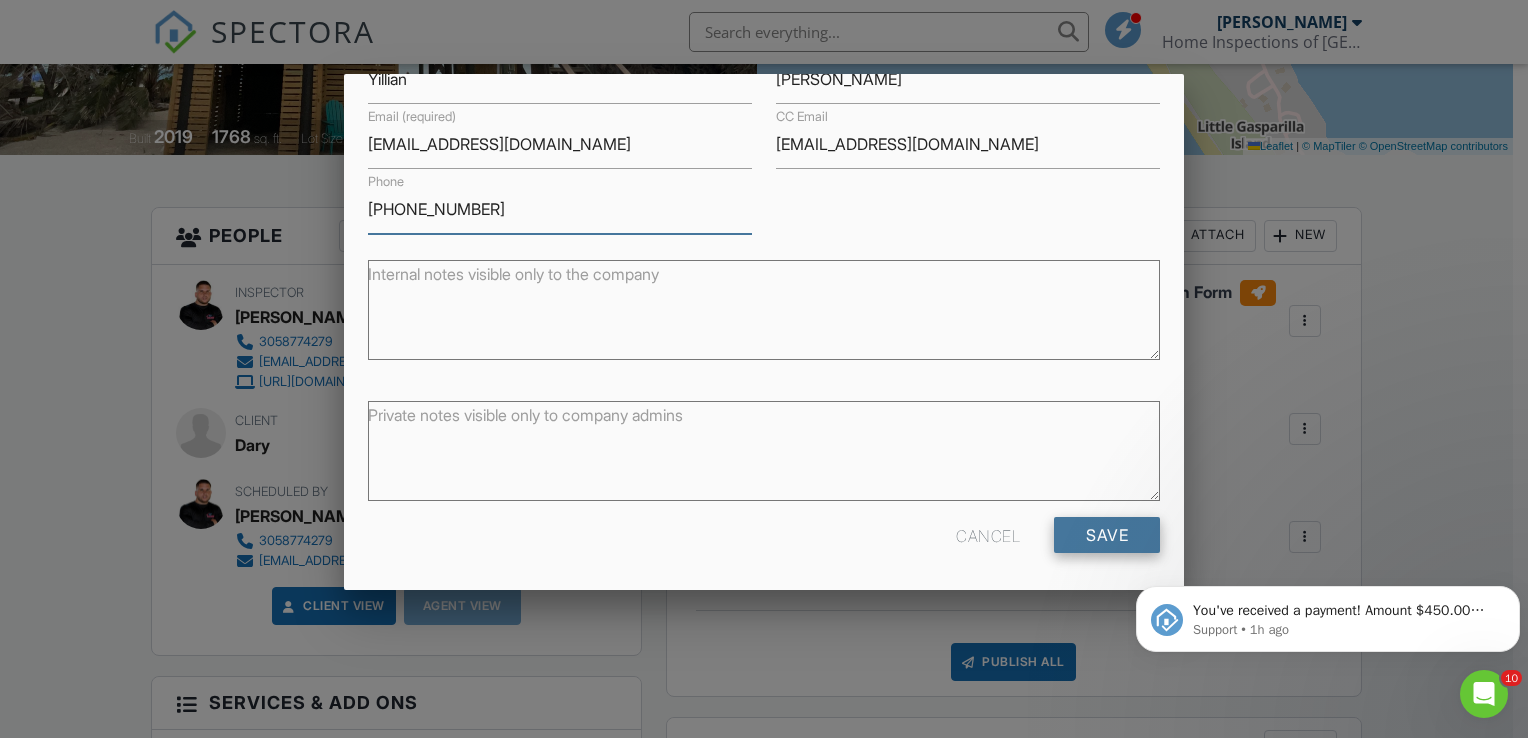 type on "305-762-2074" 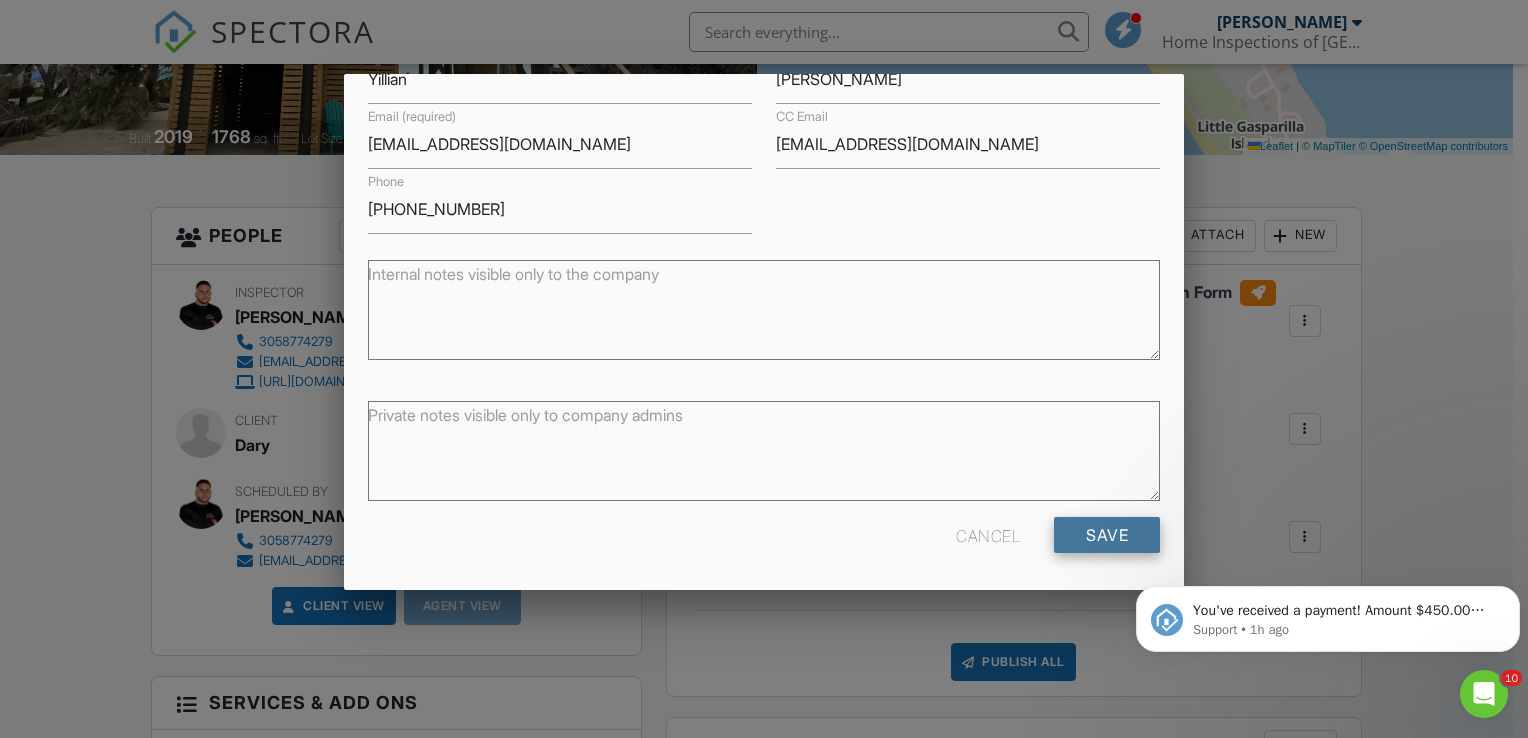 click on "Save" at bounding box center (1107, 535) 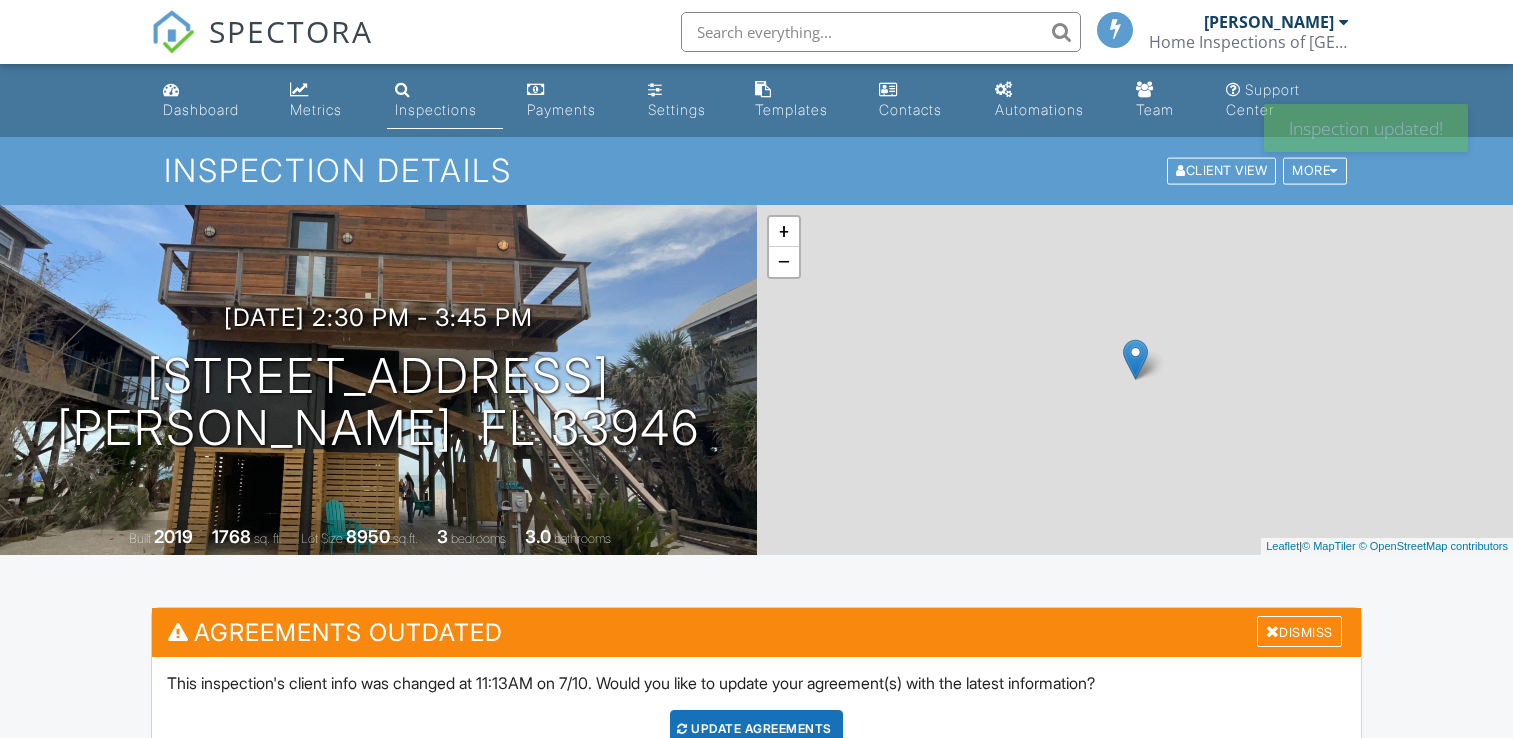 scroll, scrollTop: 0, scrollLeft: 0, axis: both 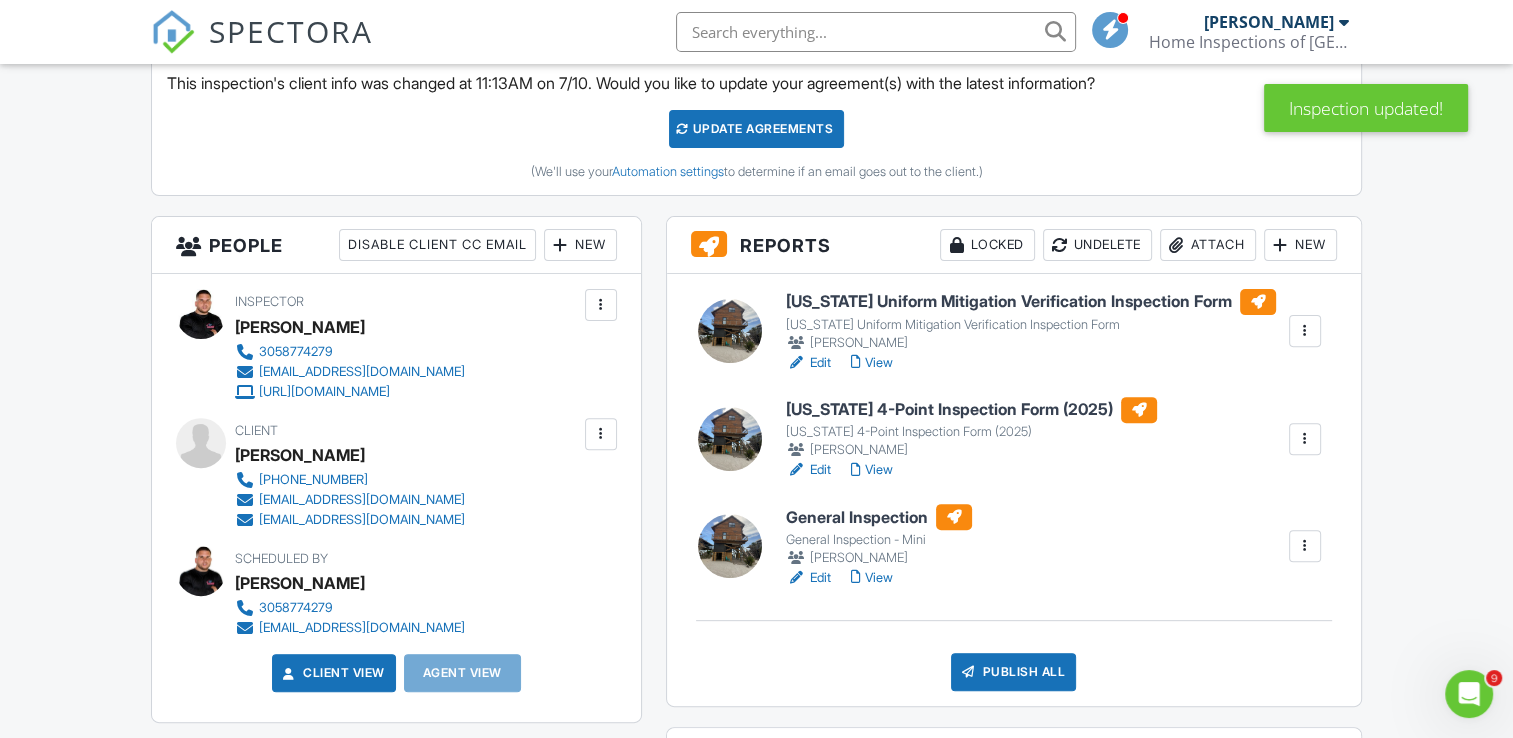 click on "New" at bounding box center [580, 245] 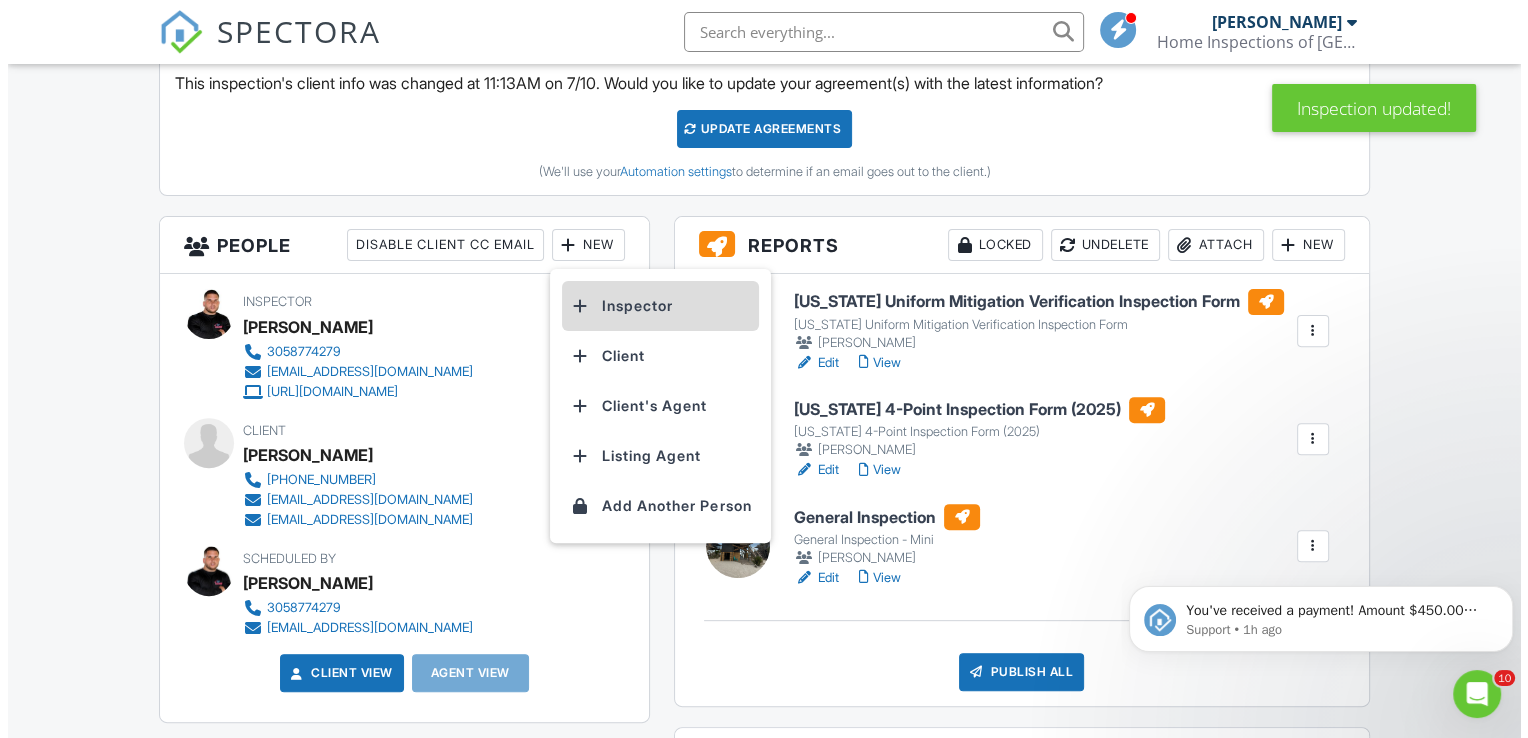 scroll, scrollTop: 0, scrollLeft: 0, axis: both 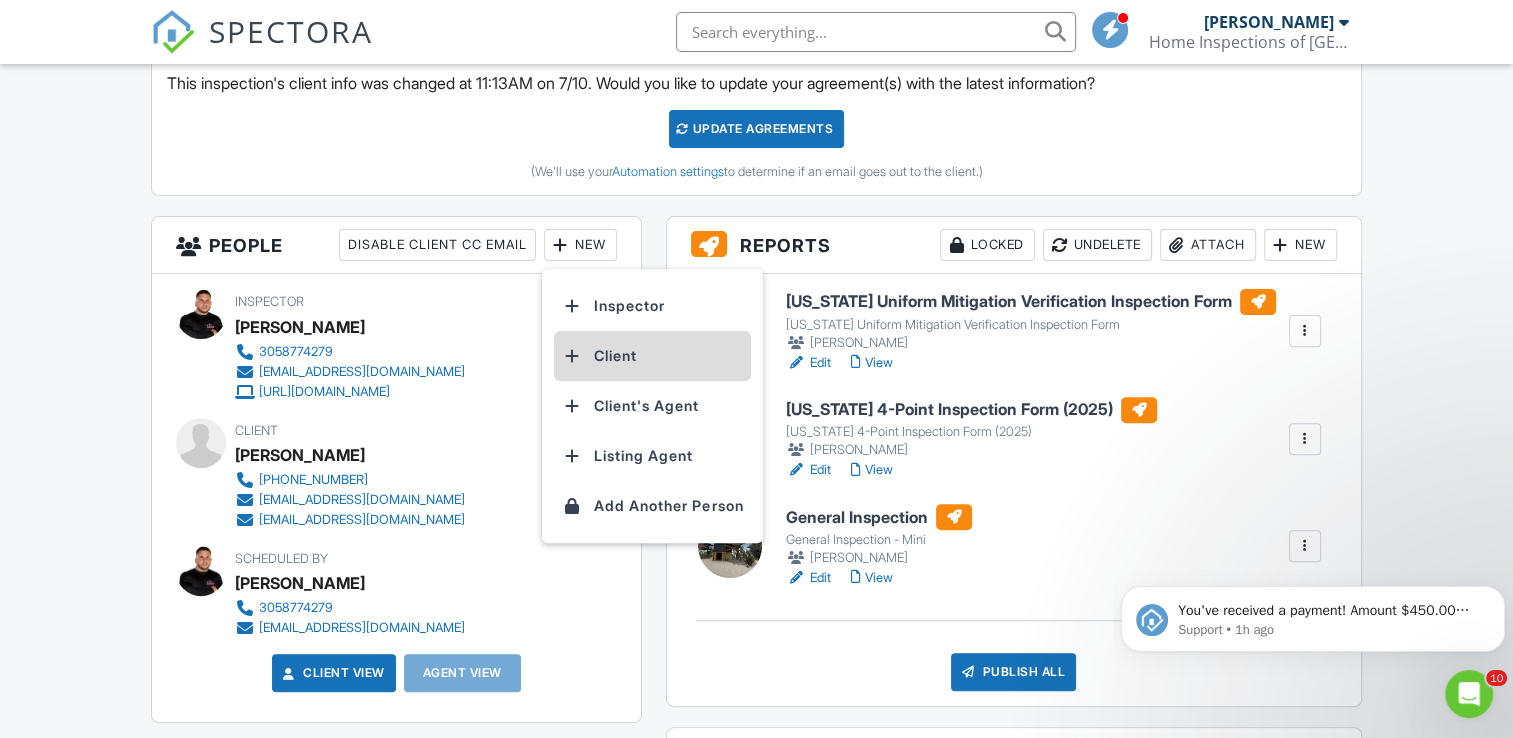 click on "Client" at bounding box center (652, 356) 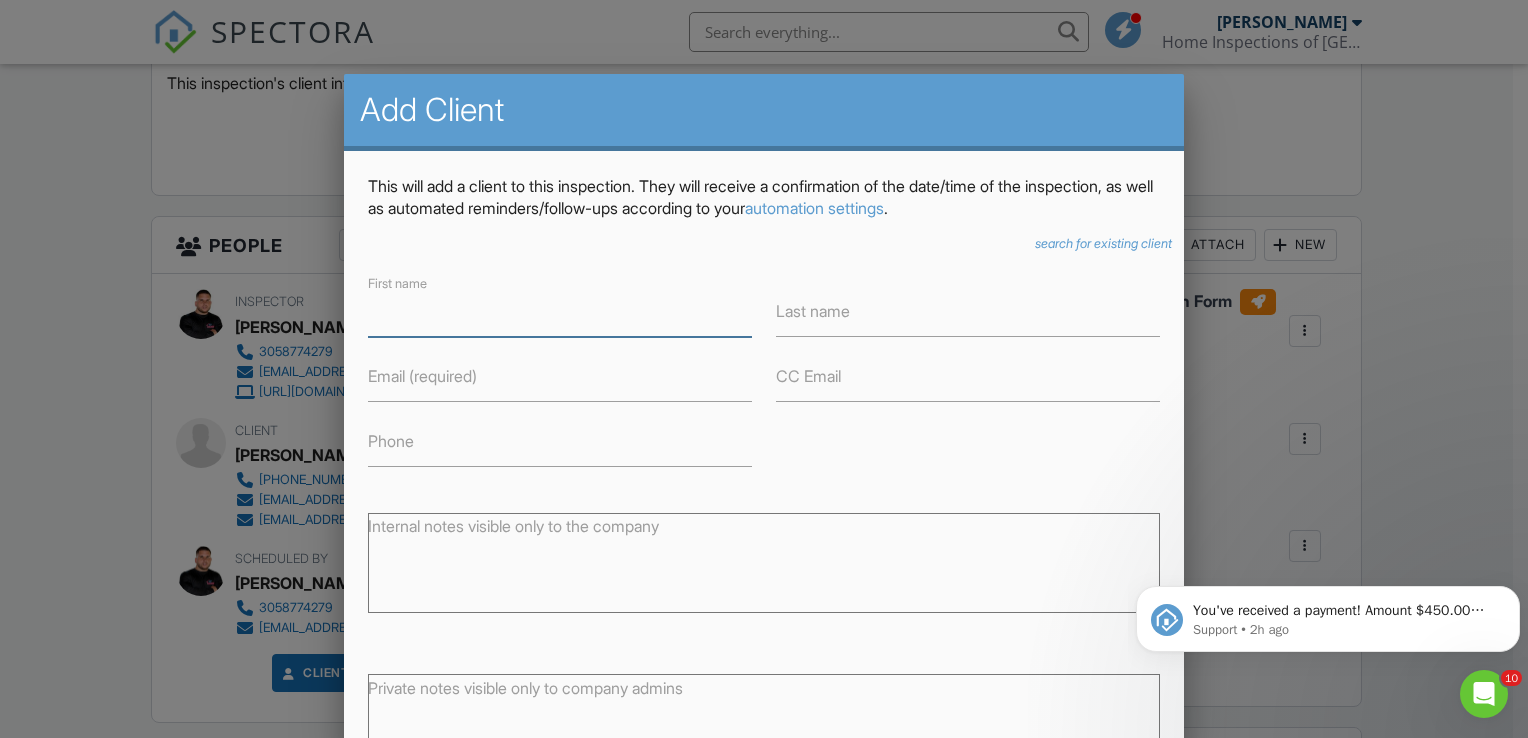 paste on "Darien" 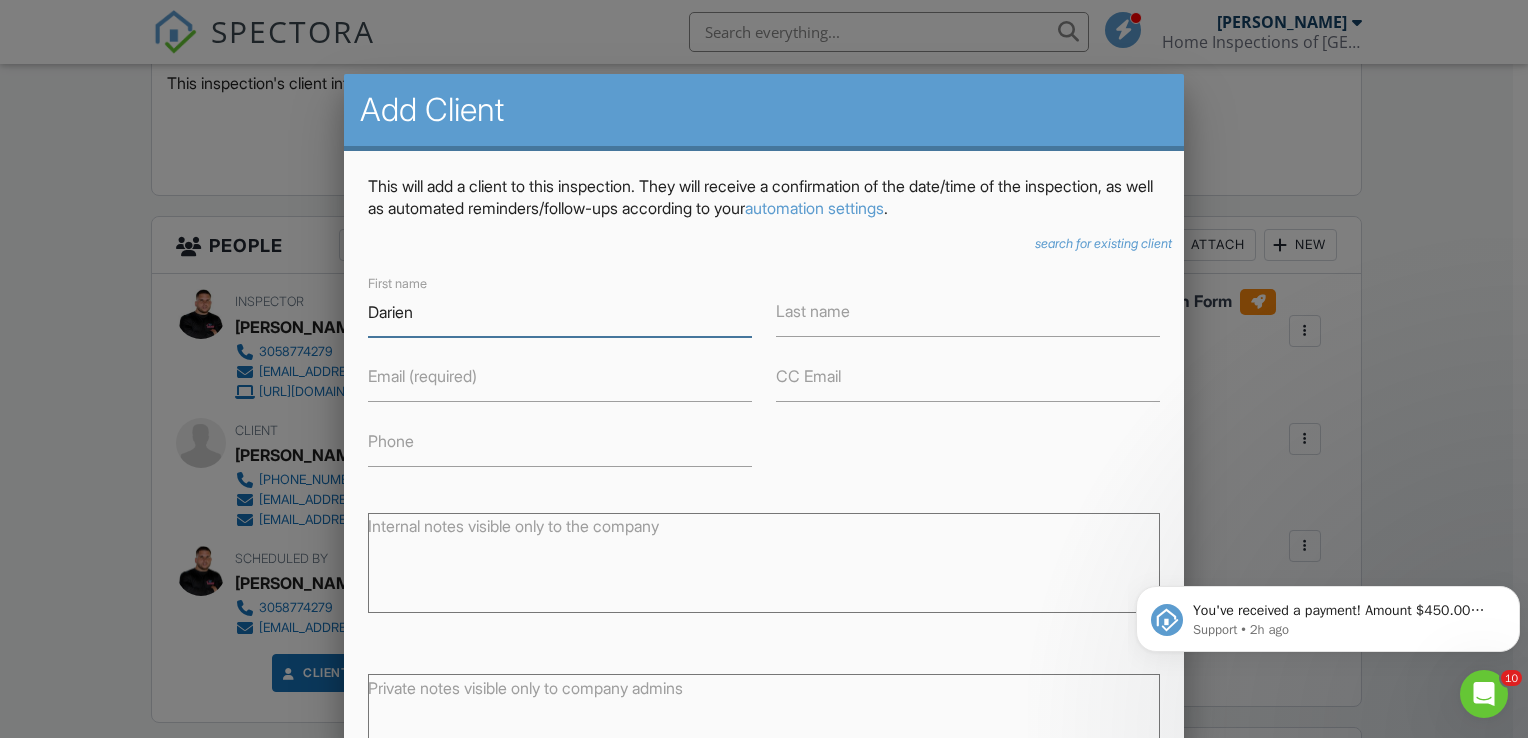 type on "Darien" 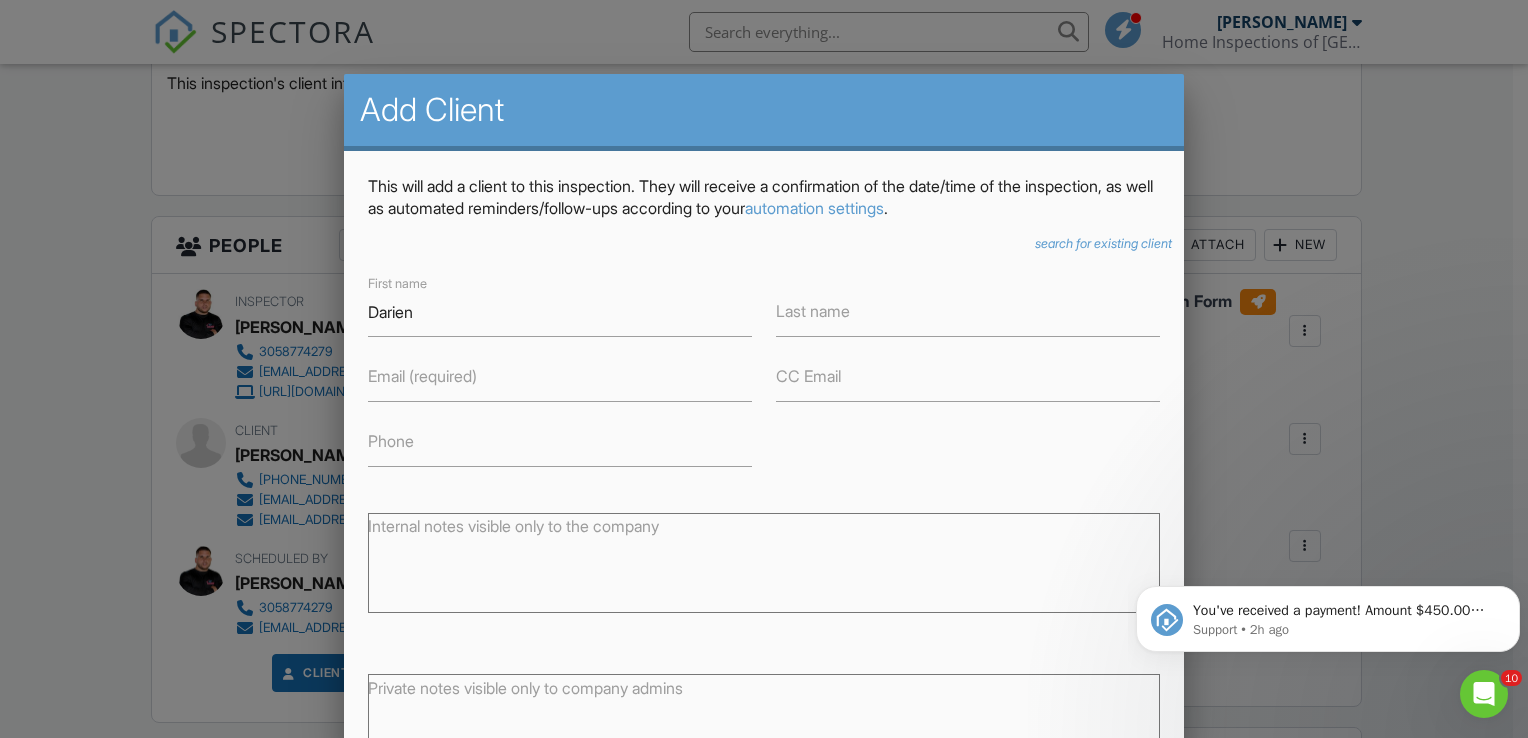 click on "Last name" at bounding box center (813, 311) 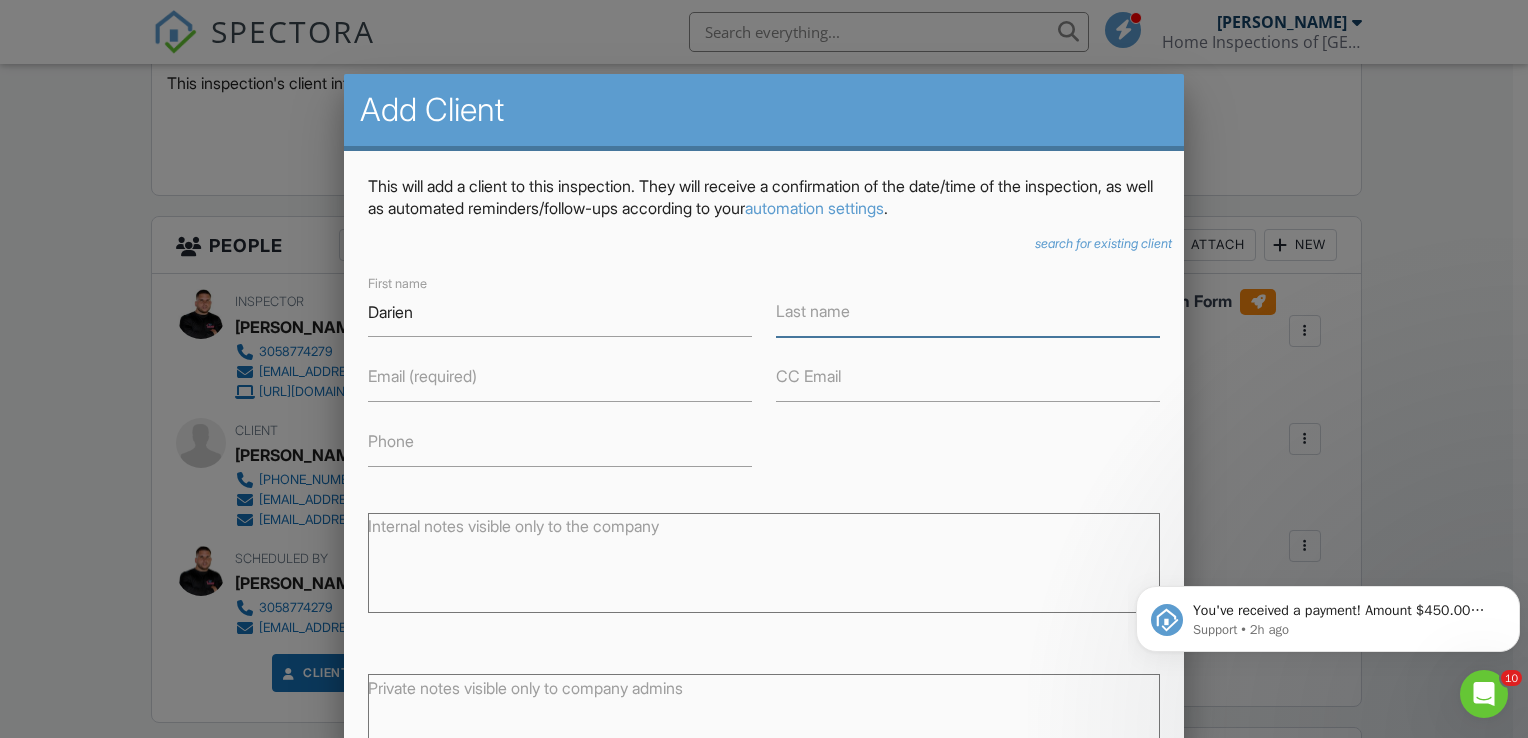 click on "Last name" at bounding box center [968, 312] 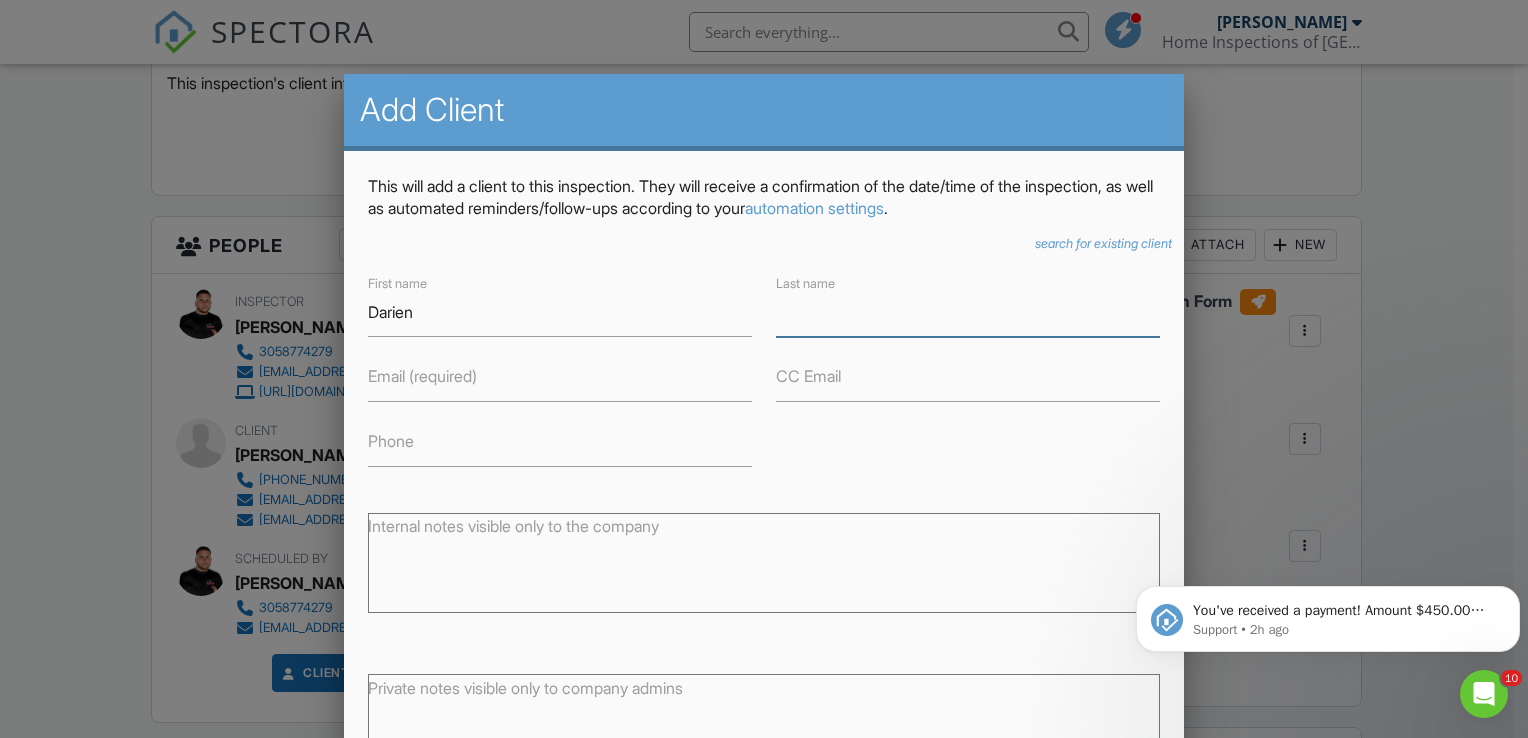 paste on "[PERSON_NAME]" 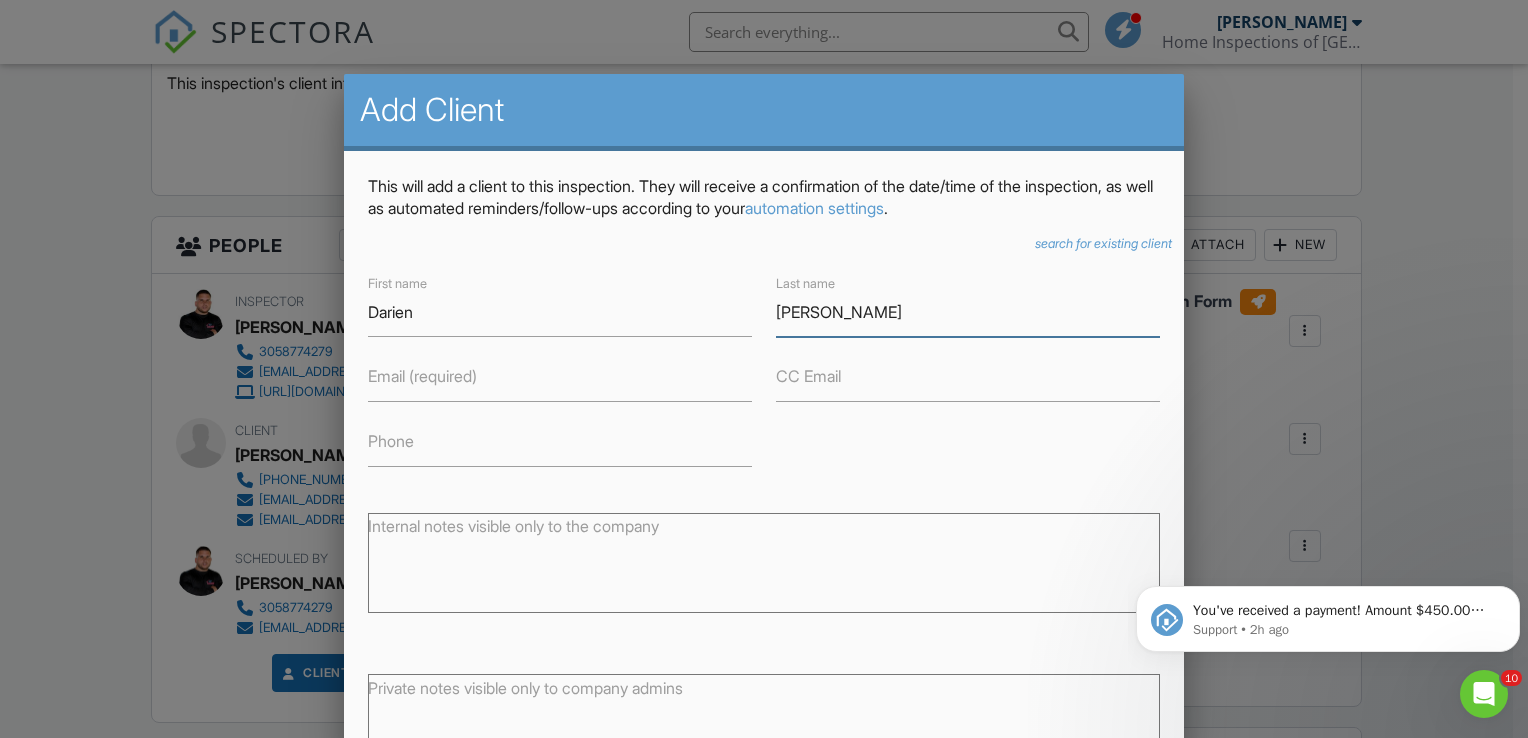 type on "[PERSON_NAME]" 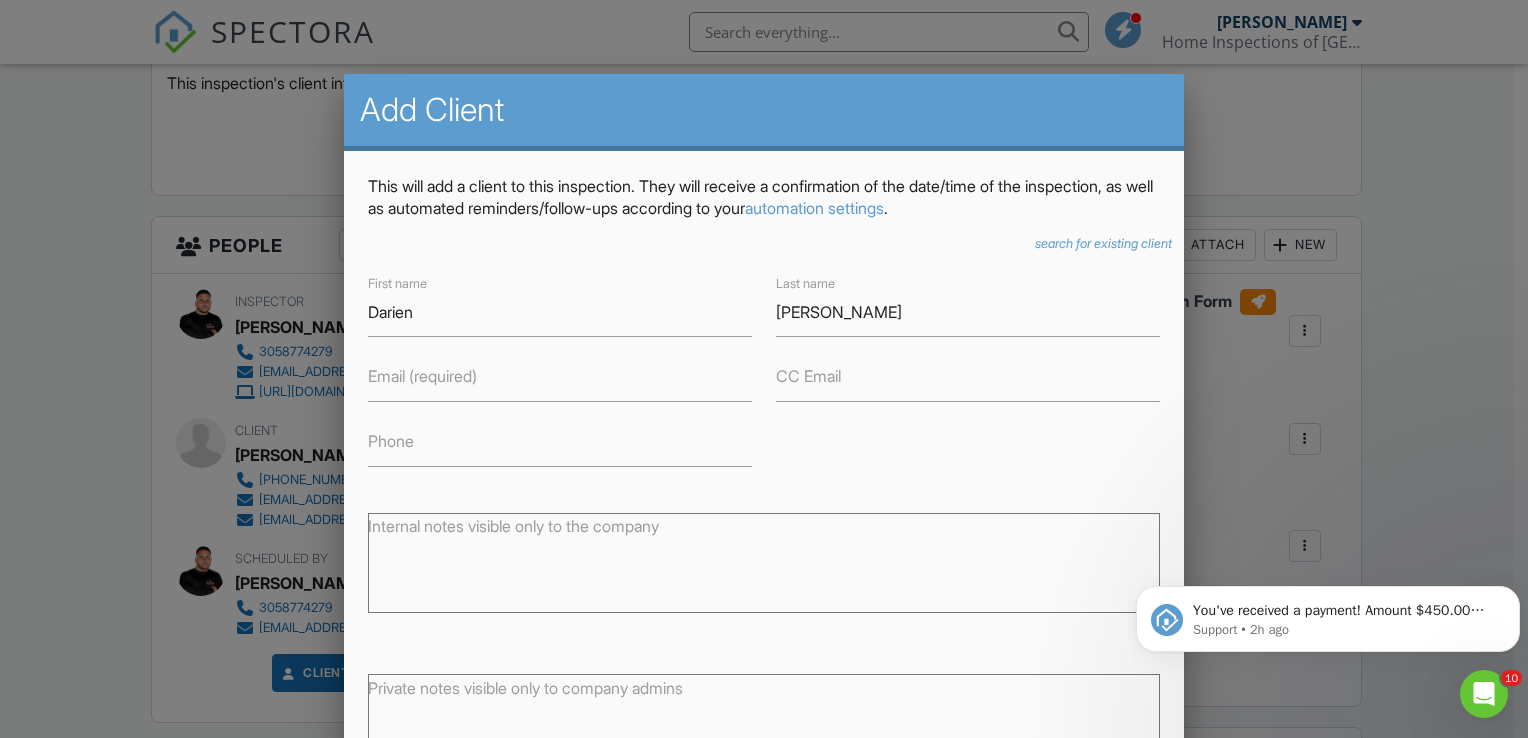 click on "Email (required)" at bounding box center [422, 376] 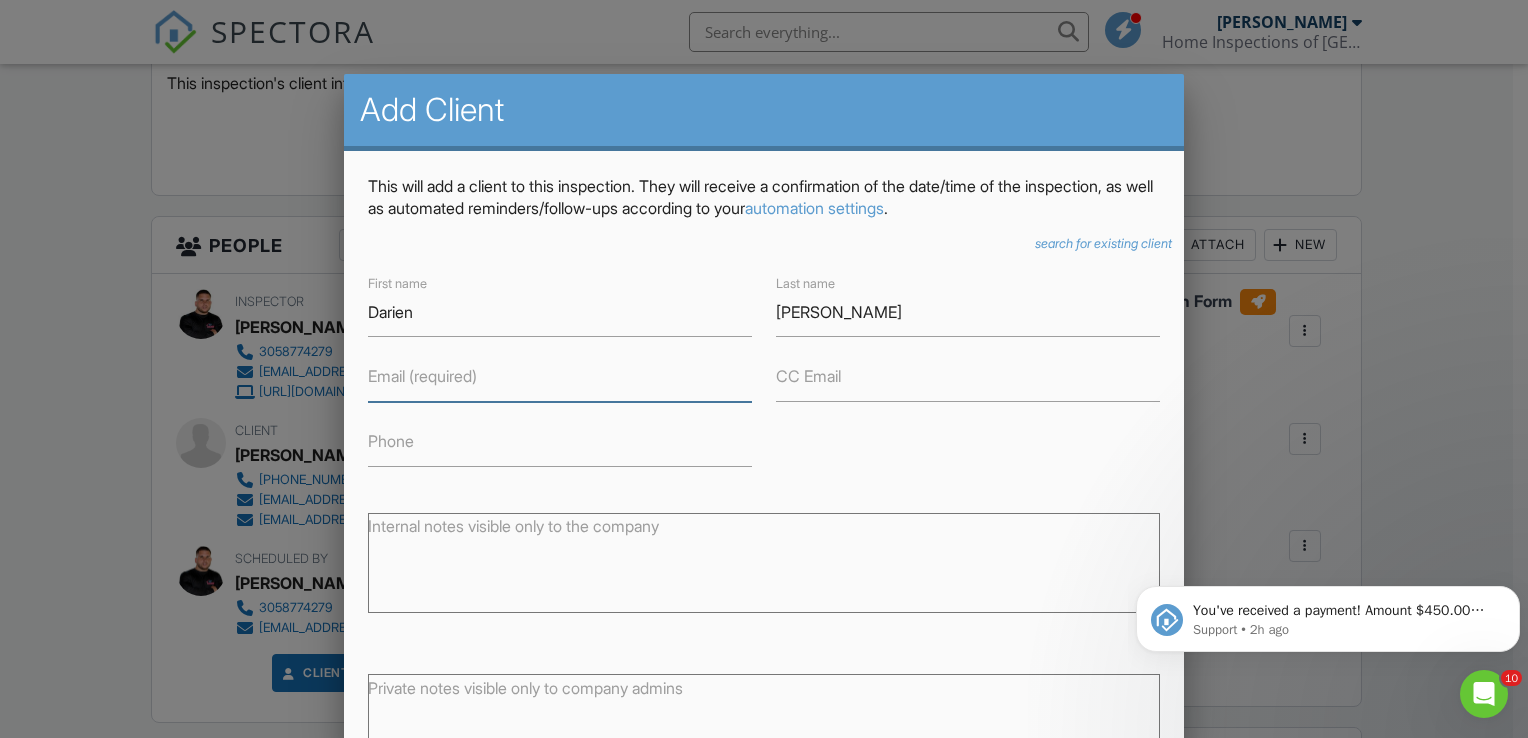 click on "Email (required)" at bounding box center (560, 377) 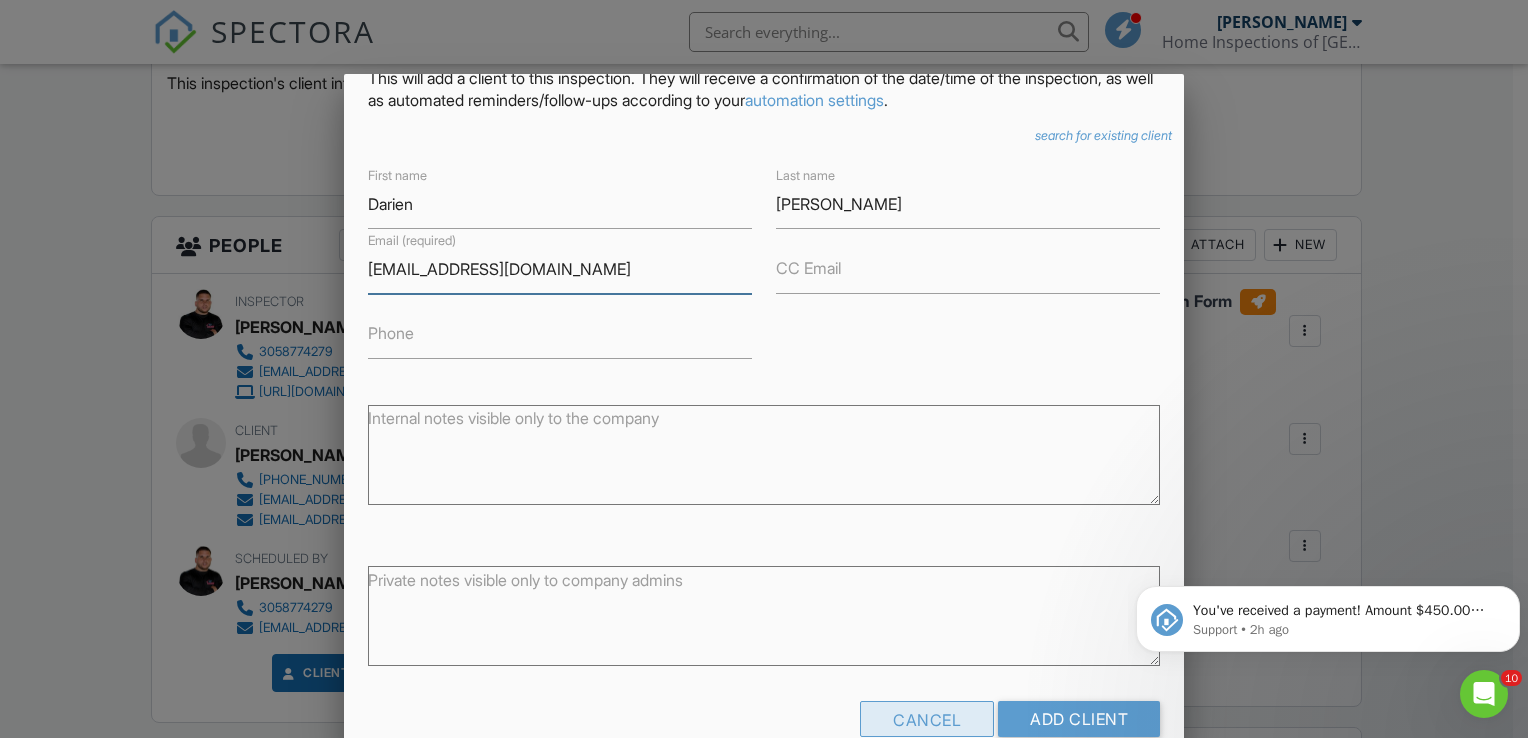 scroll, scrollTop: 135, scrollLeft: 0, axis: vertical 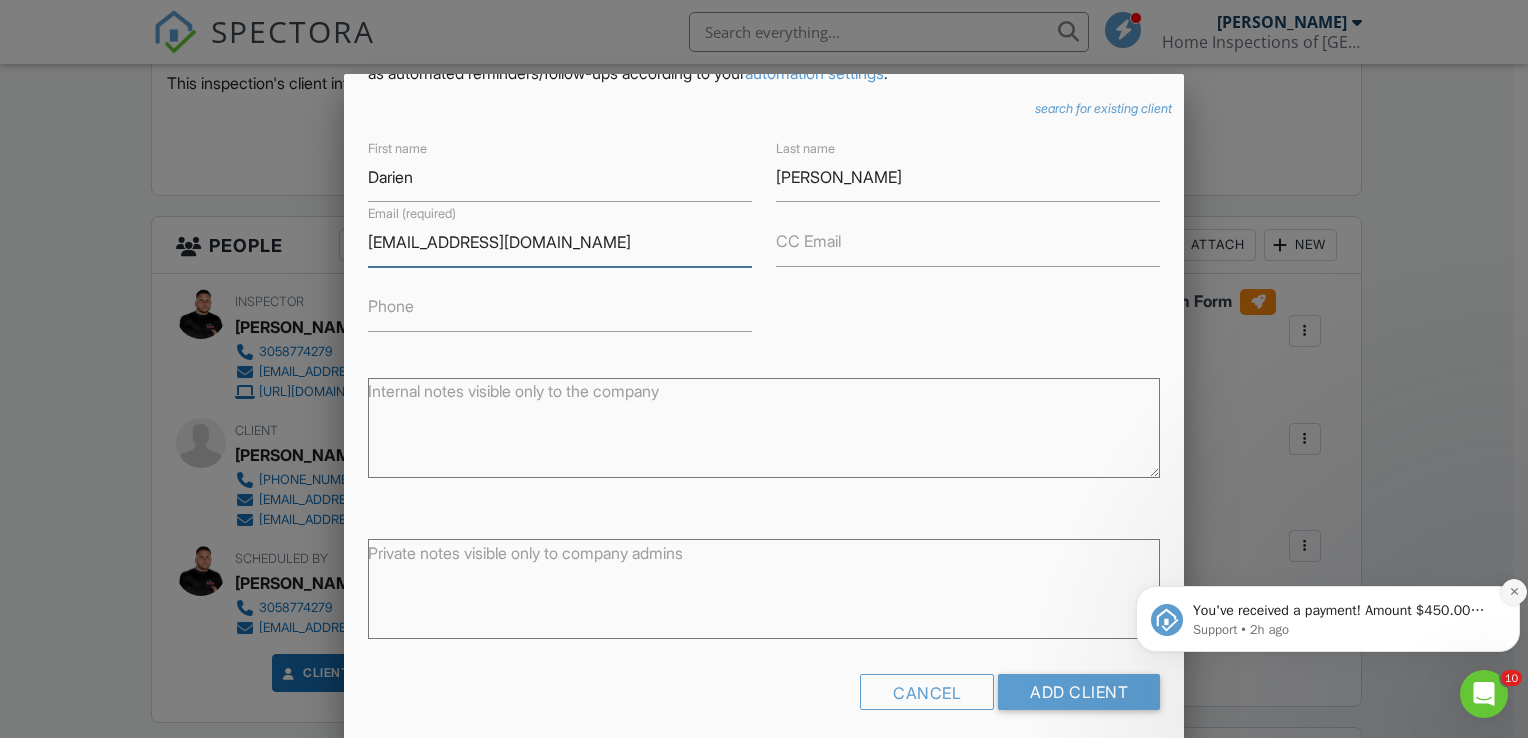 type on "[EMAIL_ADDRESS][DOMAIN_NAME]" 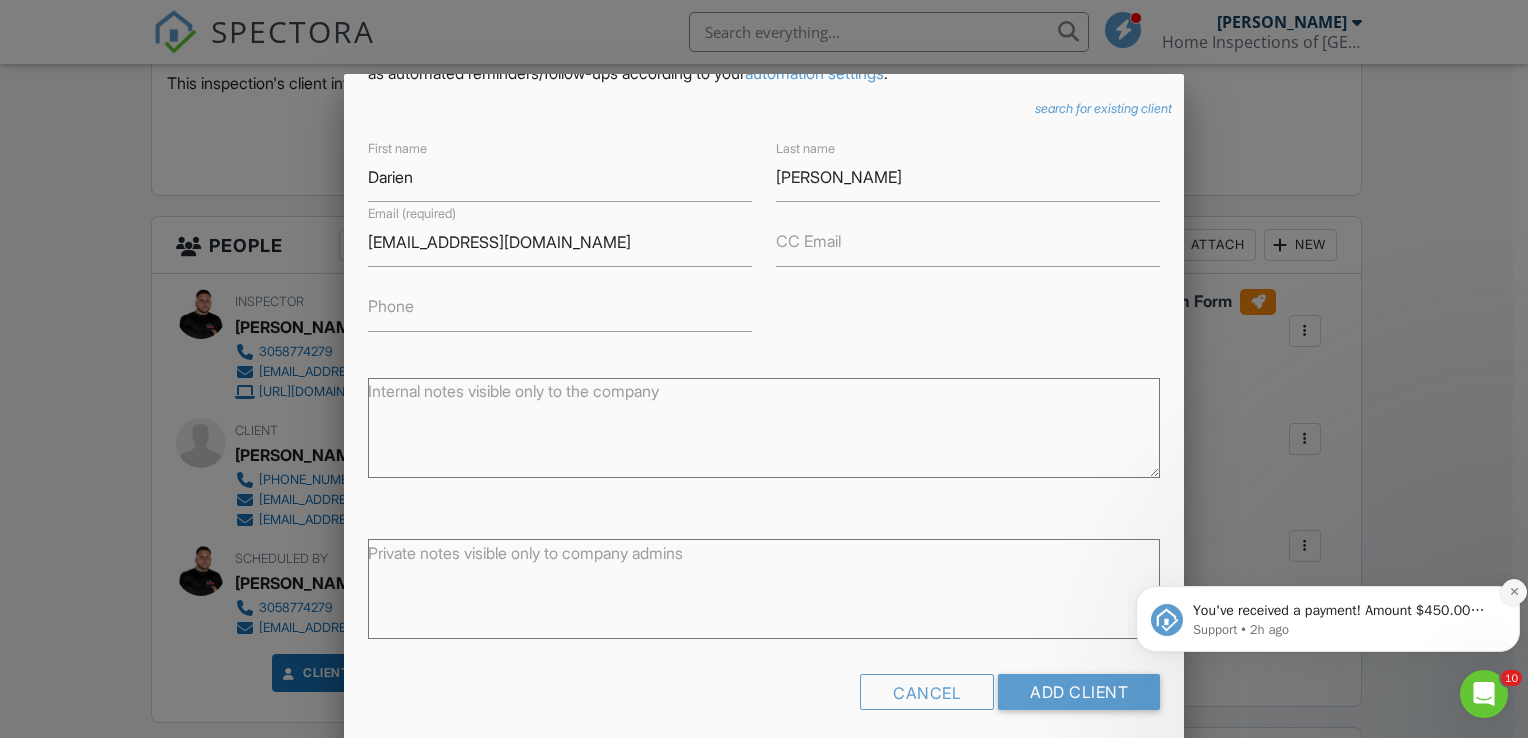 click at bounding box center [1514, 592] 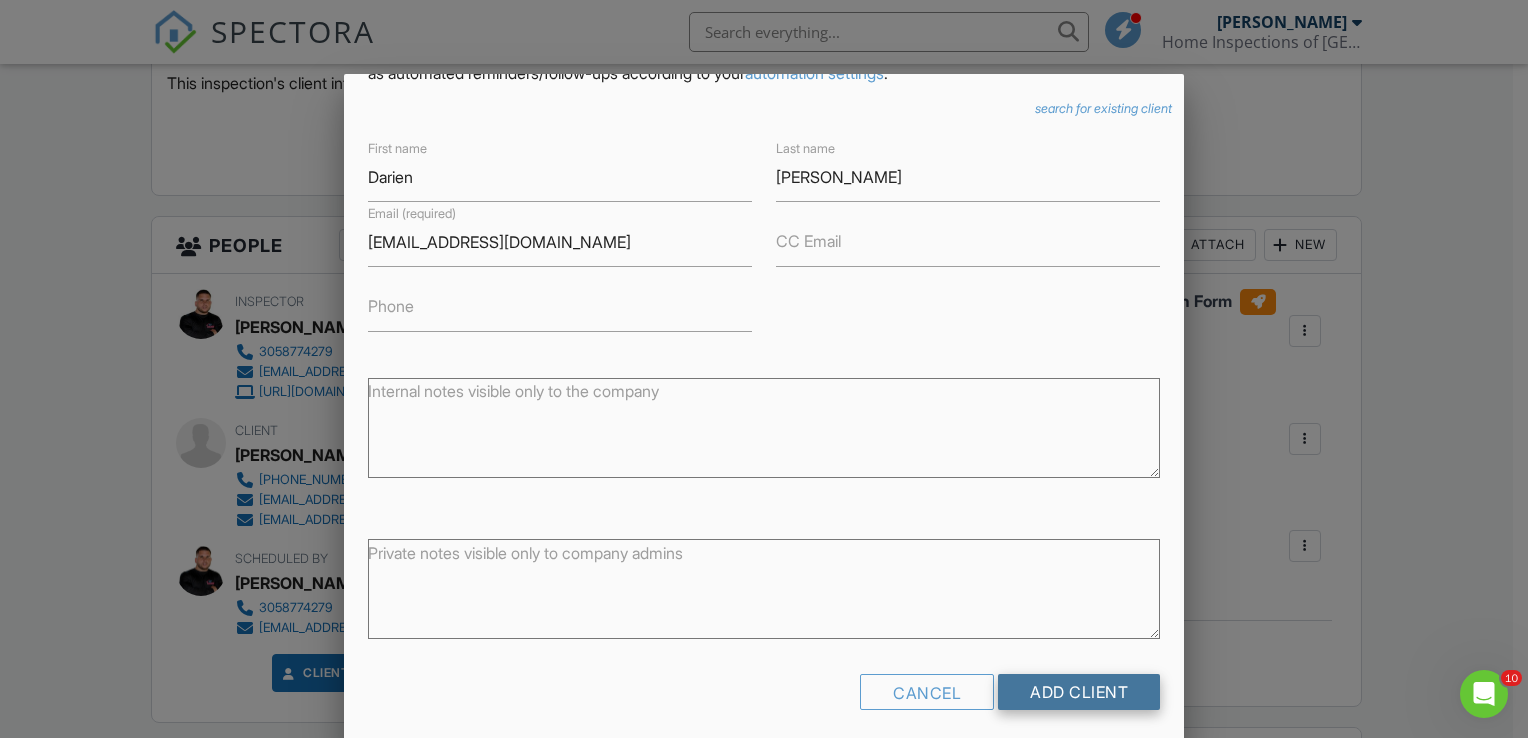 click on "Add Client" at bounding box center [1079, 692] 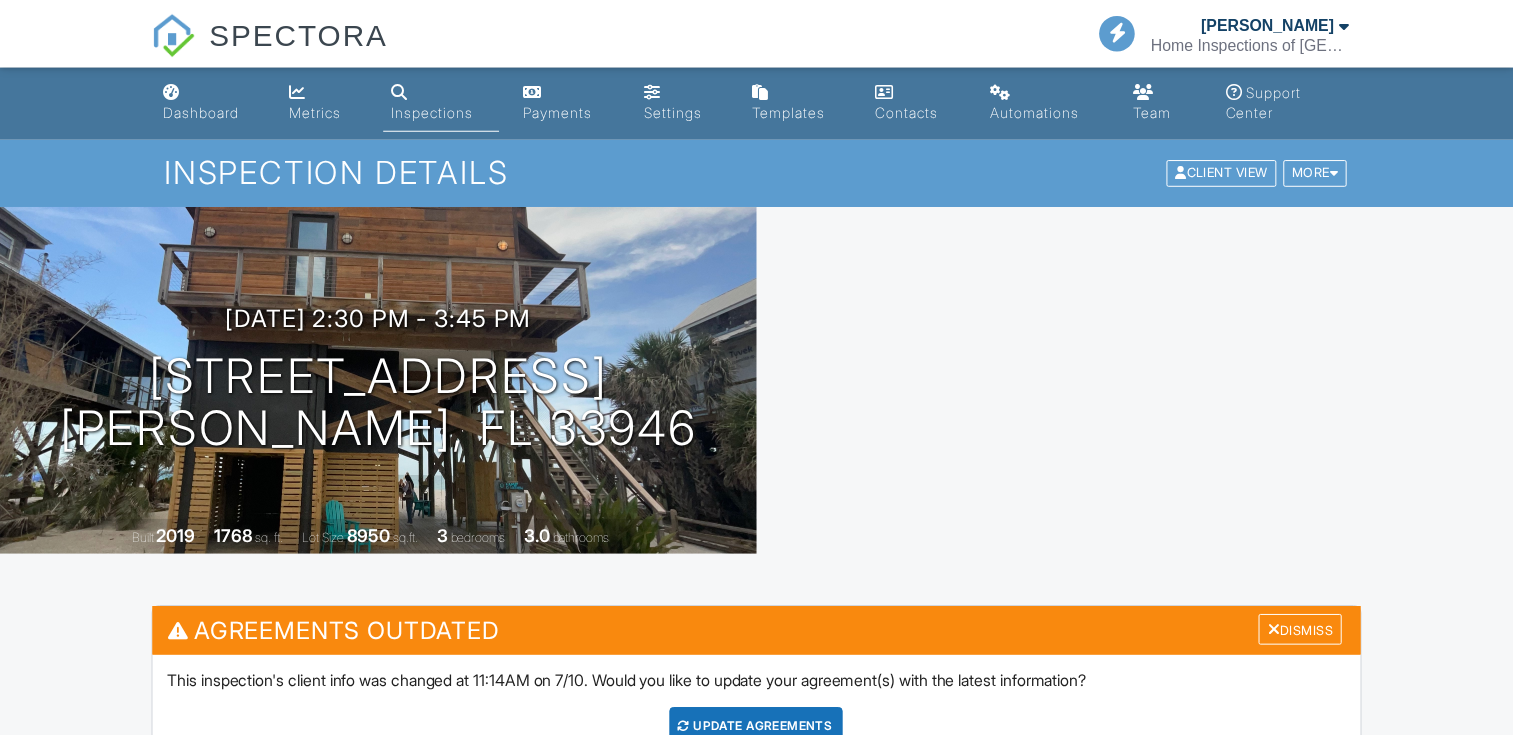 scroll, scrollTop: 0, scrollLeft: 0, axis: both 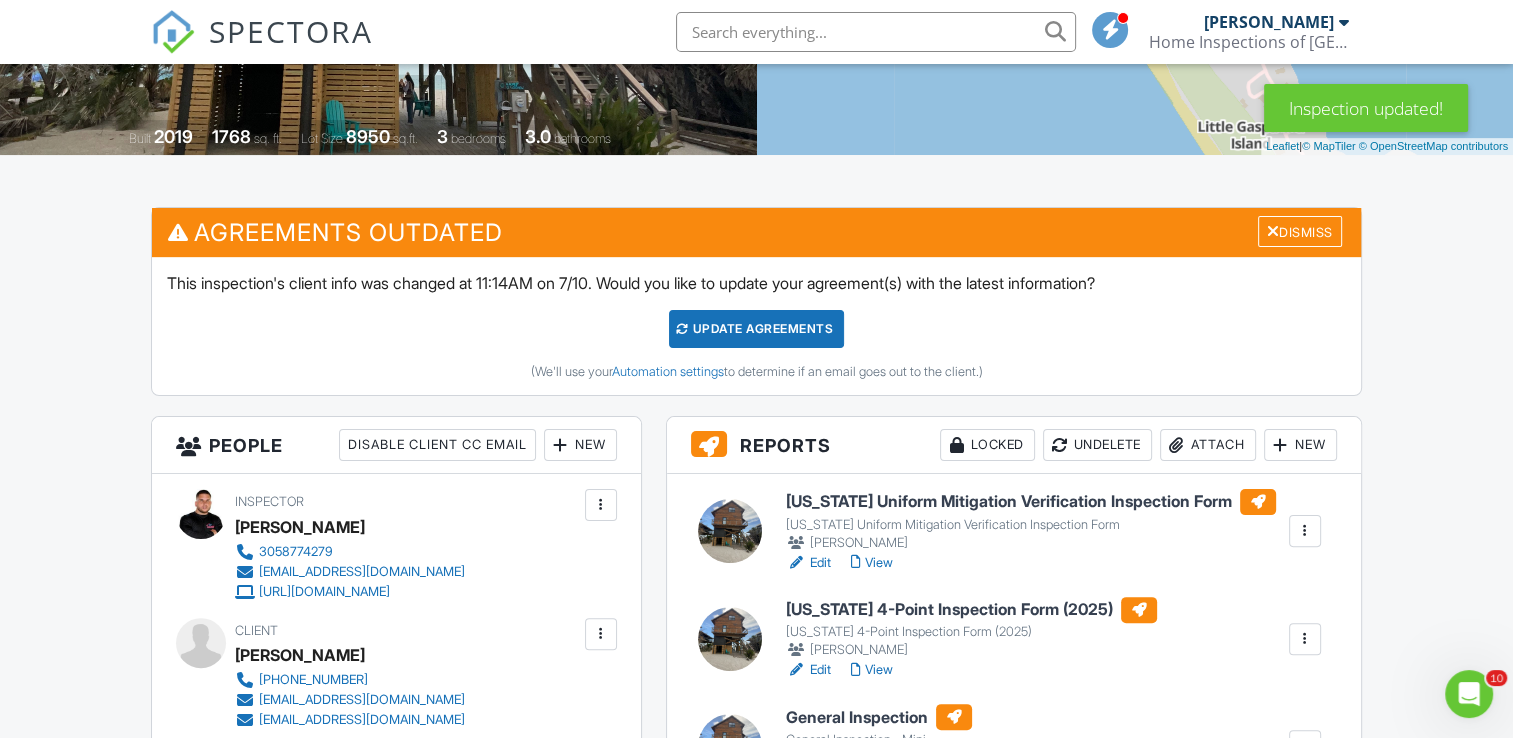 click on "Edit" at bounding box center [808, 563] 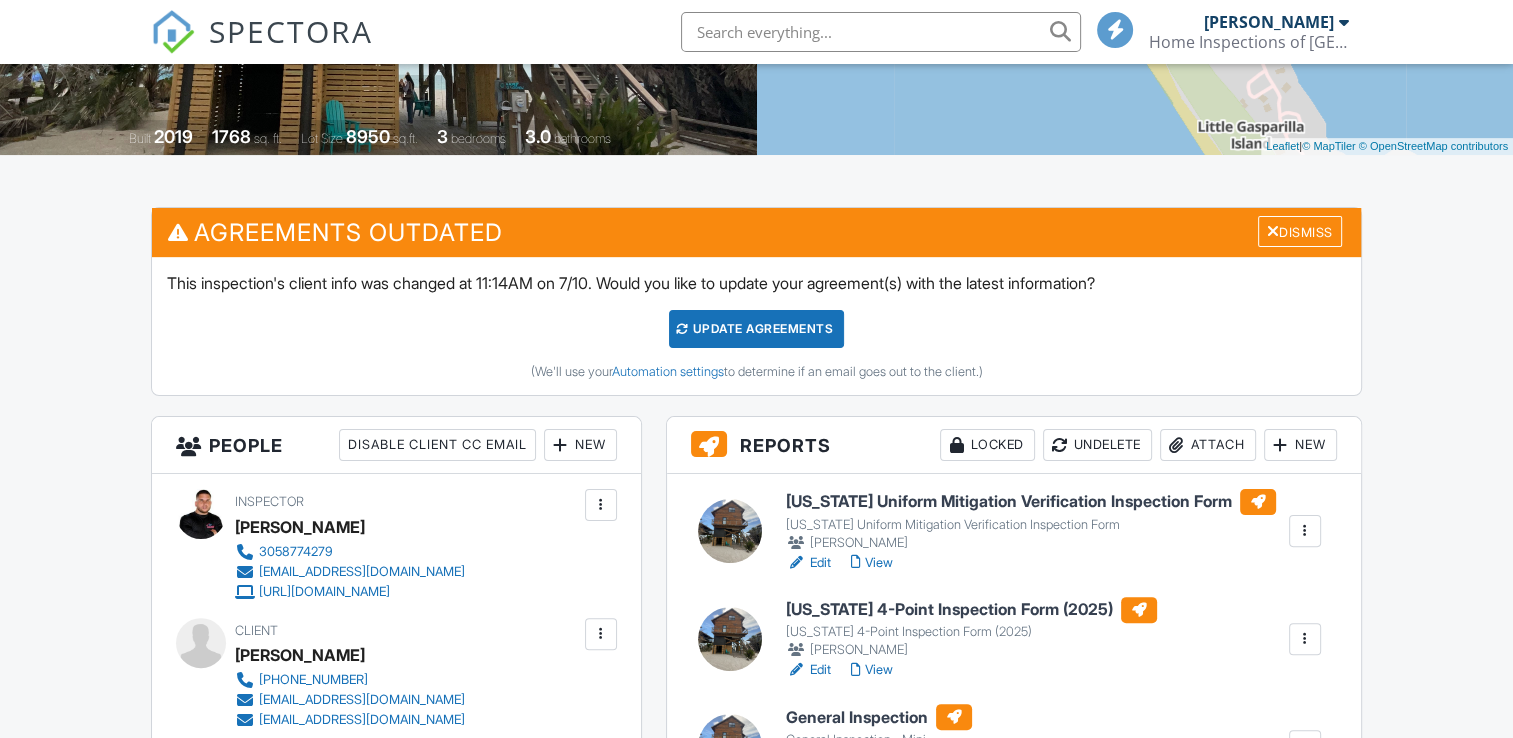 scroll, scrollTop: 548, scrollLeft: 0, axis: vertical 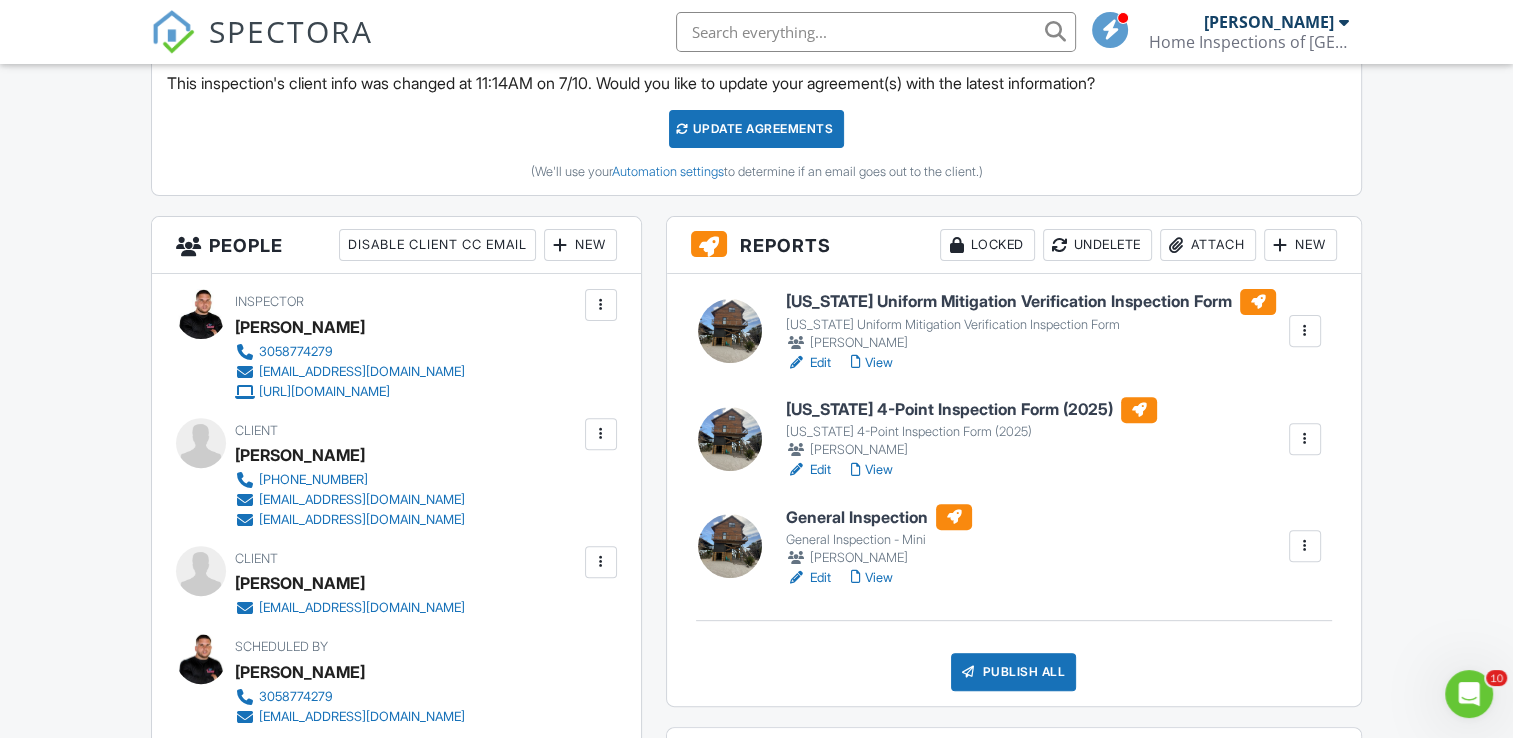 click on "Edit" at bounding box center (808, 470) 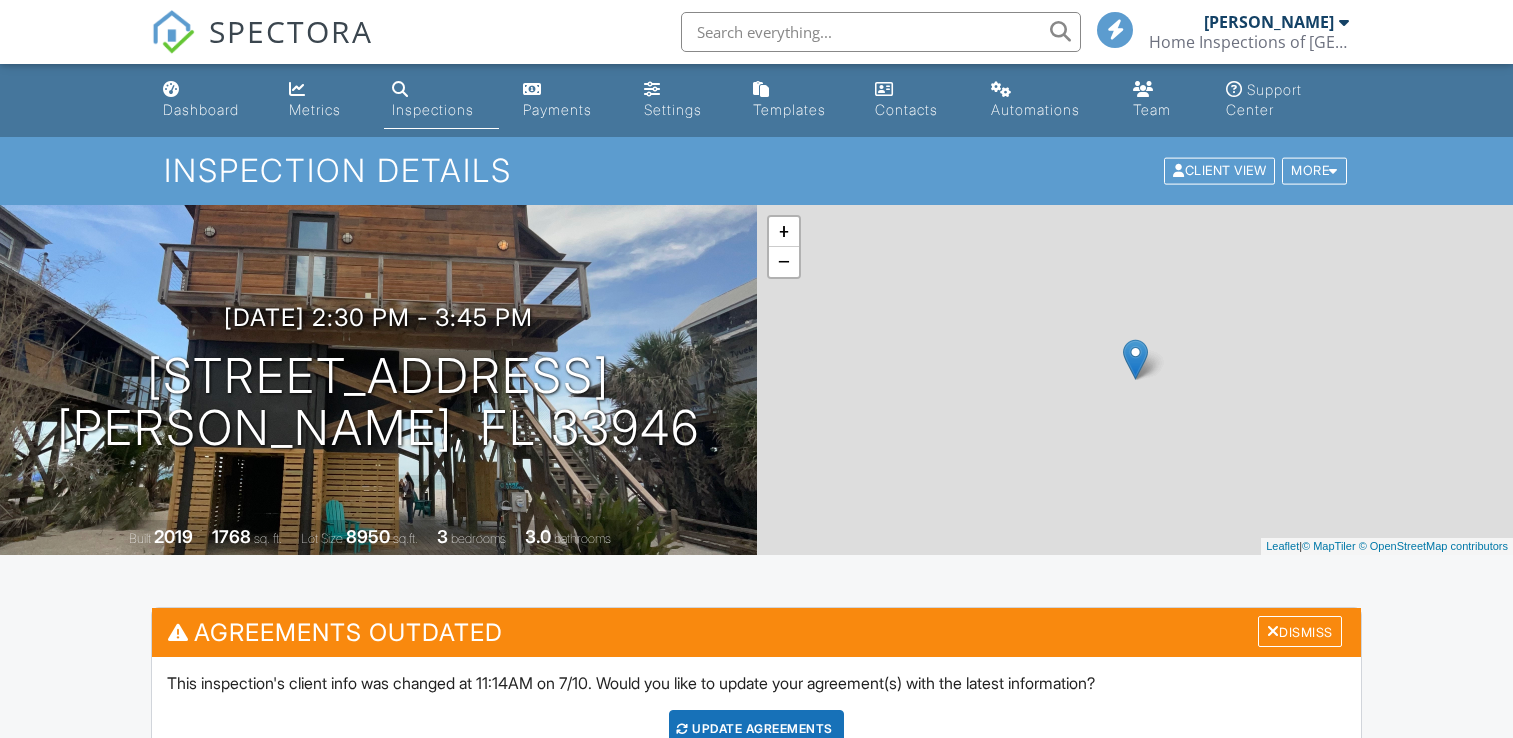 scroll, scrollTop: 0, scrollLeft: 0, axis: both 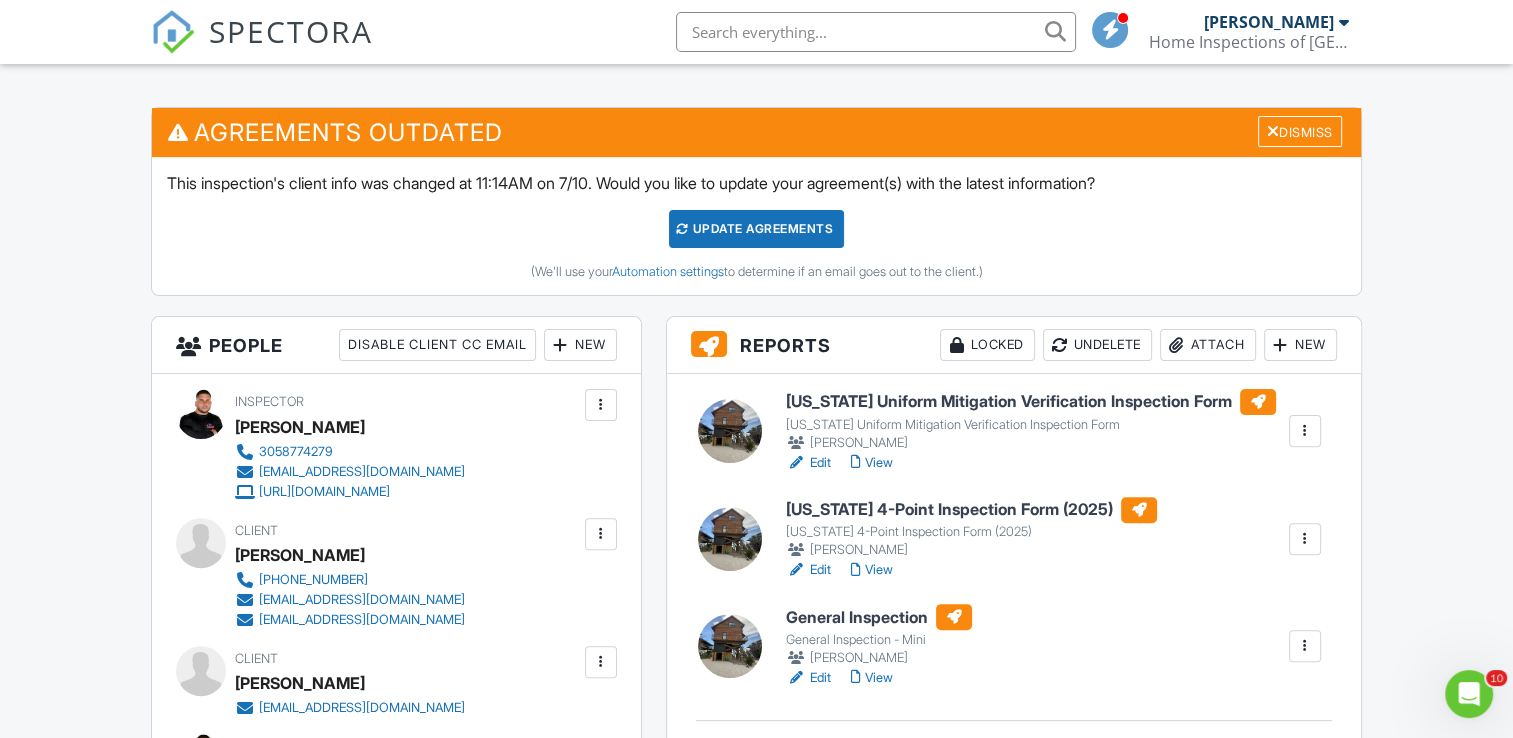 drag, startPoint x: 360, startPoint y: 553, endPoint x: 236, endPoint y: 541, distance: 124.57929 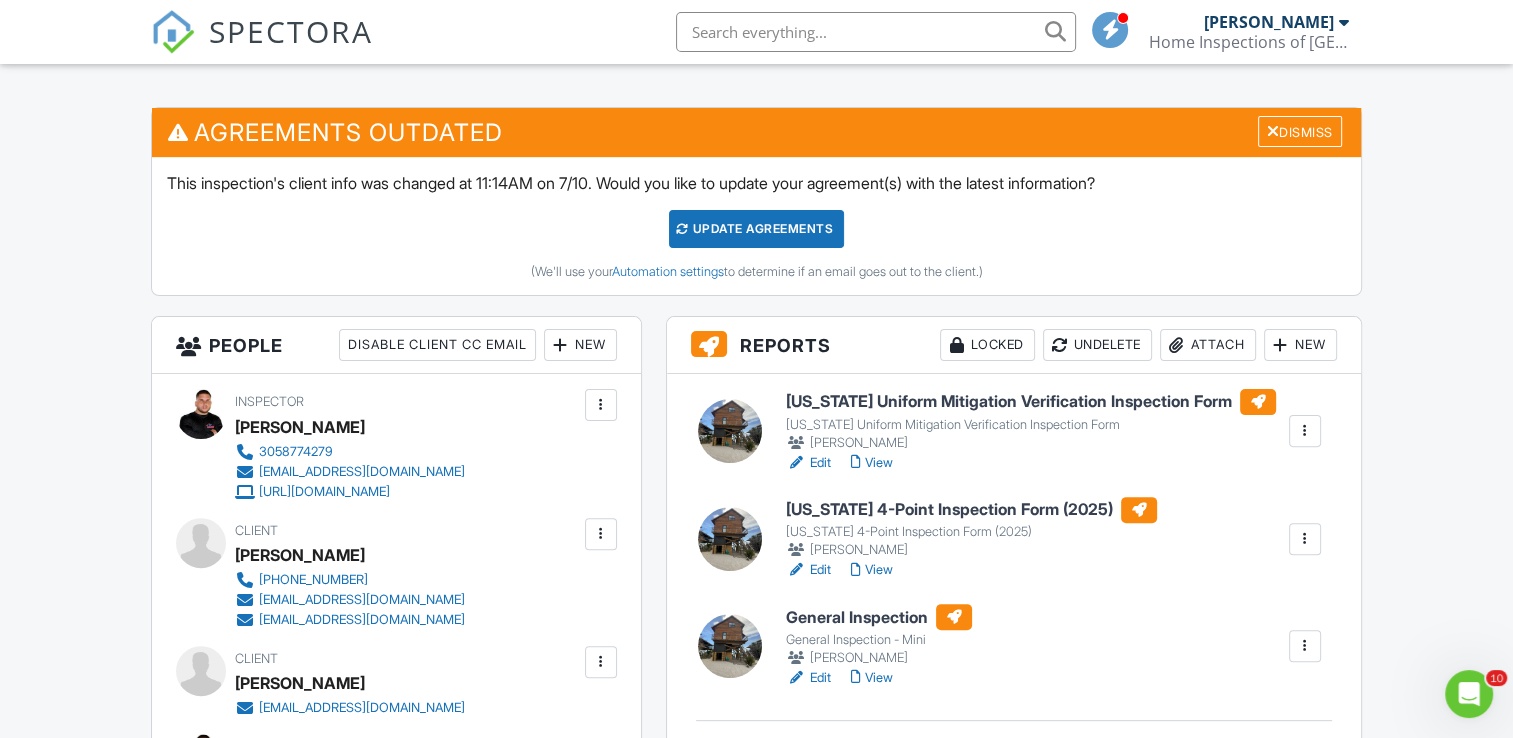 scroll, scrollTop: 600, scrollLeft: 0, axis: vertical 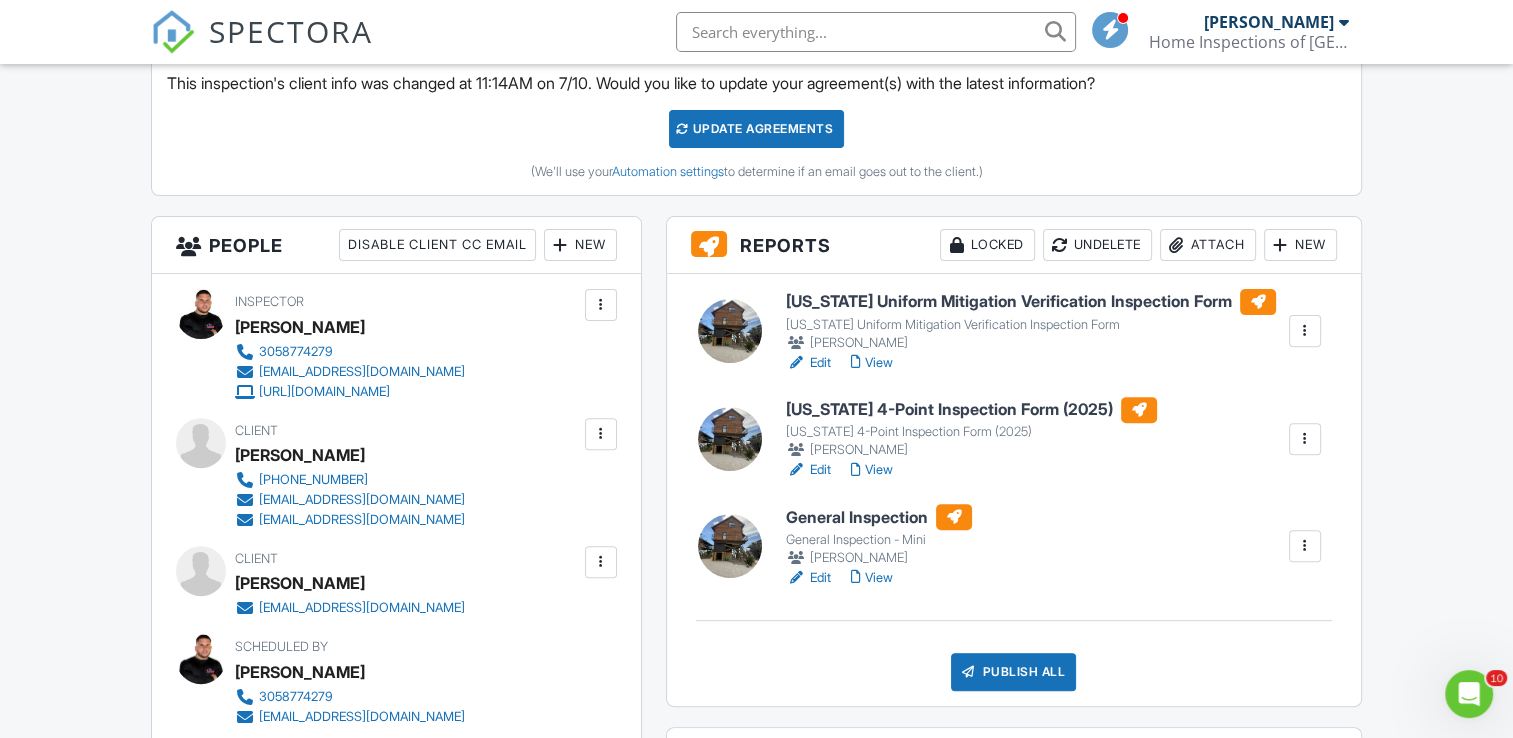 drag, startPoint x: 396, startPoint y: 583, endPoint x: 239, endPoint y: 583, distance: 157 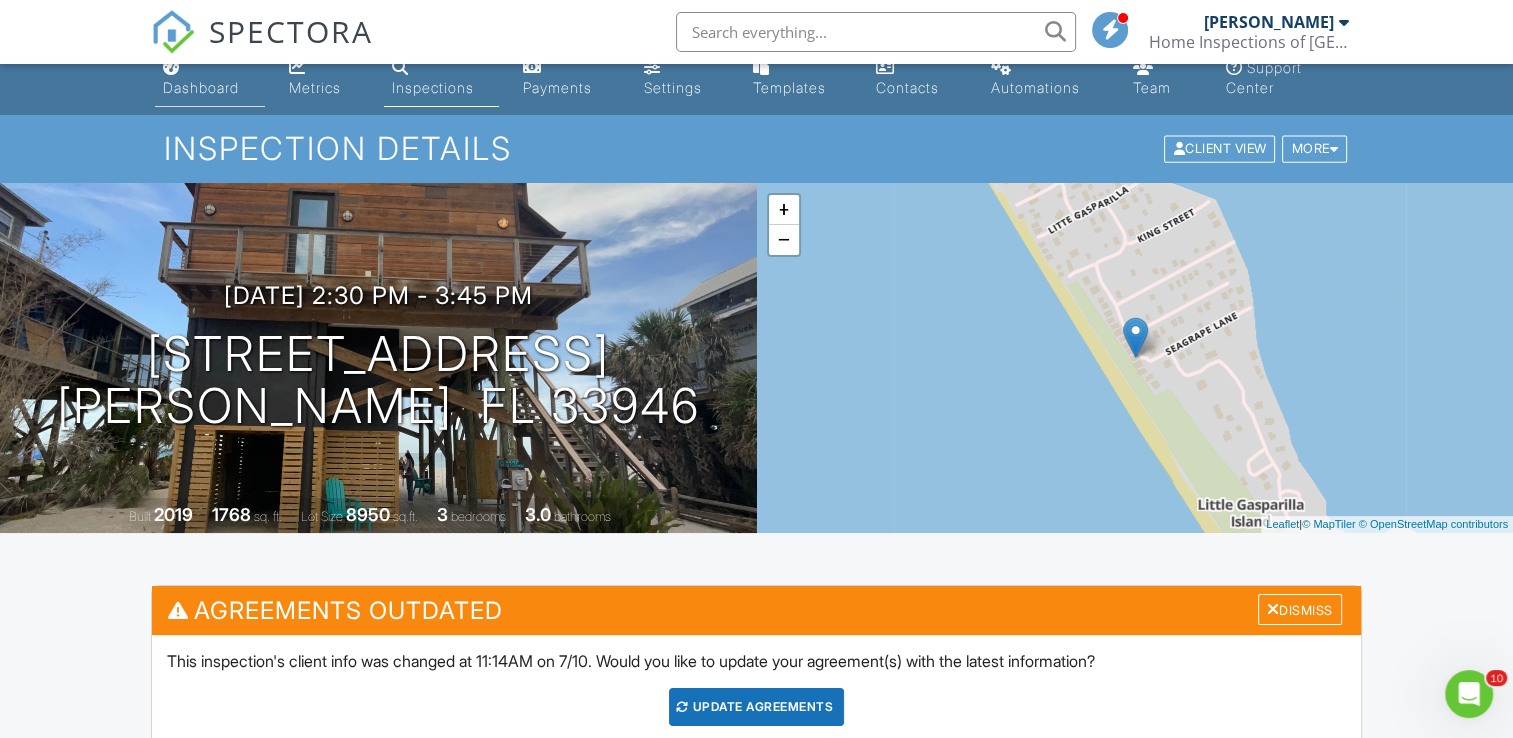scroll, scrollTop: 0, scrollLeft: 0, axis: both 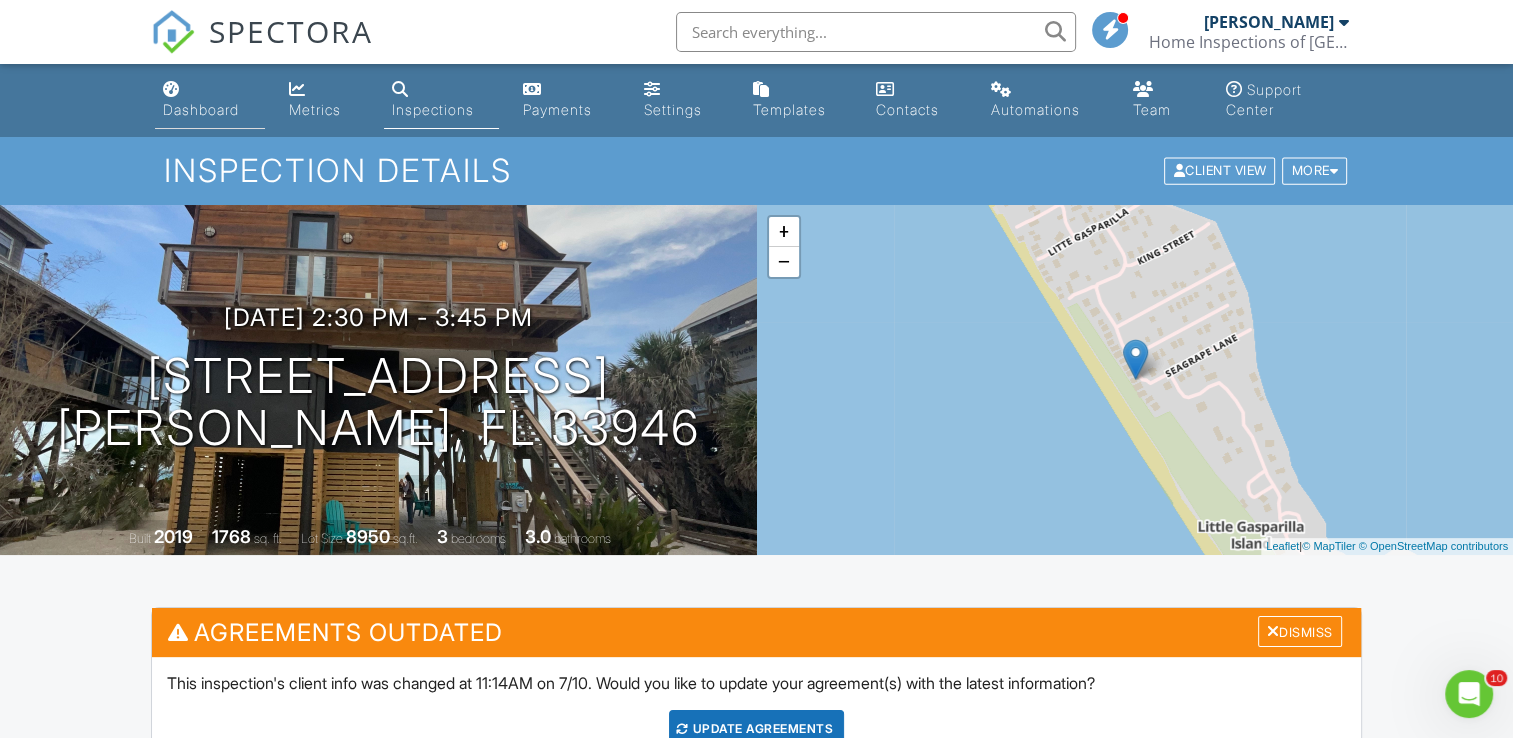 click on "Dashboard" at bounding box center (210, 100) 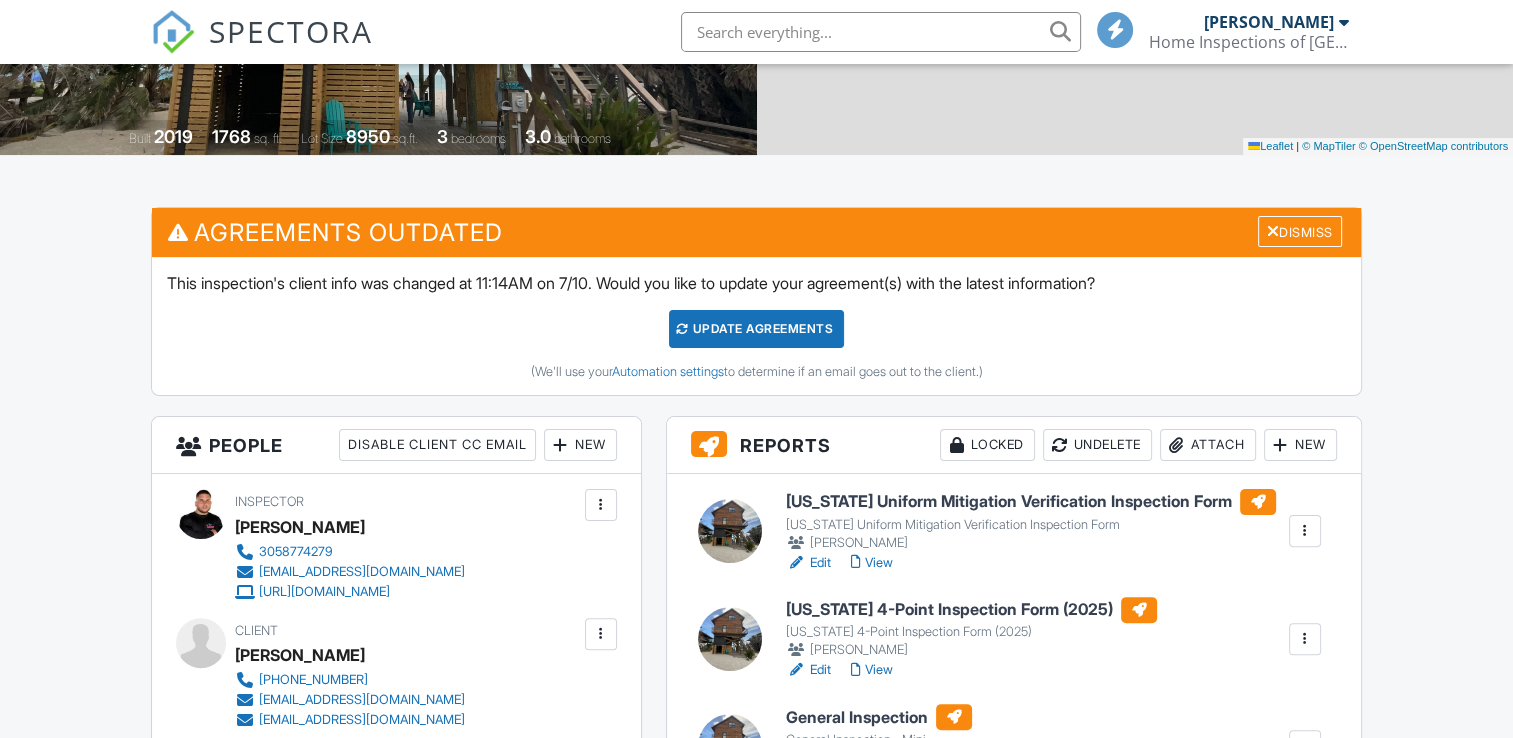 scroll, scrollTop: 400, scrollLeft: 0, axis: vertical 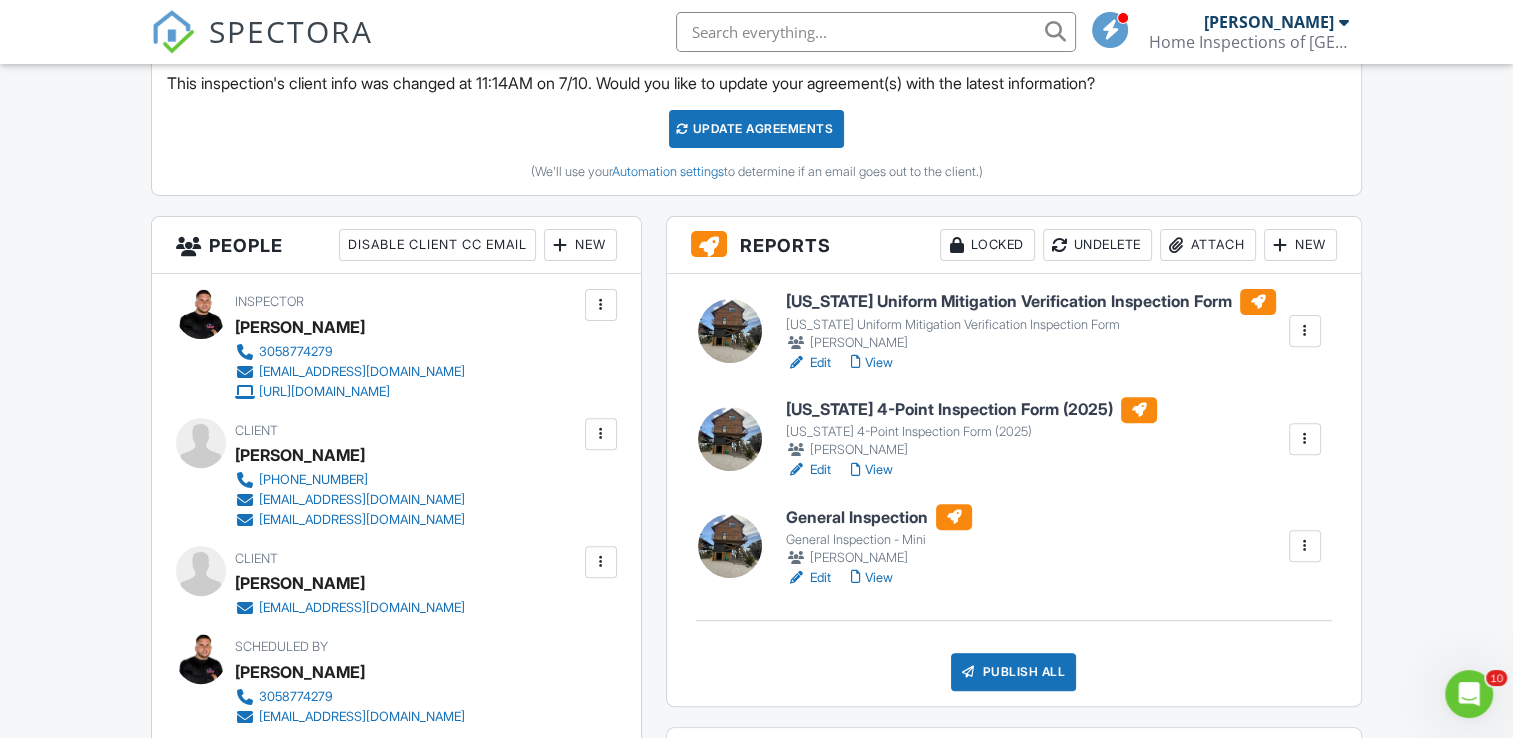 click on "Publish All" at bounding box center (1013, 672) 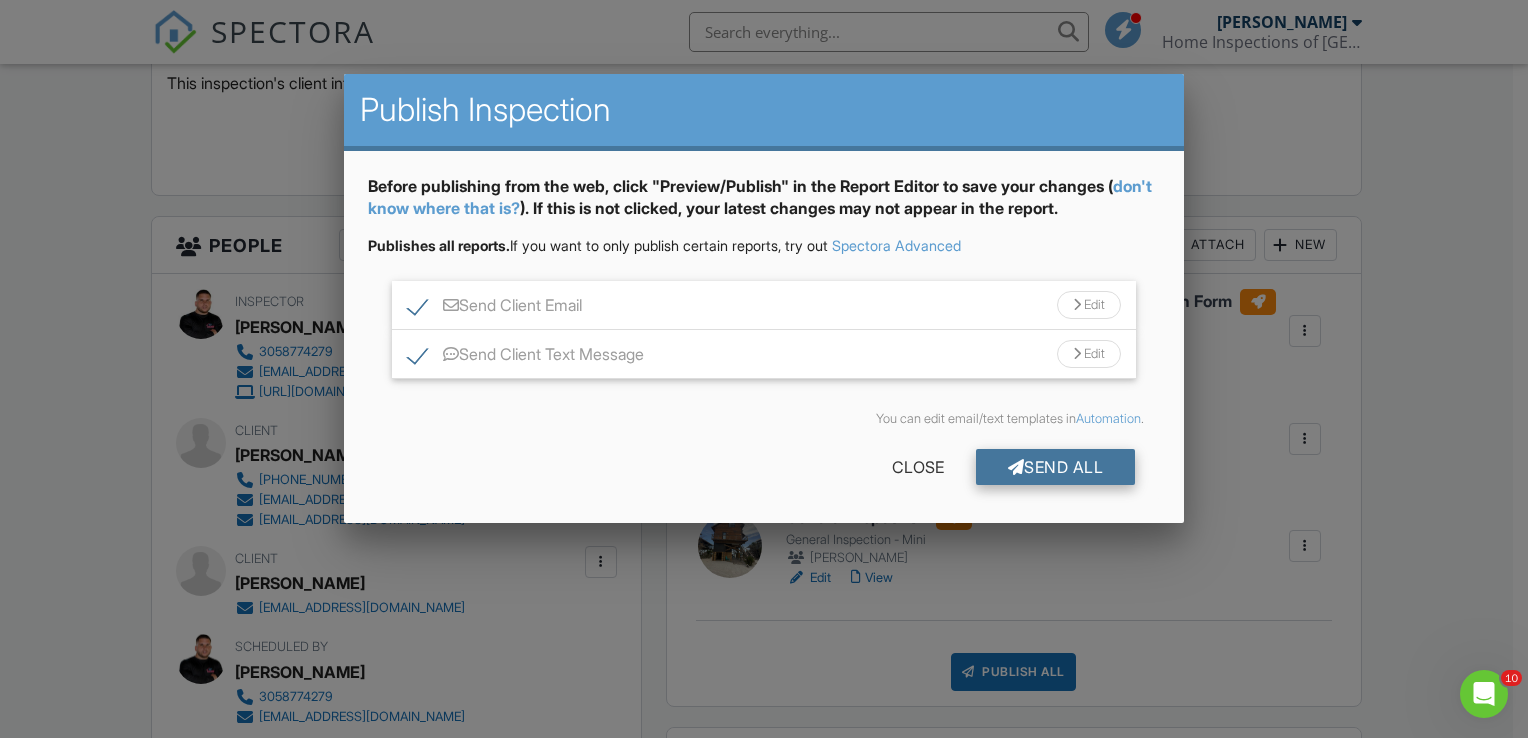click on "Send All" at bounding box center [1056, 467] 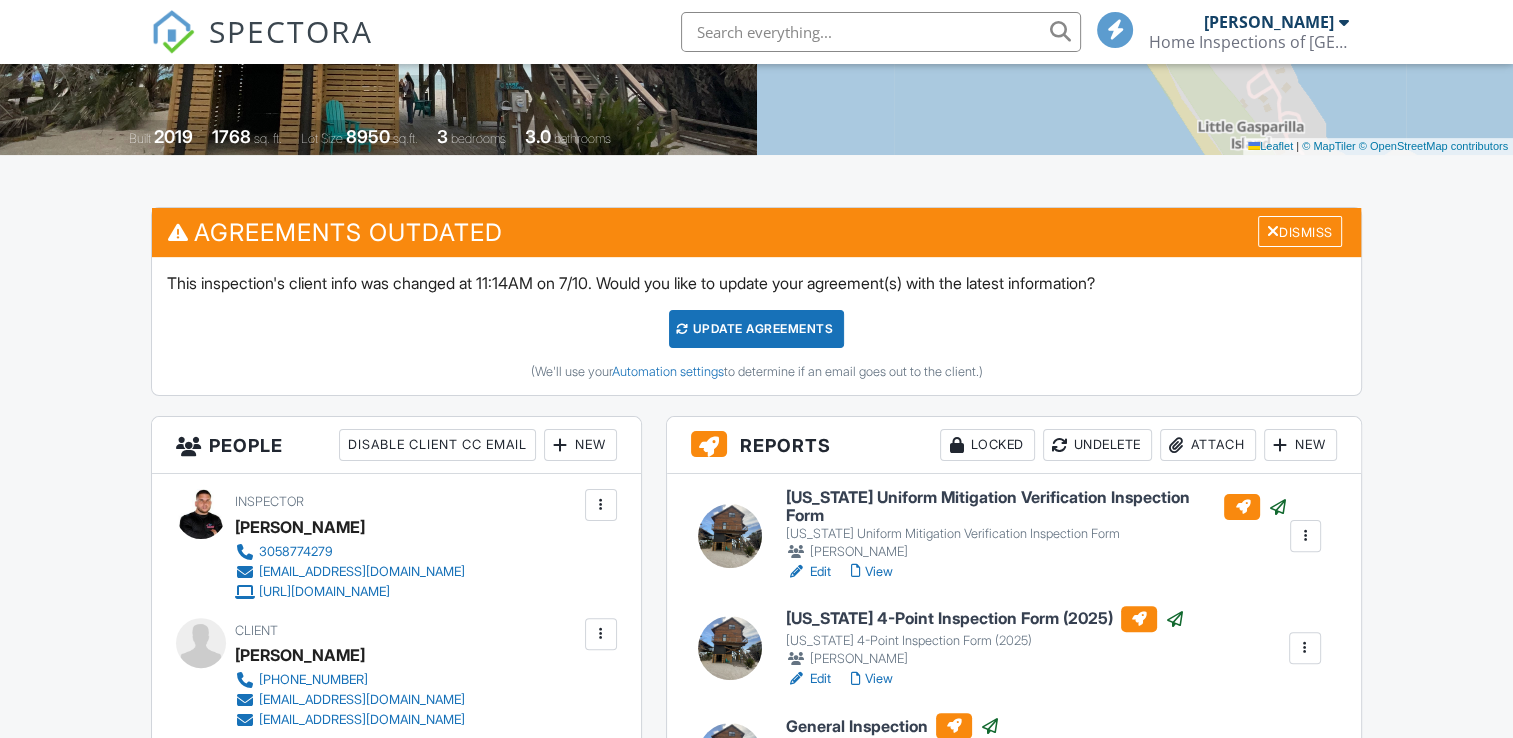 scroll, scrollTop: 400, scrollLeft: 0, axis: vertical 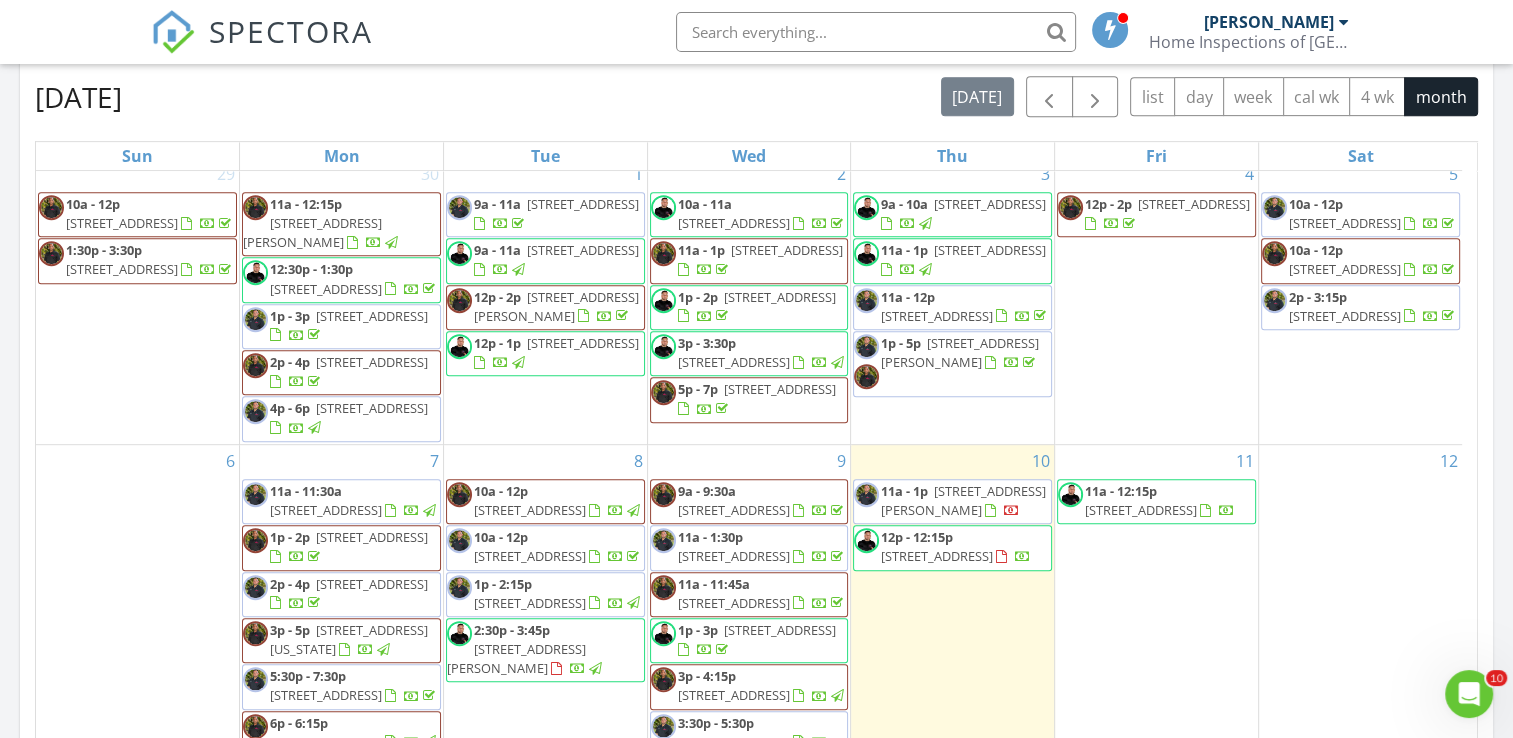 drag, startPoint x: 530, startPoint y: 585, endPoint x: 521, endPoint y: 570, distance: 17.492855 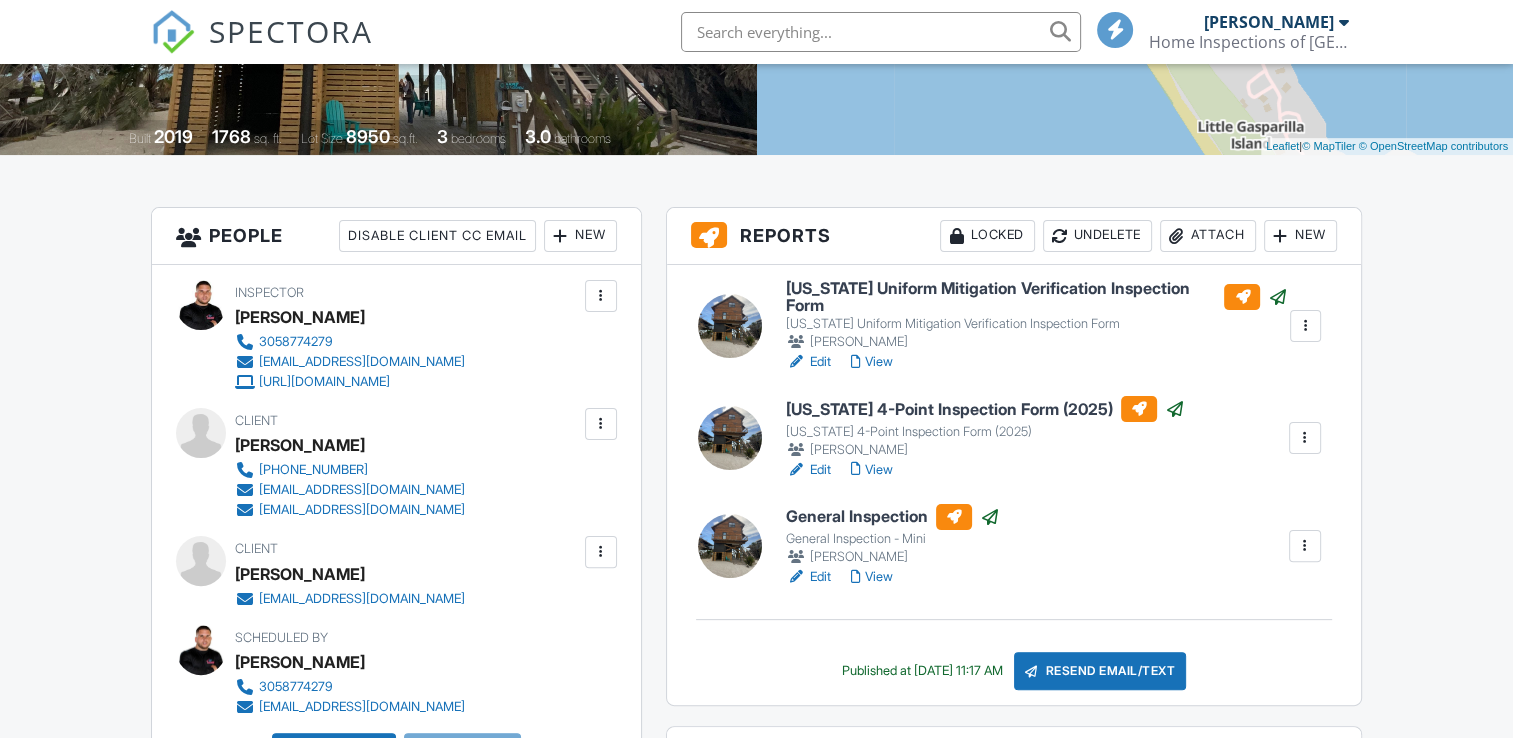 scroll, scrollTop: 400, scrollLeft: 0, axis: vertical 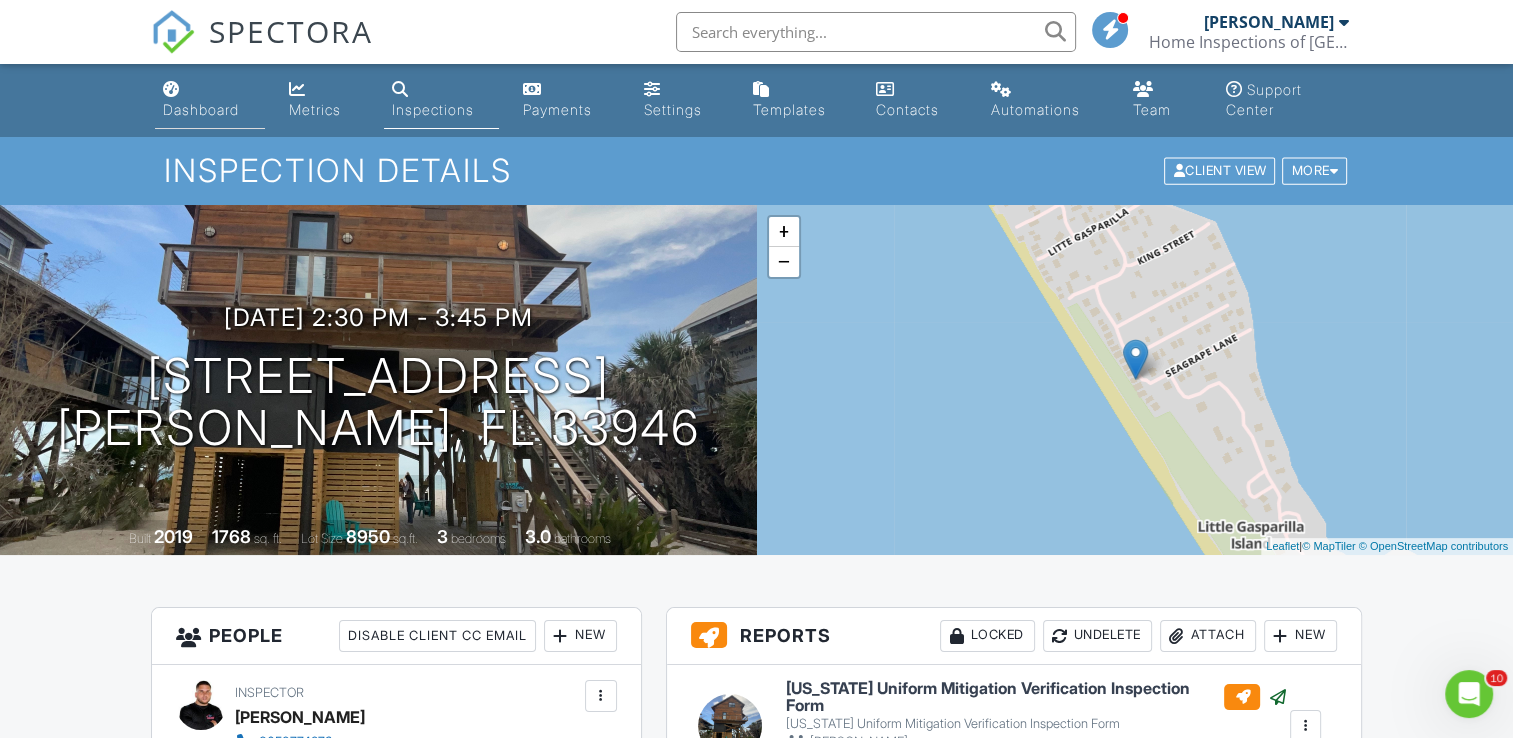 click at bounding box center [171, 89] 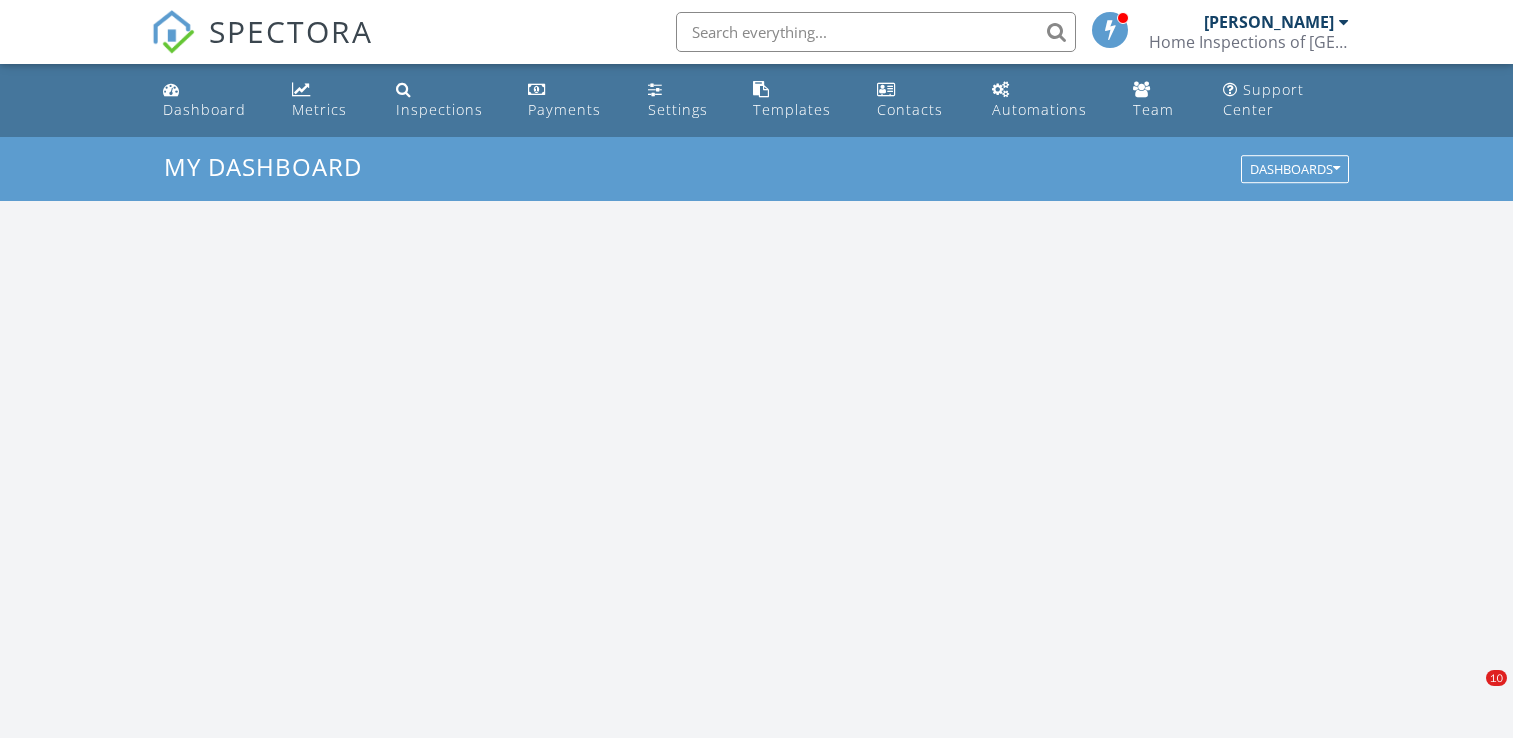 scroll, scrollTop: 0, scrollLeft: 0, axis: both 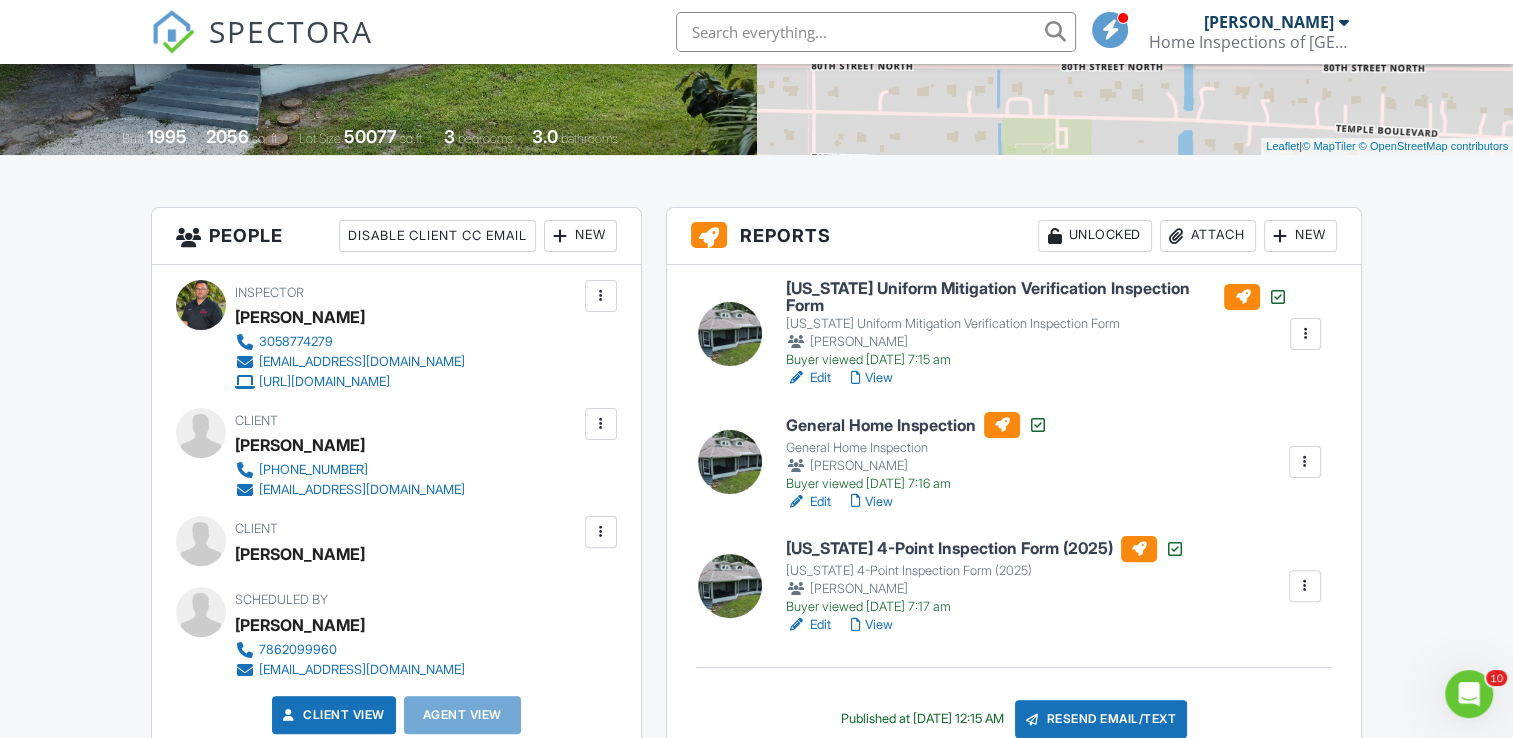 click on "Attach" at bounding box center (1208, 236) 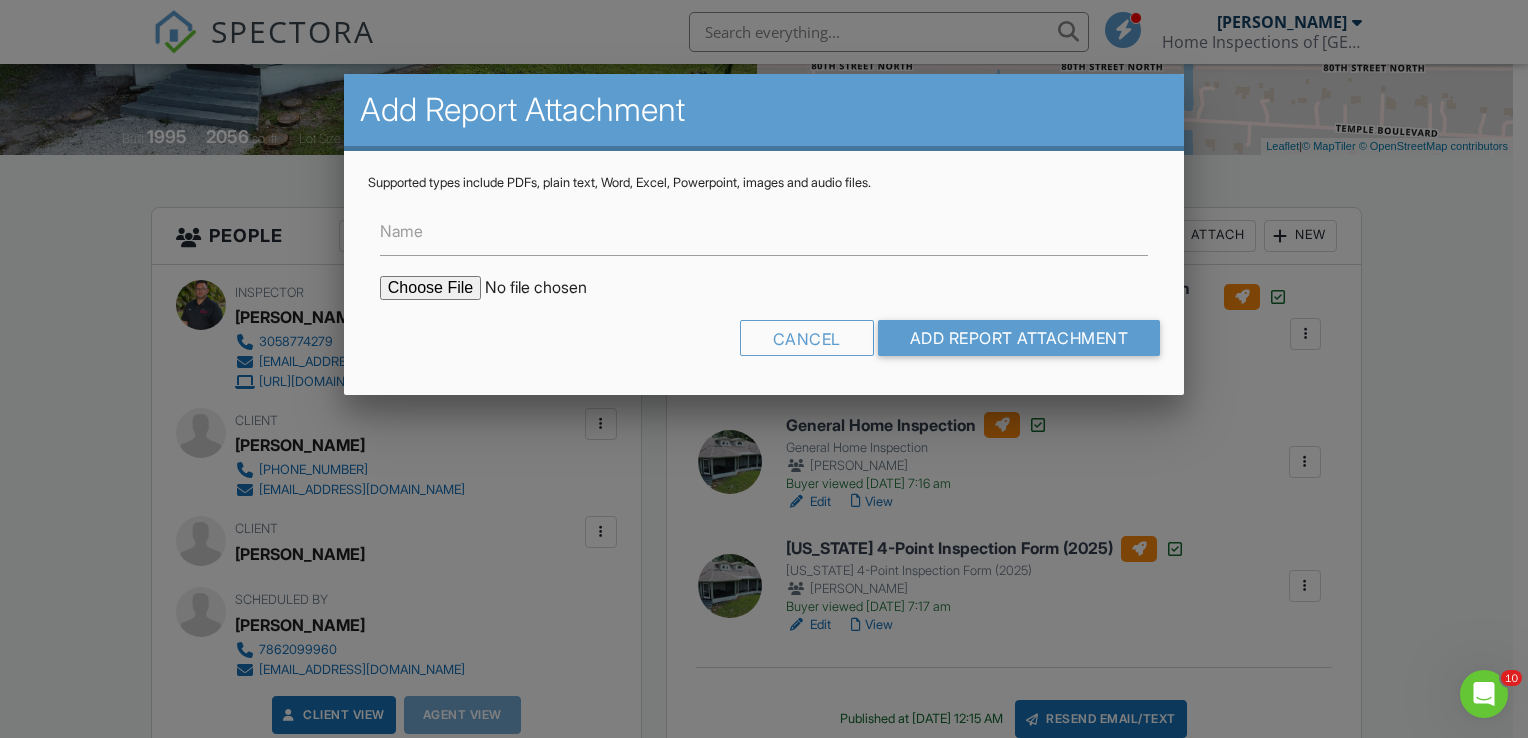 click at bounding box center (550, 288) 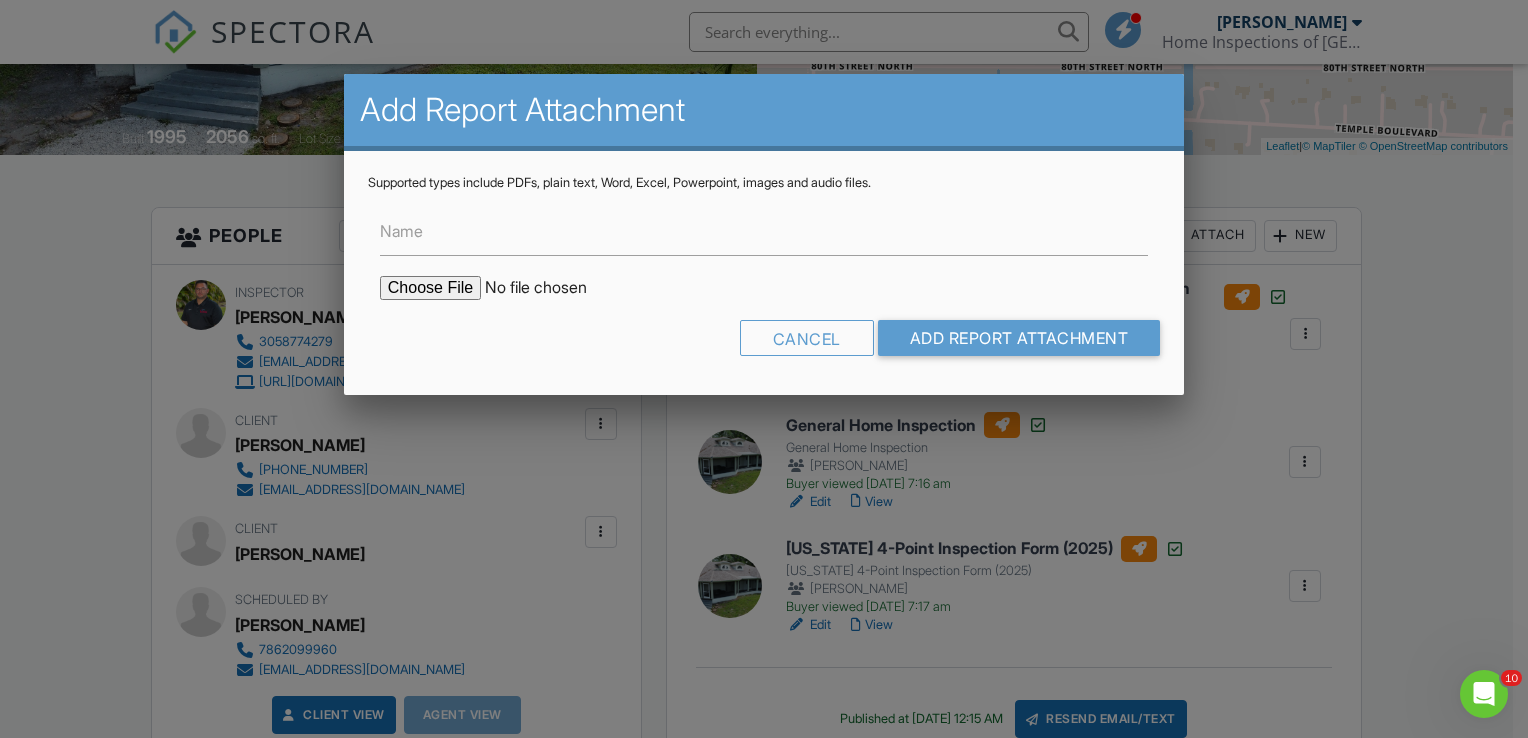 type on "C:\fakepath\Kevin German and Katherine German Certificate of Mold Analysis.pdf" 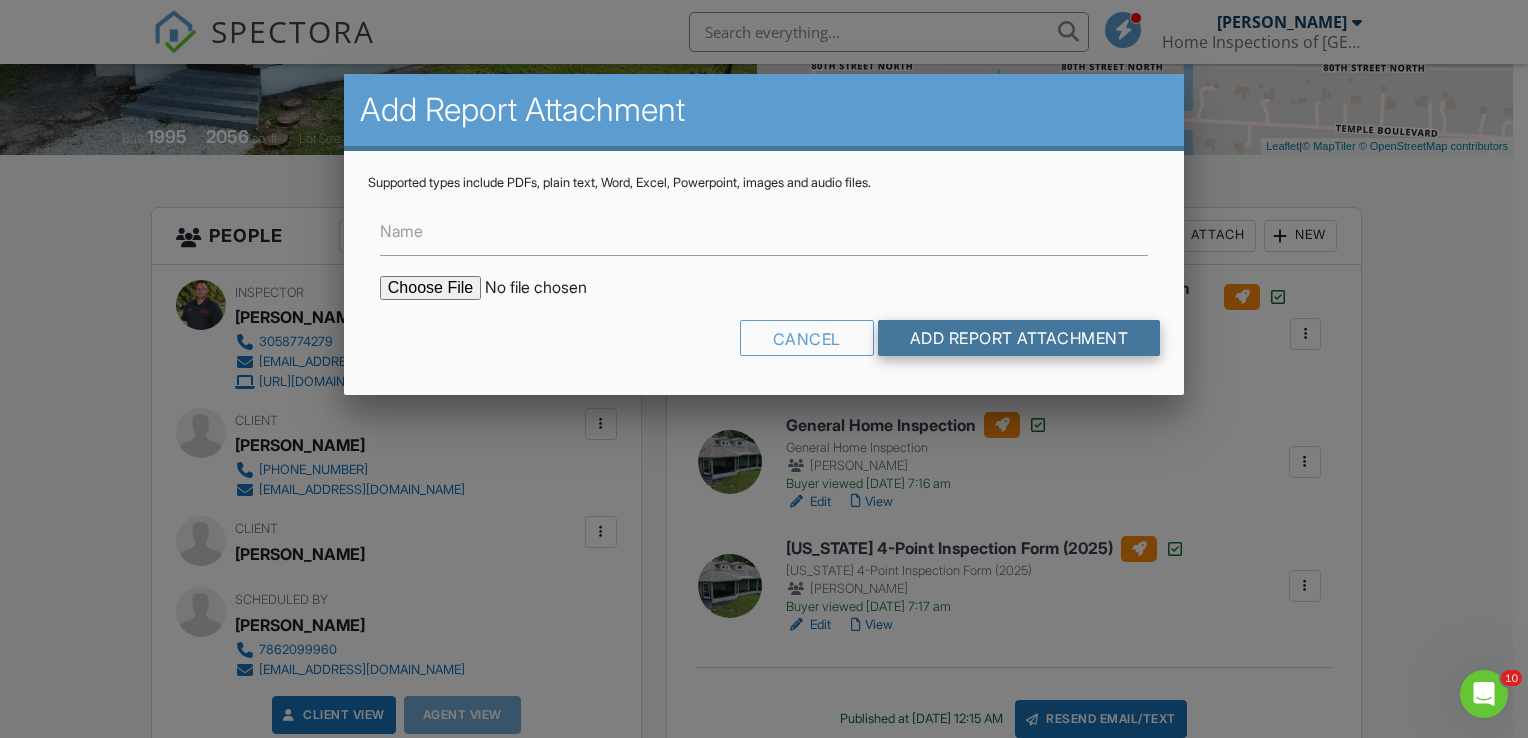 click on "Add Report Attachment" at bounding box center [1019, 338] 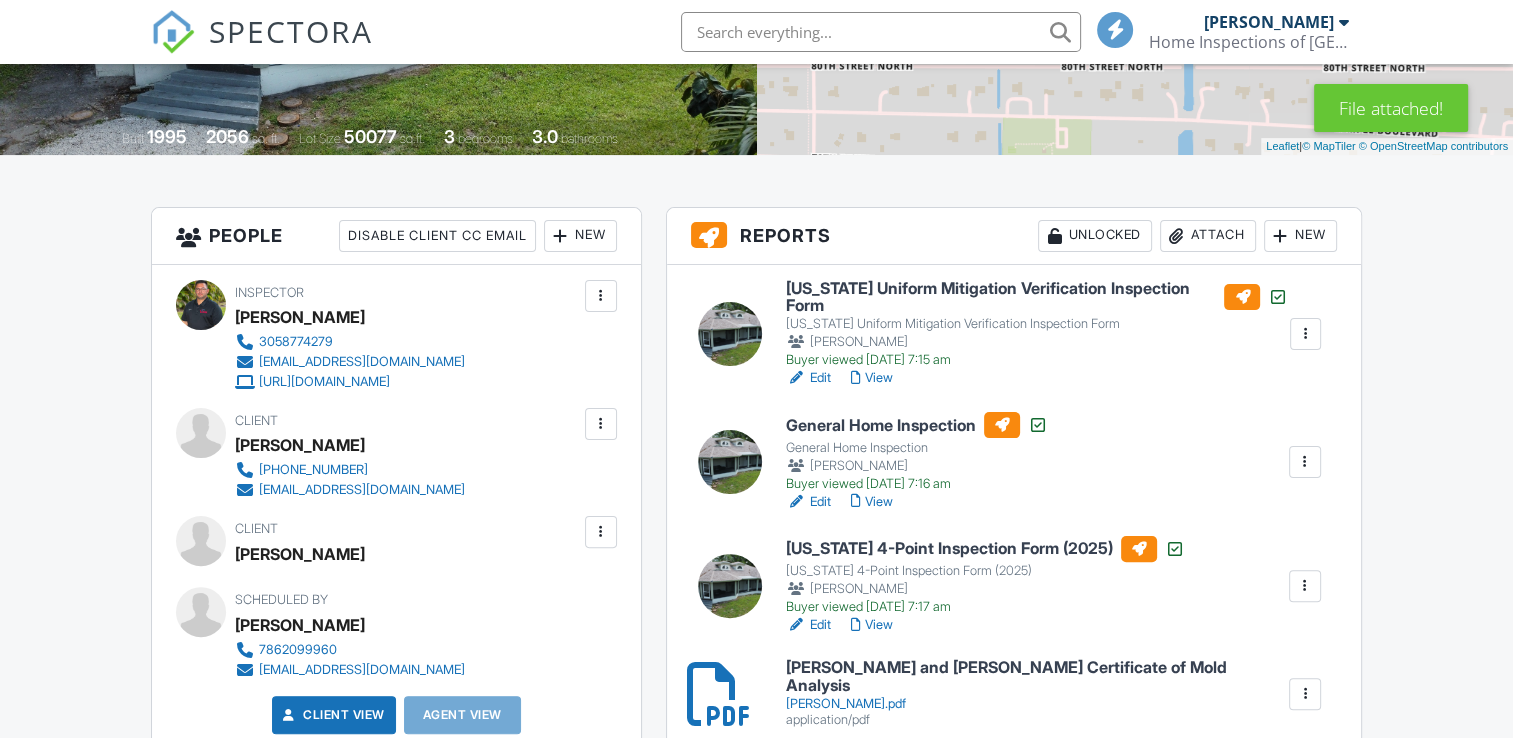 scroll, scrollTop: 400, scrollLeft: 0, axis: vertical 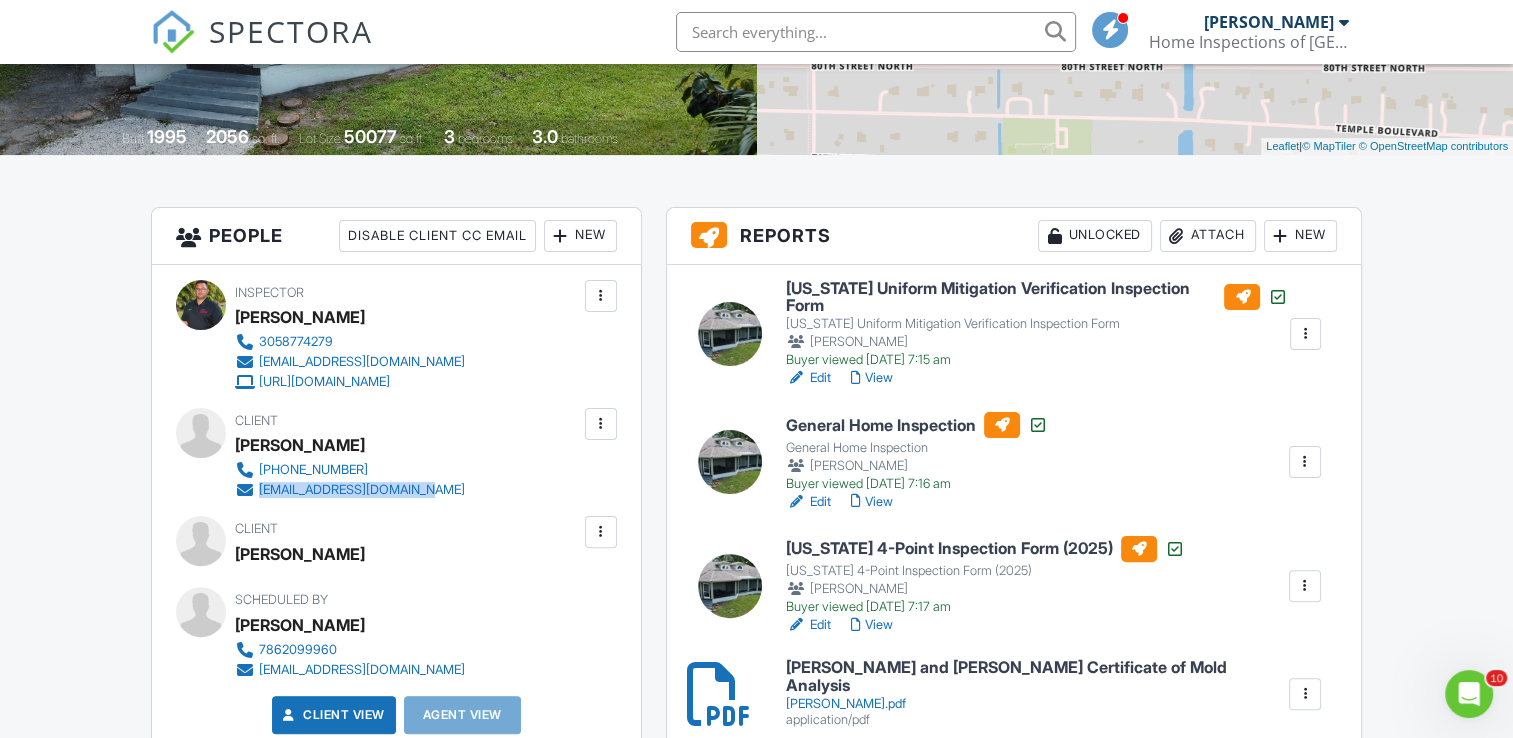 drag, startPoint x: 464, startPoint y: 490, endPoint x: 258, endPoint y: 494, distance: 206.03883 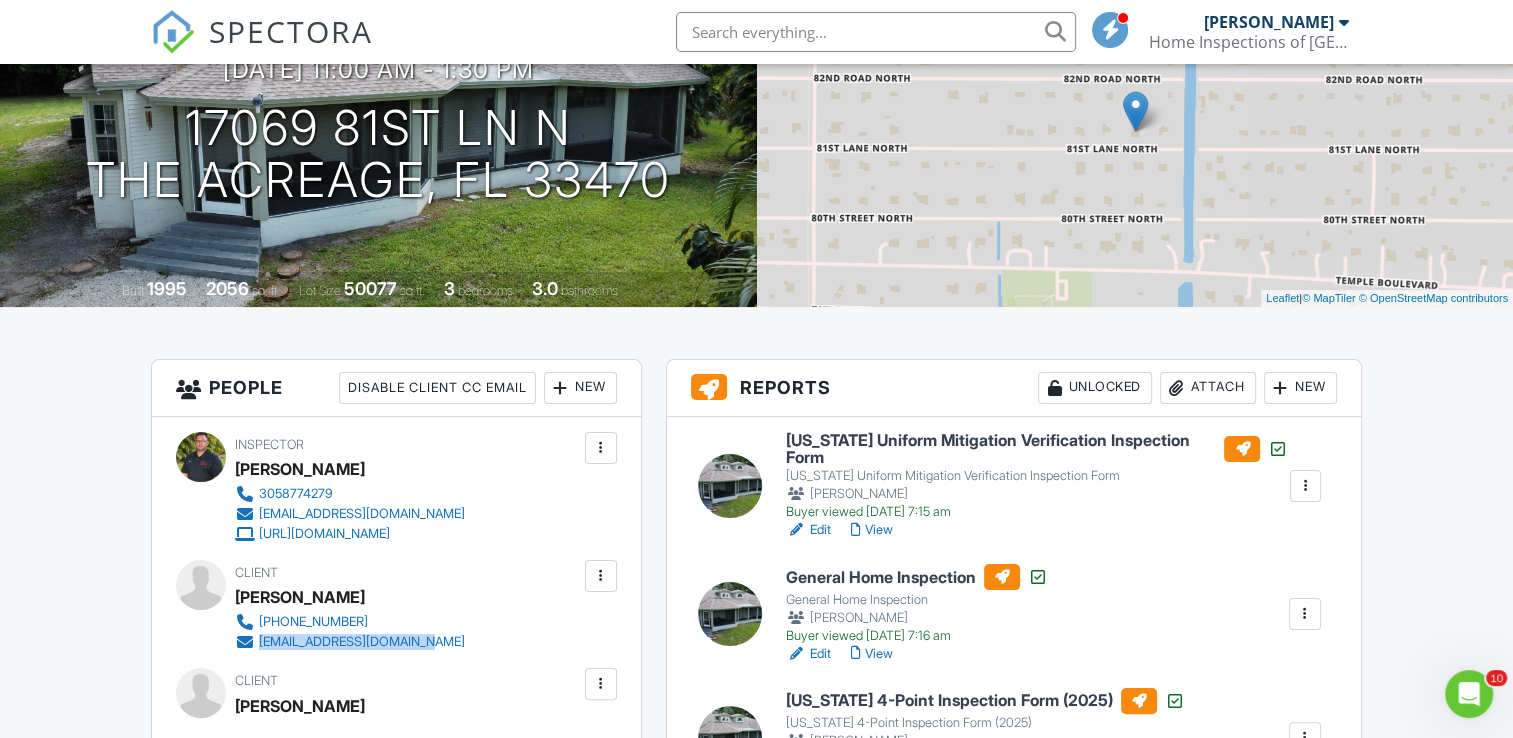 scroll, scrollTop: 100, scrollLeft: 0, axis: vertical 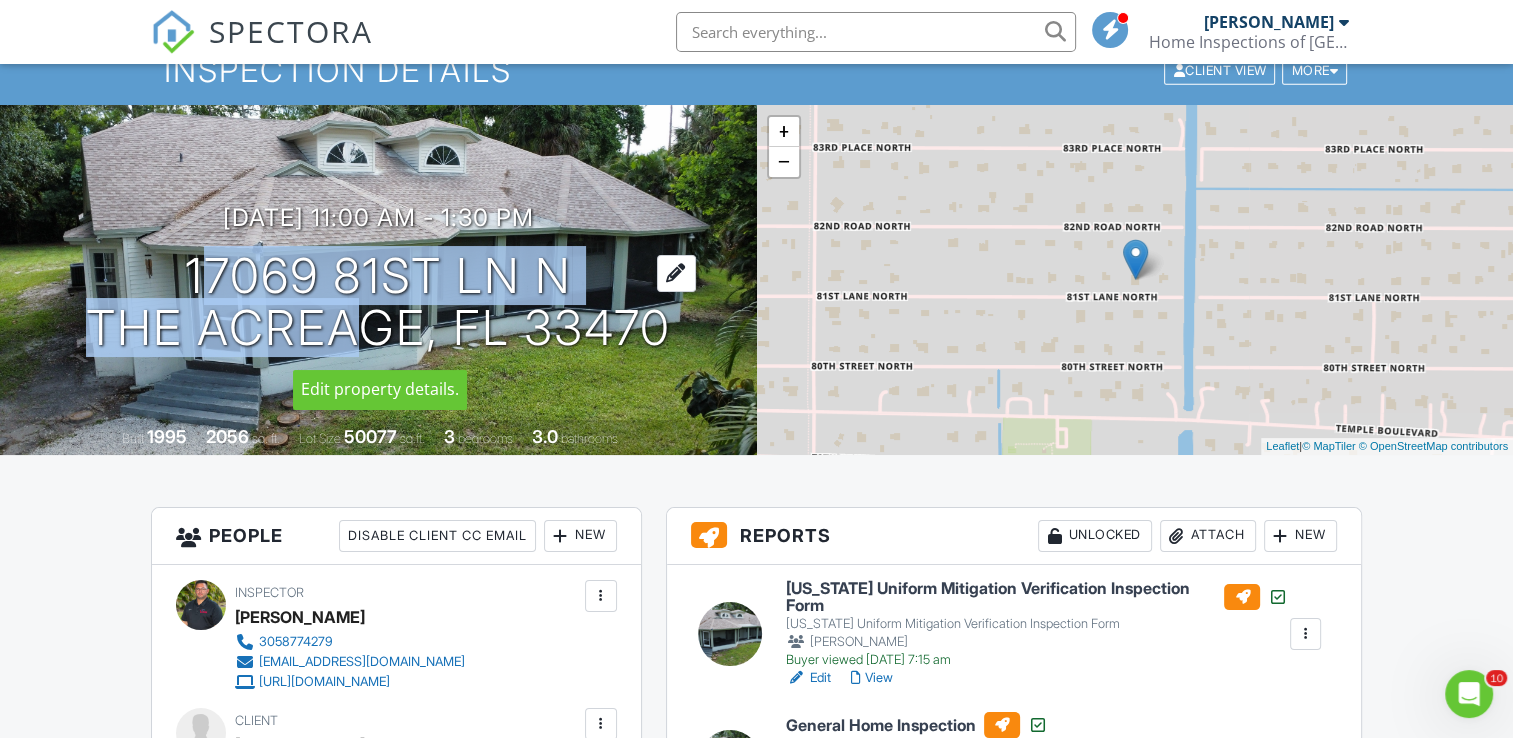 drag, startPoint x: 72, startPoint y: 337, endPoint x: 325, endPoint y: 335, distance: 253.0079 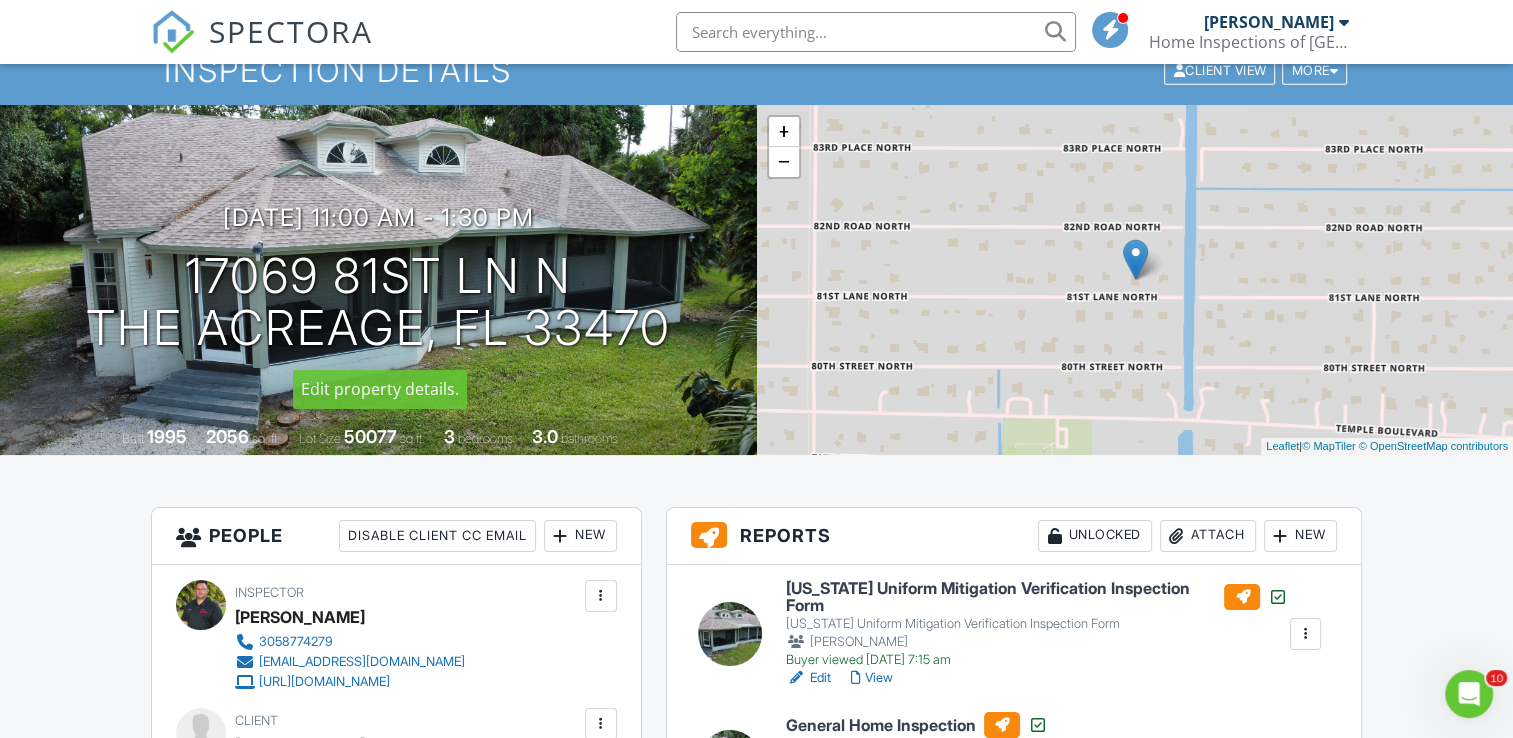 click on "Dashboard
Metrics
Inspections
Payments
Settings
Templates
Contacts
Automations
Team
Support Center
Inspection Details
Client View
More
Property Details
Reschedule
Reorder / Copy
Share
Cancel
Delete
Print Order
Convert to V9
View Change Log
07/09/2025 11:00 am
- 1:30 pm
17069 81st Ln N
The Acreage, FL 33470
Built
1995
2056
sq. ft.
Lot Size
50077
sq.ft.
3
bedrooms
3.0
bathrooms
+ − Leaflet  |  © MapTiler   © OpenStreetMap contributors
All emails and texts are disabled for this inspection!
Turn on emails and texts
Turn on and Requeue Notifications
Reports
Unlocked
Attach
New
Randy Gonzalez" at bounding box center [756, 1579] 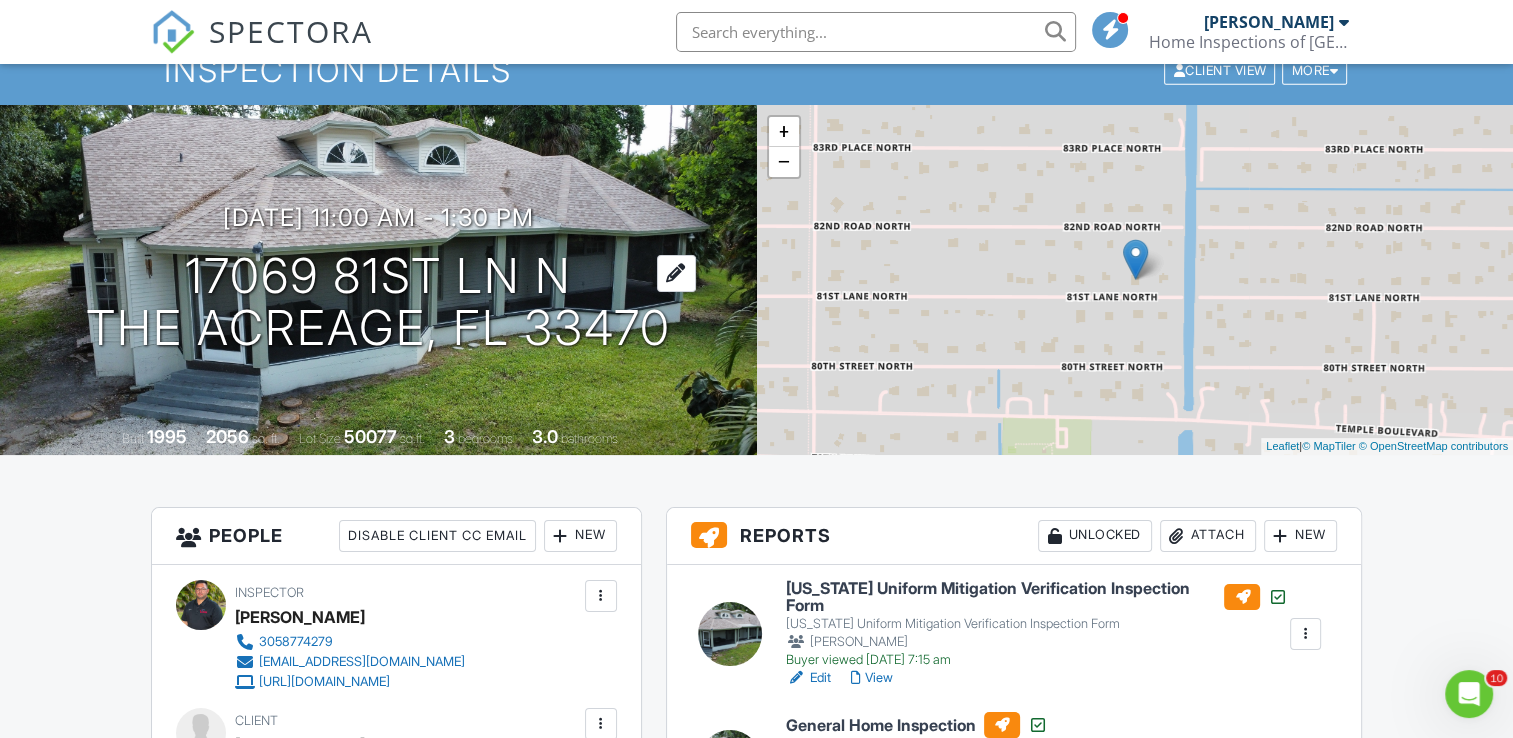 click on "17069 81st Ln N
The Acreage, FL 33470" at bounding box center (378, 303) 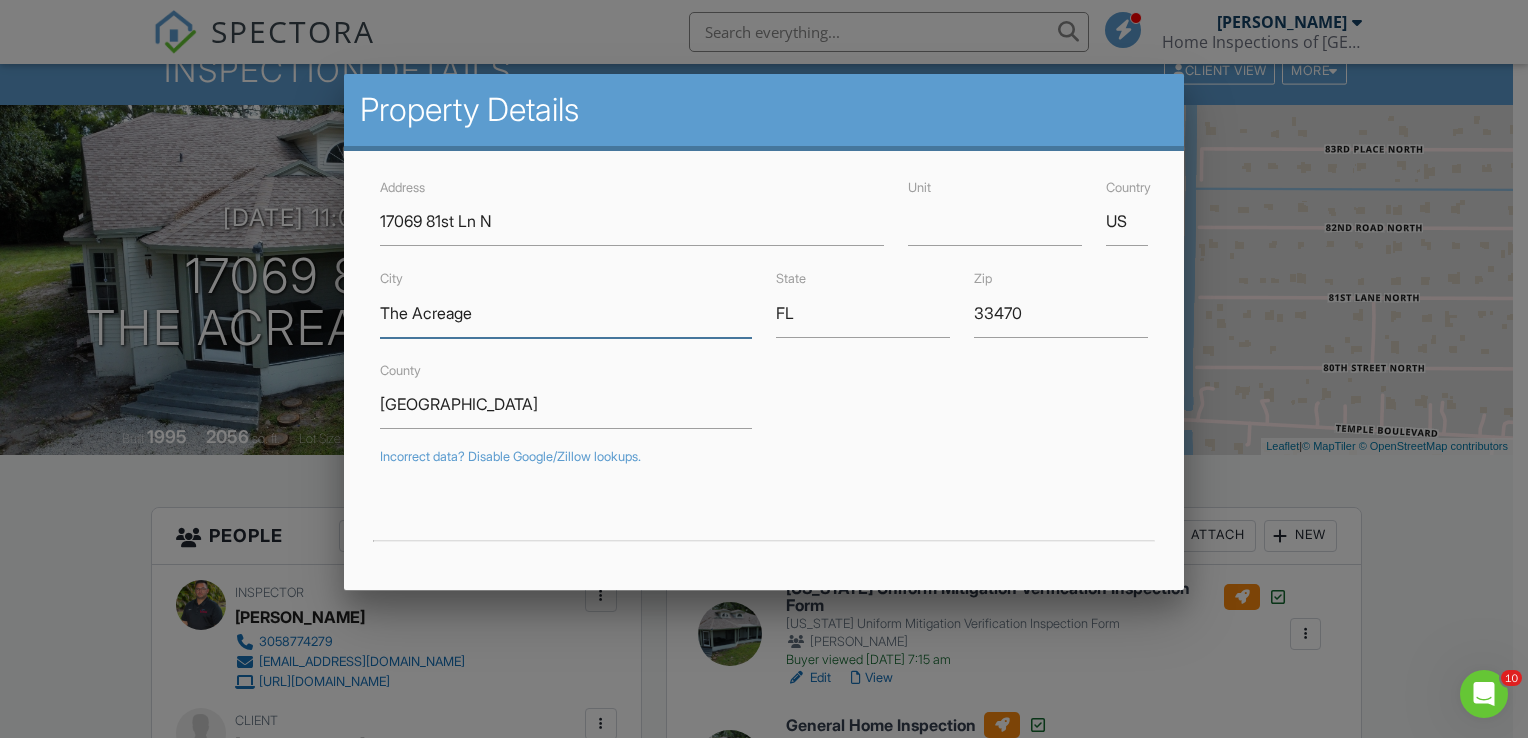 drag, startPoint x: 534, startPoint y: 321, endPoint x: 203, endPoint y: 298, distance: 331.79813 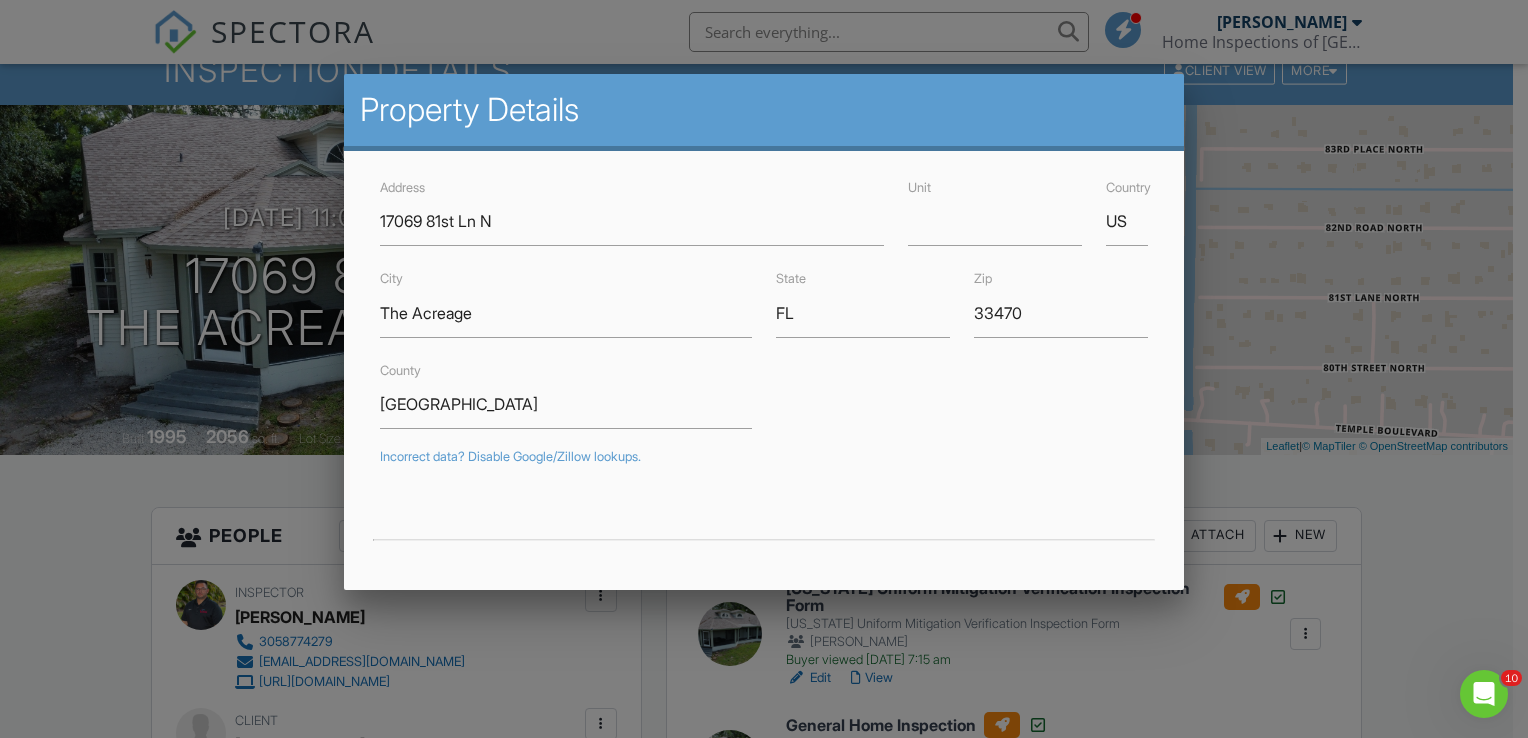click at bounding box center (764, 361) 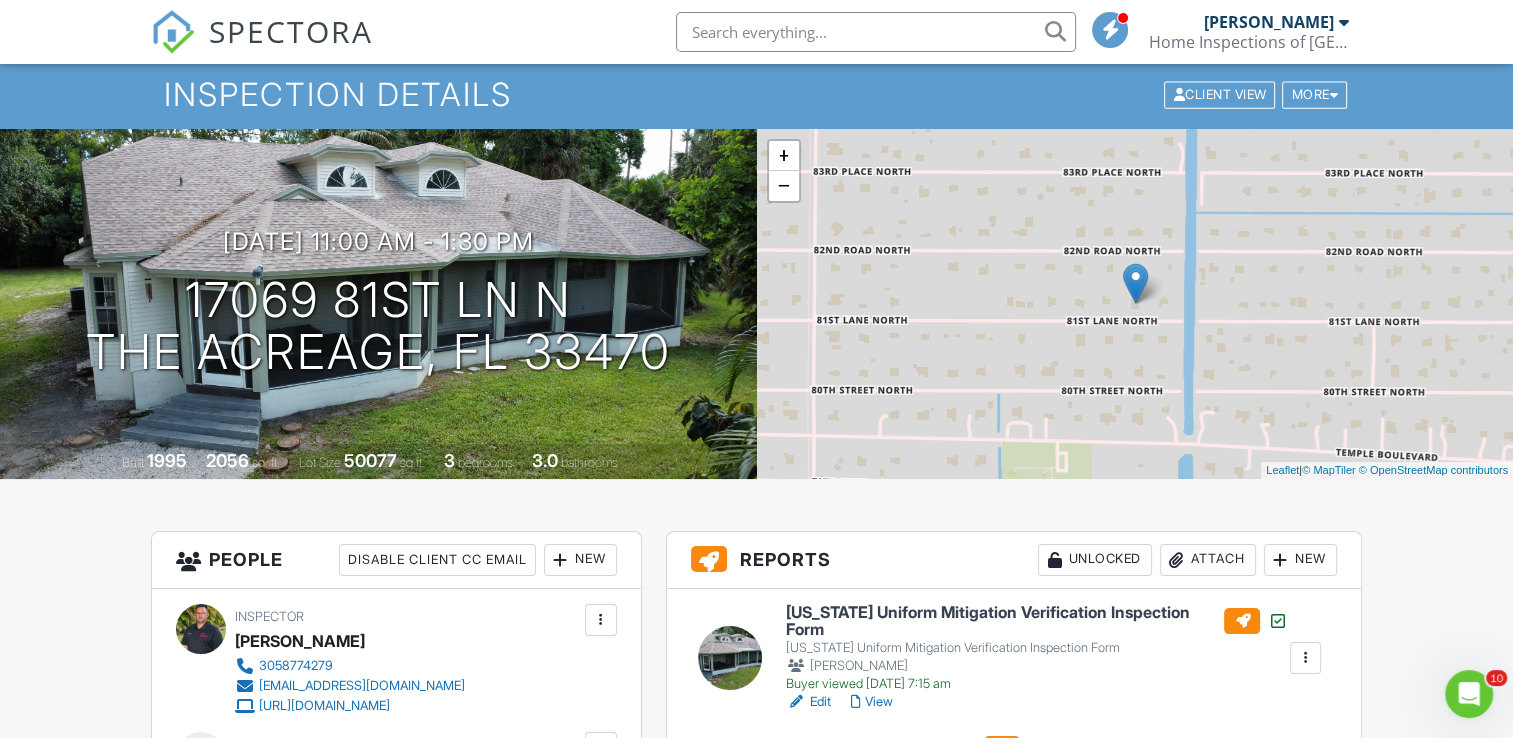 scroll, scrollTop: 0, scrollLeft: 0, axis: both 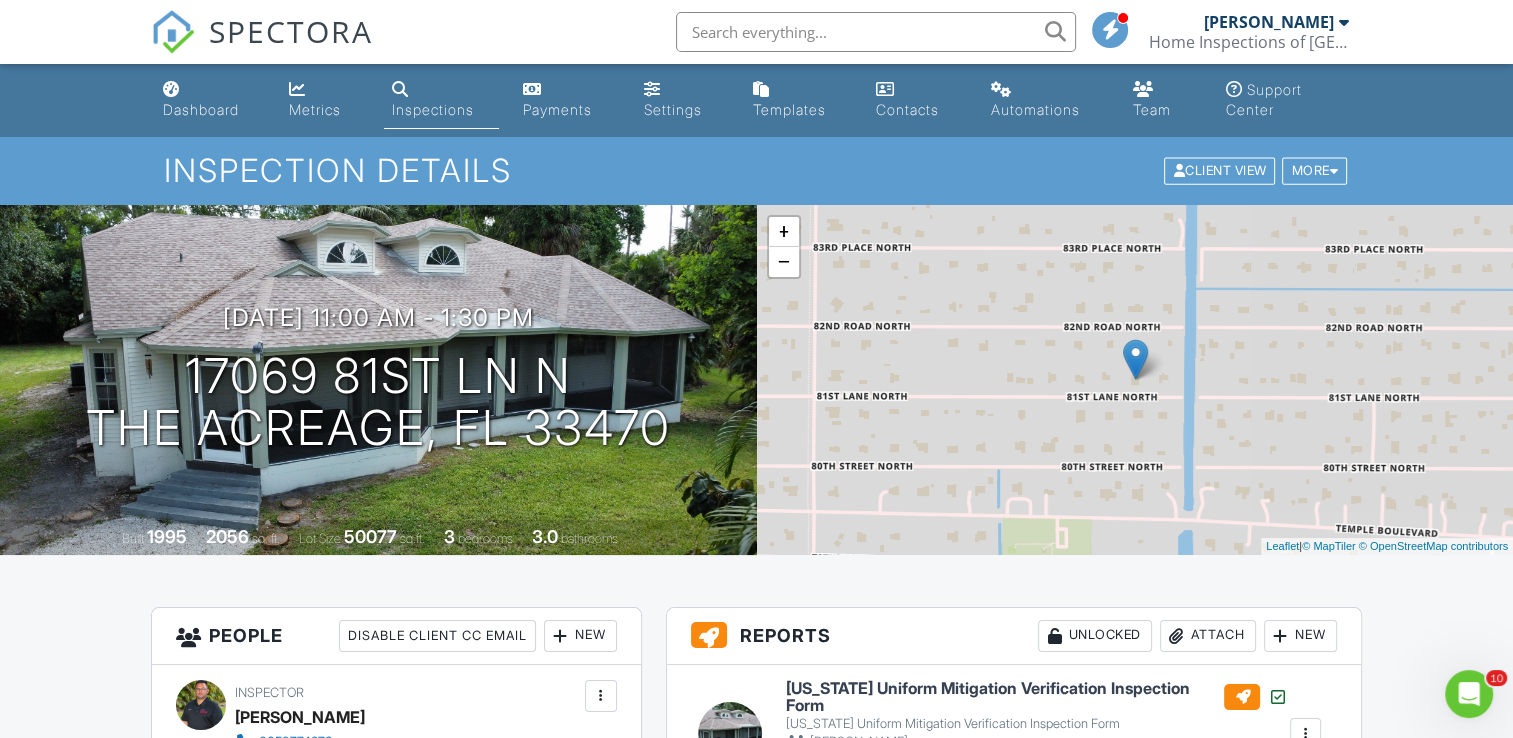 click on "Dashboard
Metrics
Inspections
Payments
Settings
Templates
Contacts
Automations
Team
Support Center" at bounding box center (756, 100) 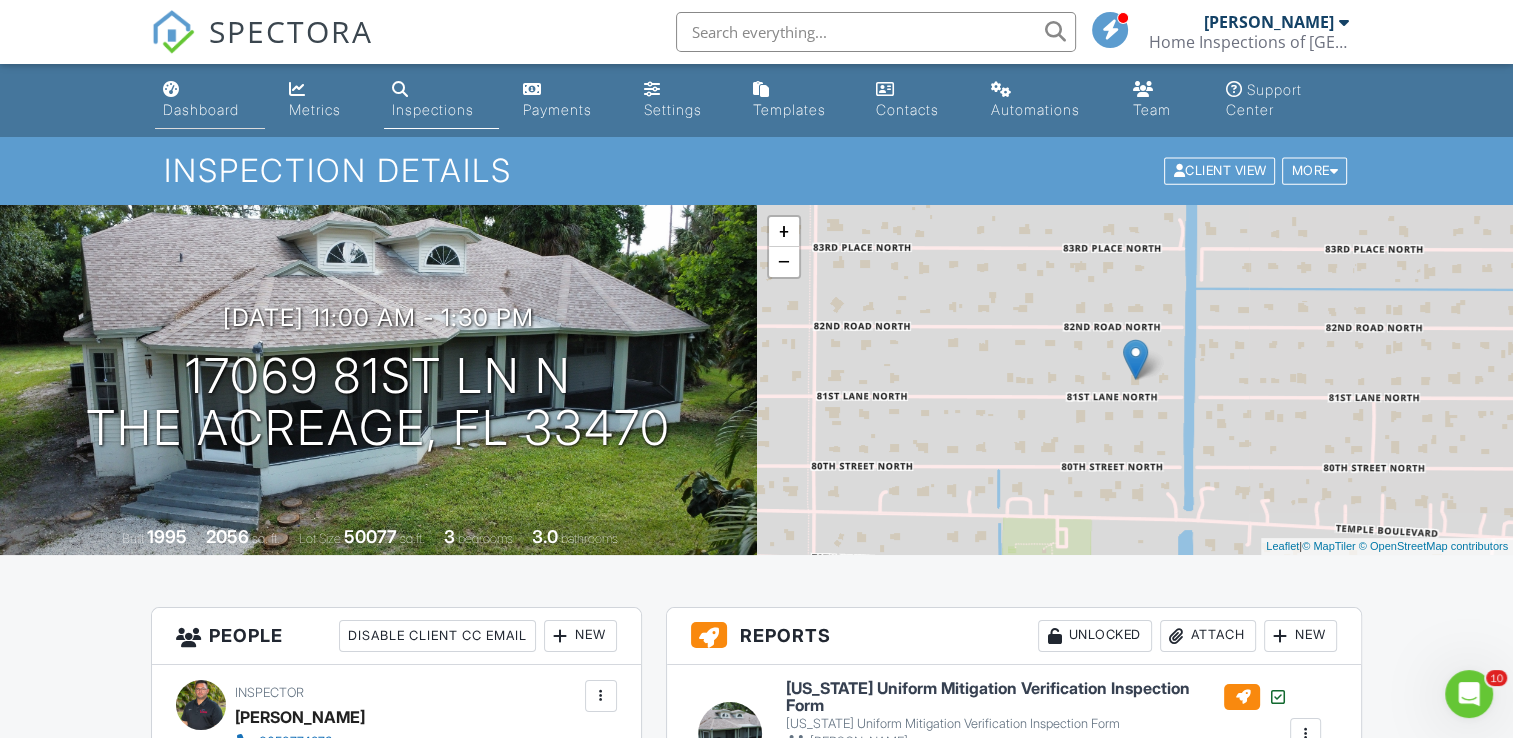 click on "Dashboard" at bounding box center [210, 100] 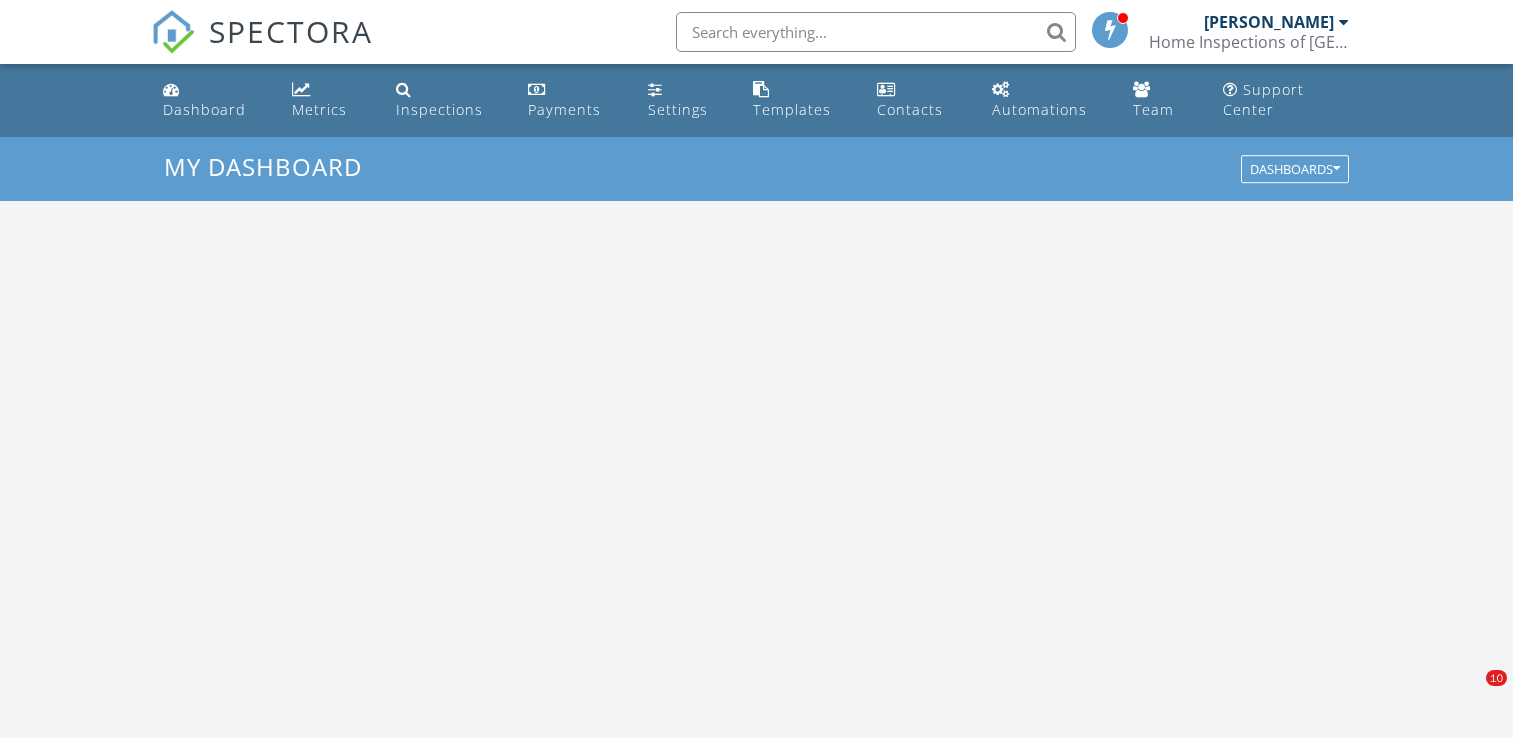 scroll, scrollTop: 0, scrollLeft: 0, axis: both 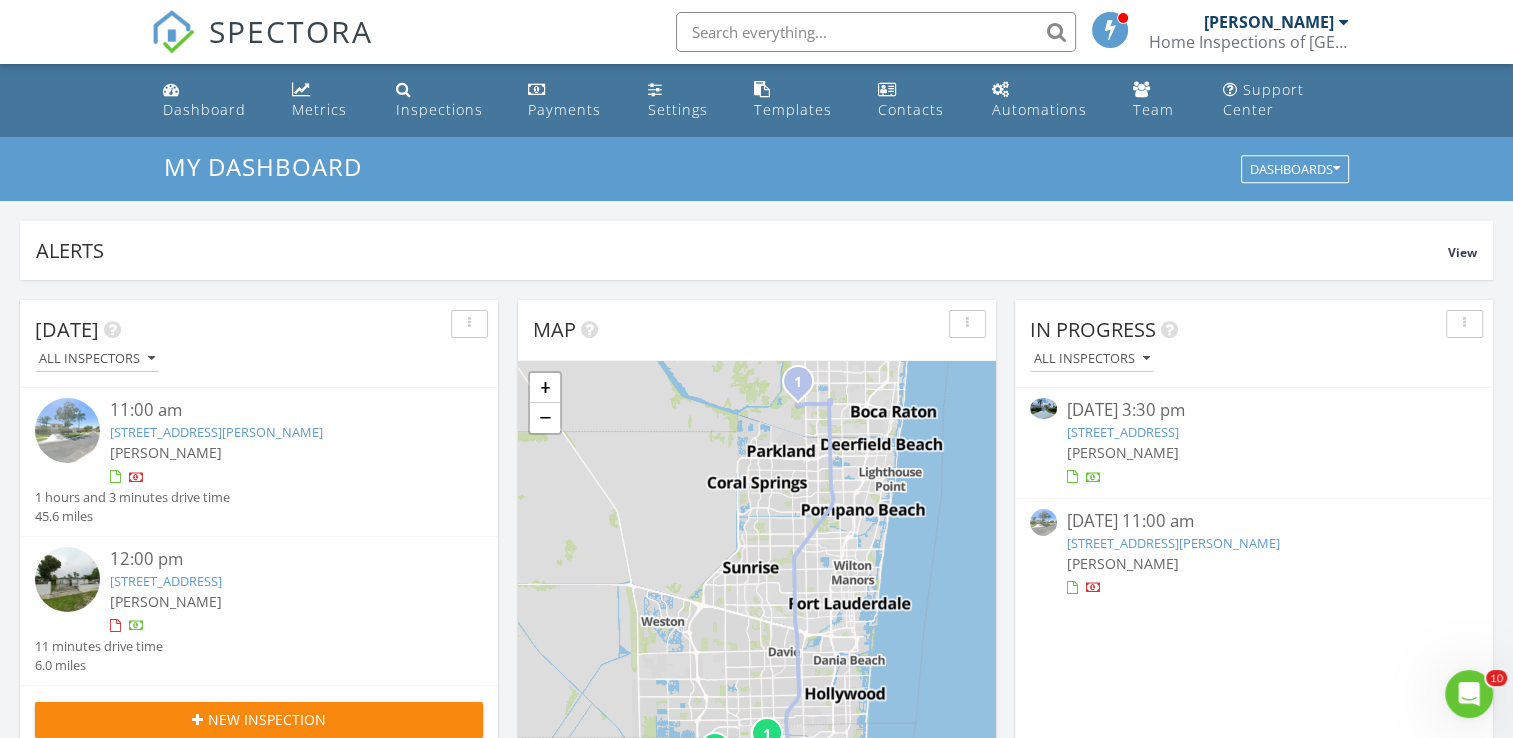 click on "New Inspection" at bounding box center [259, 719] 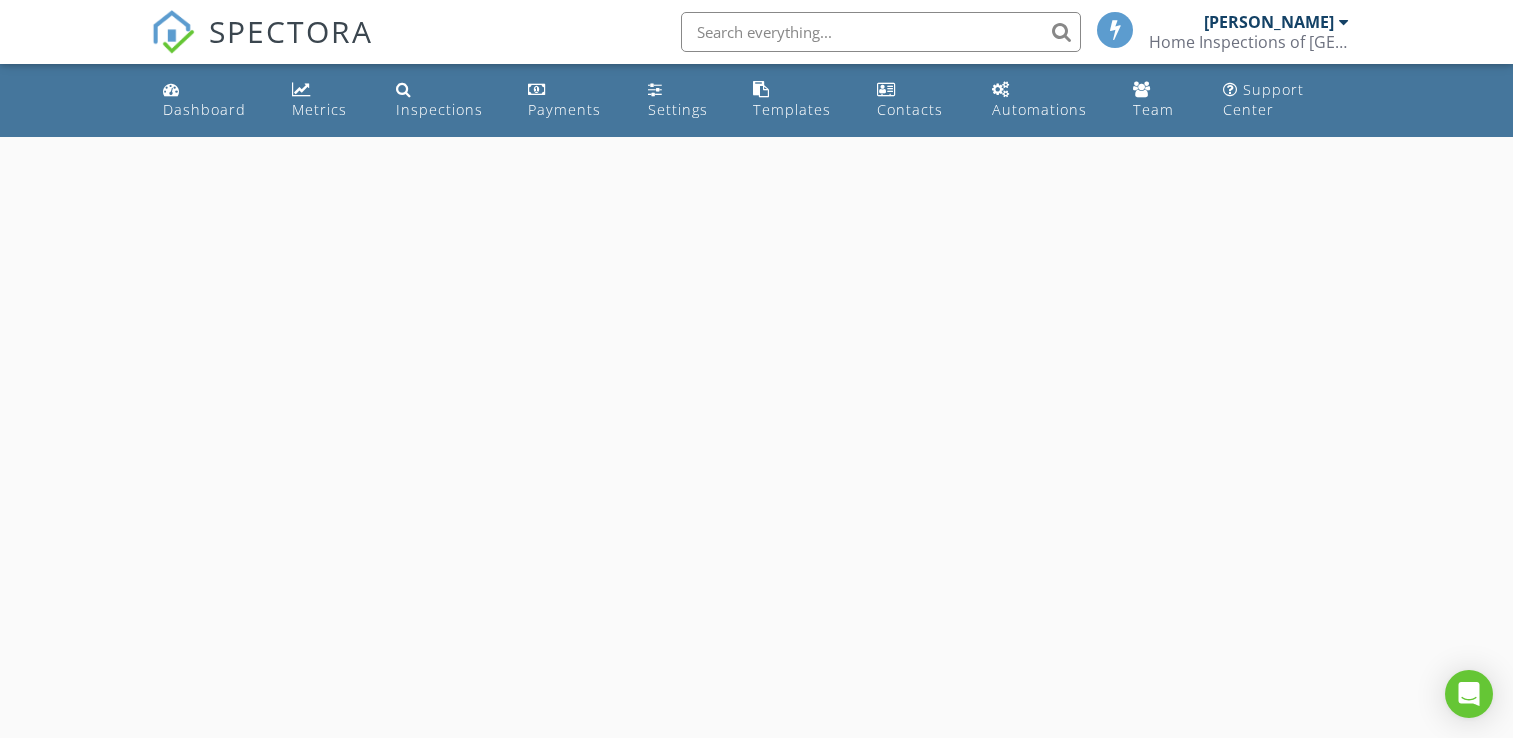 scroll, scrollTop: 0, scrollLeft: 0, axis: both 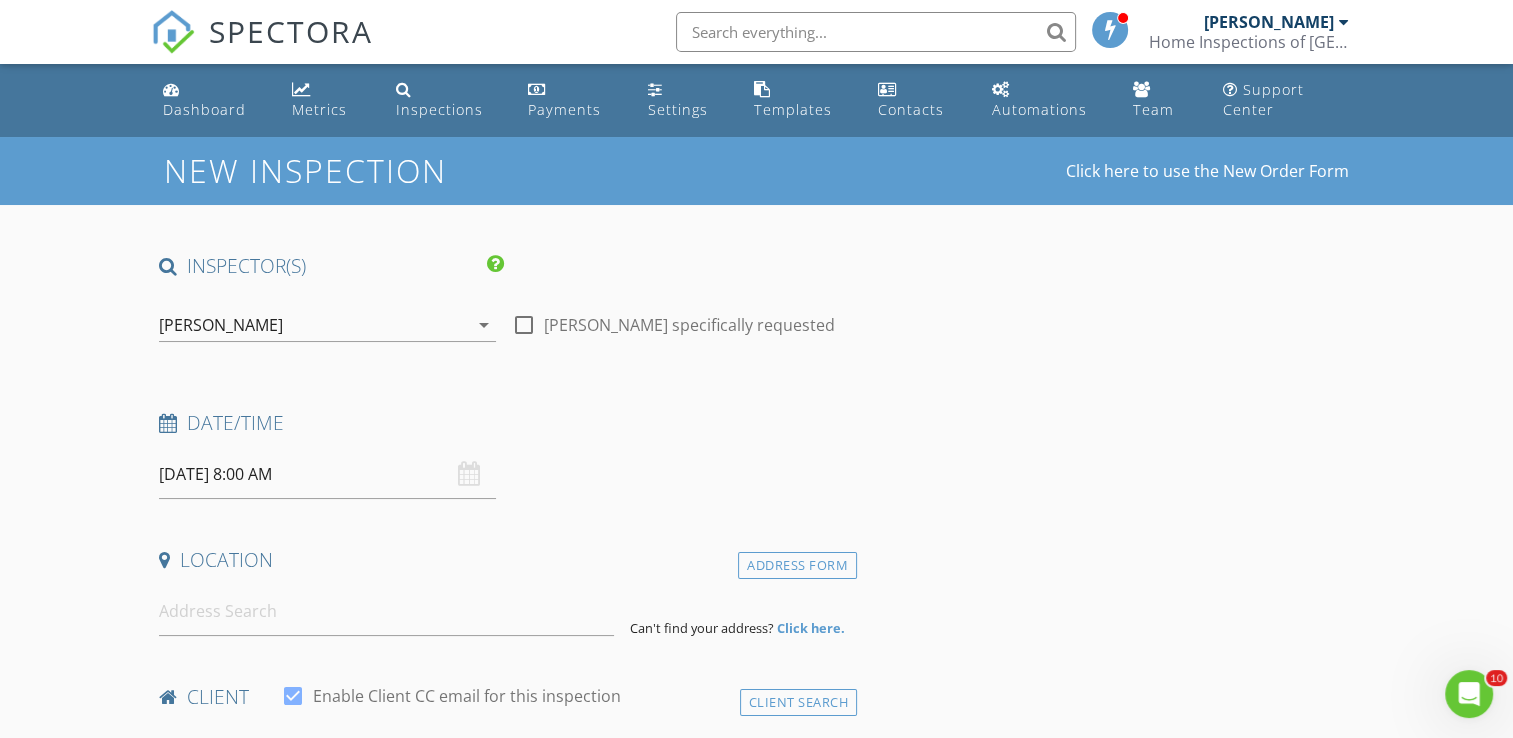 click on "[PERSON_NAME]" at bounding box center [221, 325] 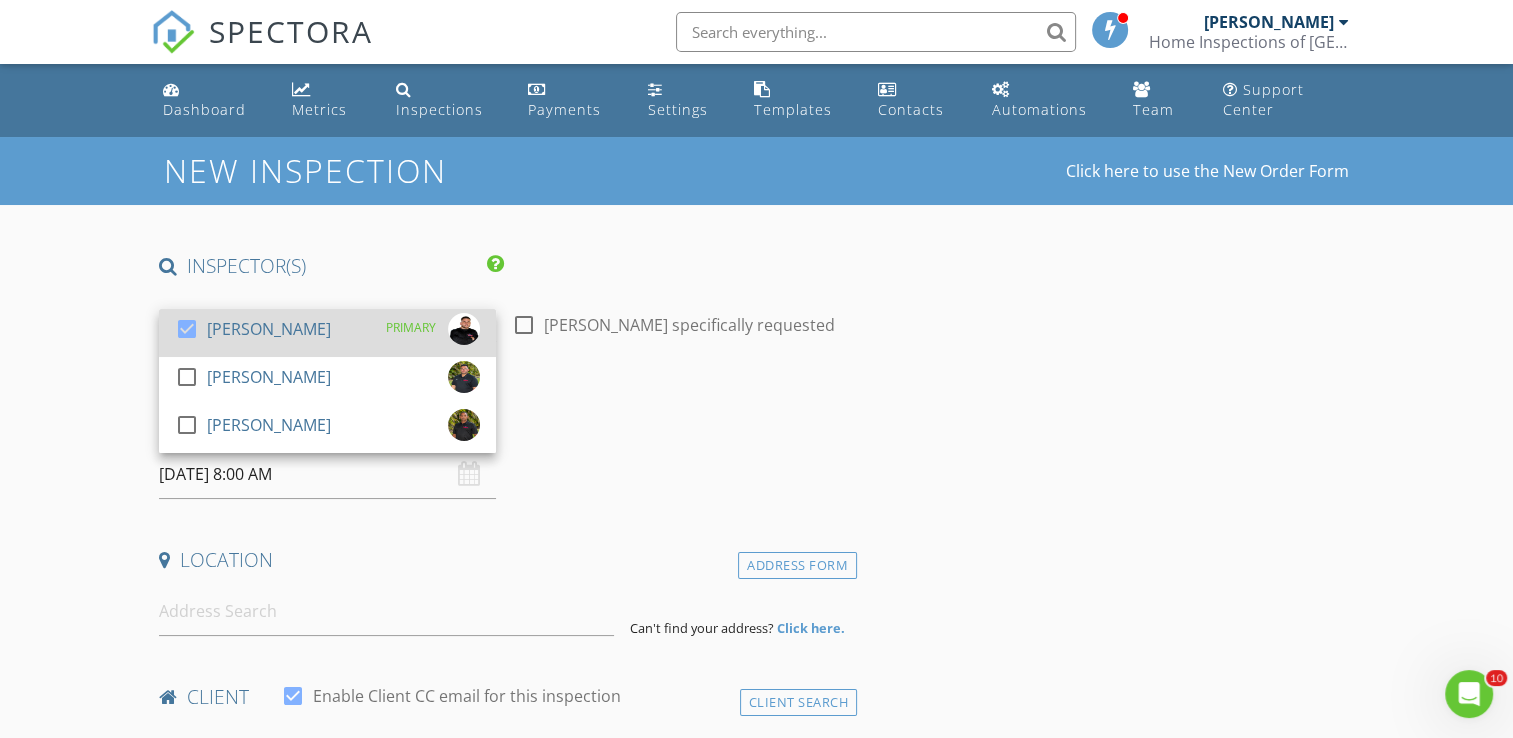 click at bounding box center (187, 329) 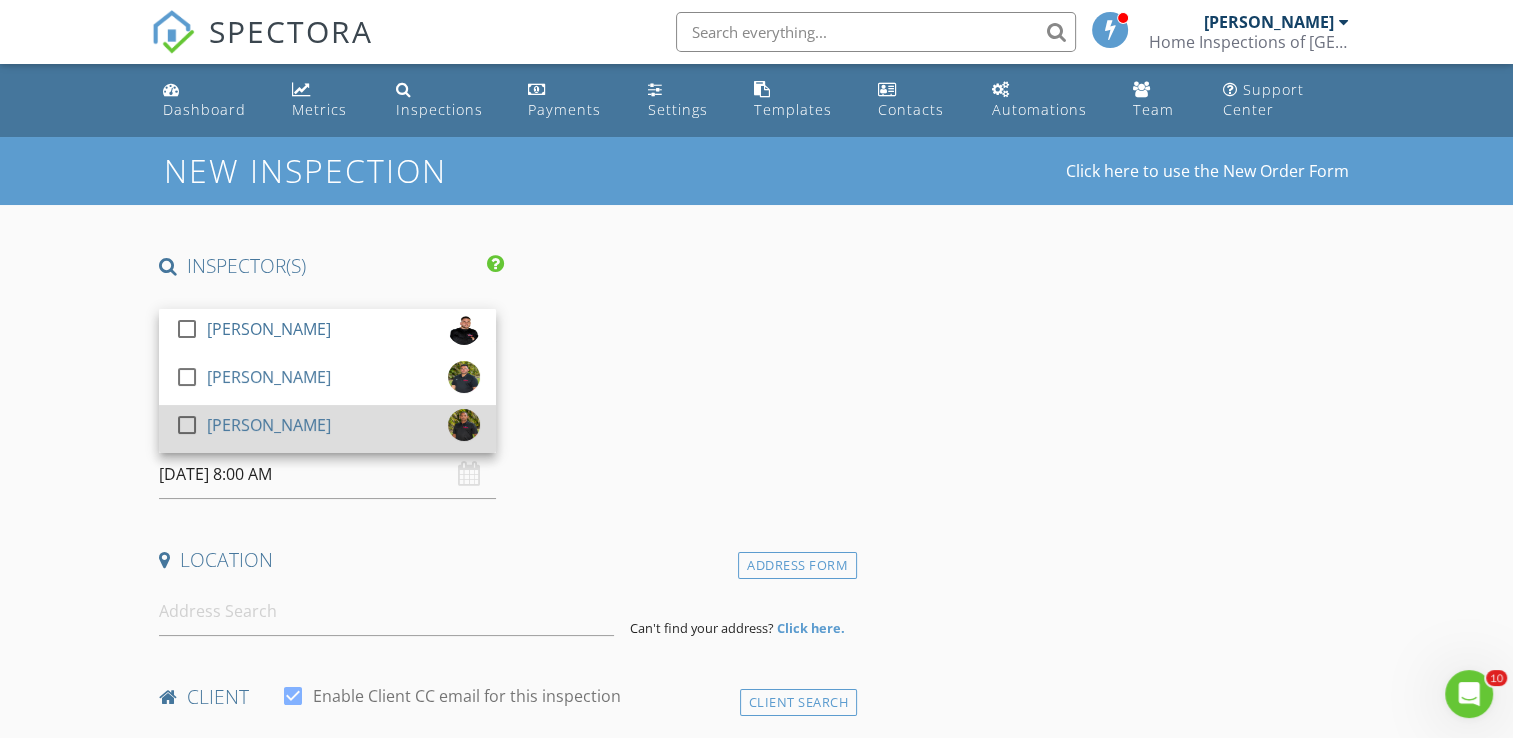 click at bounding box center (187, 425) 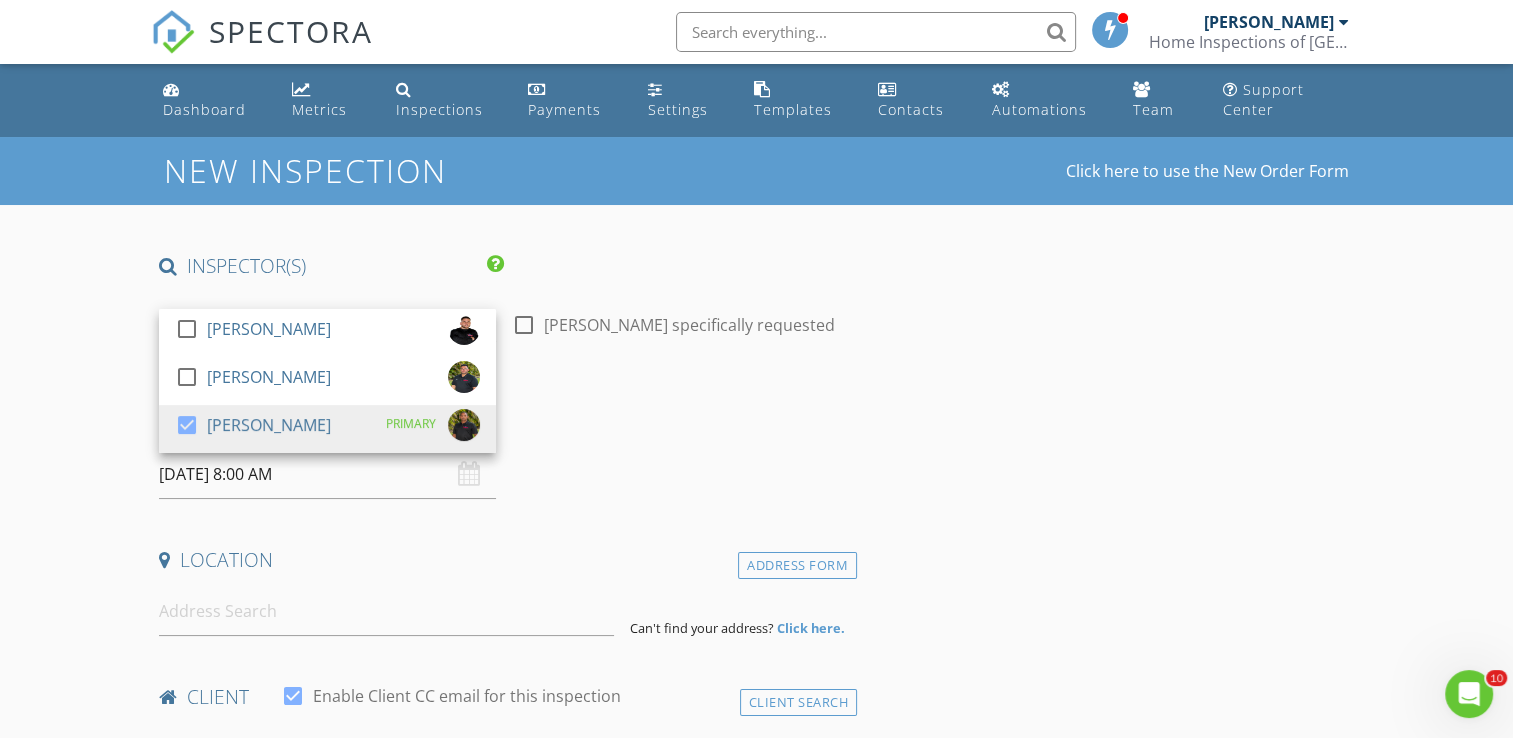 click on "New Inspection
Click here to use the New Order Form
INSPECTOR(S)
check_box_outline_blank   Alexis Espinosa     check_box_outline_blank   Randy Gonzalez     check_box   Felipe M Martinez   PRIMARY   Felipe M Martinez arrow_drop_down   check_box_outline_blank Felipe M Martinez specifically requested
Date/Time
07/11/2025 8:00 AM
Location
Address Form       Can't find your address?   Click here.
client
check_box Enable Client CC email for this inspection   Client Search     check_box_outline_blank Client is a Company/Organization     First Name   Last Name   Email   CC Email   Phone           Notes   Private Notes
ADD ADDITIONAL client
SERVICES
check_box_outline_blank   4 Point and Wind Mitigation Inspection Combo   check_box_outline_blank   4 Point Inspection Only" at bounding box center [756, 1653] 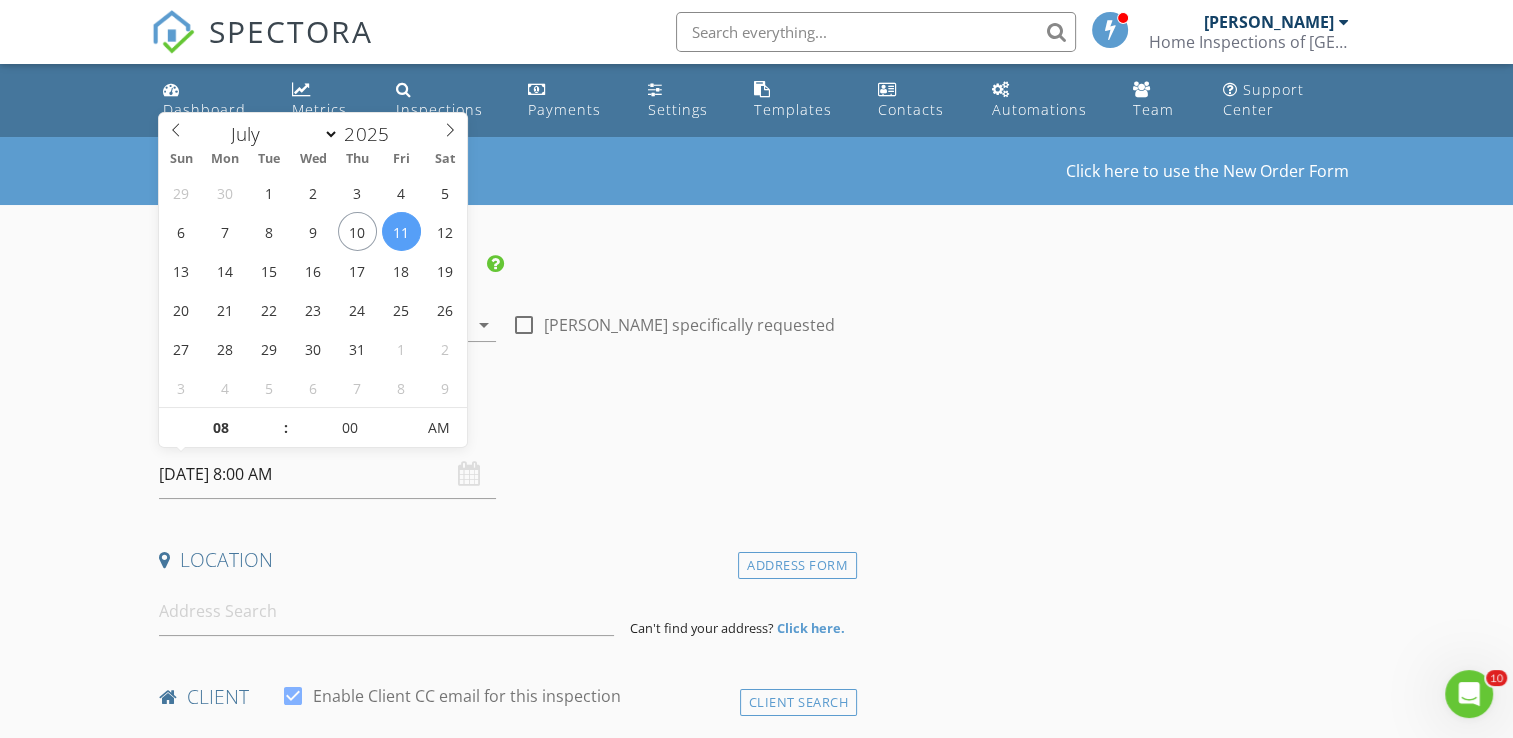click on "07/11/2025 8:00 AM" at bounding box center (327, 474) 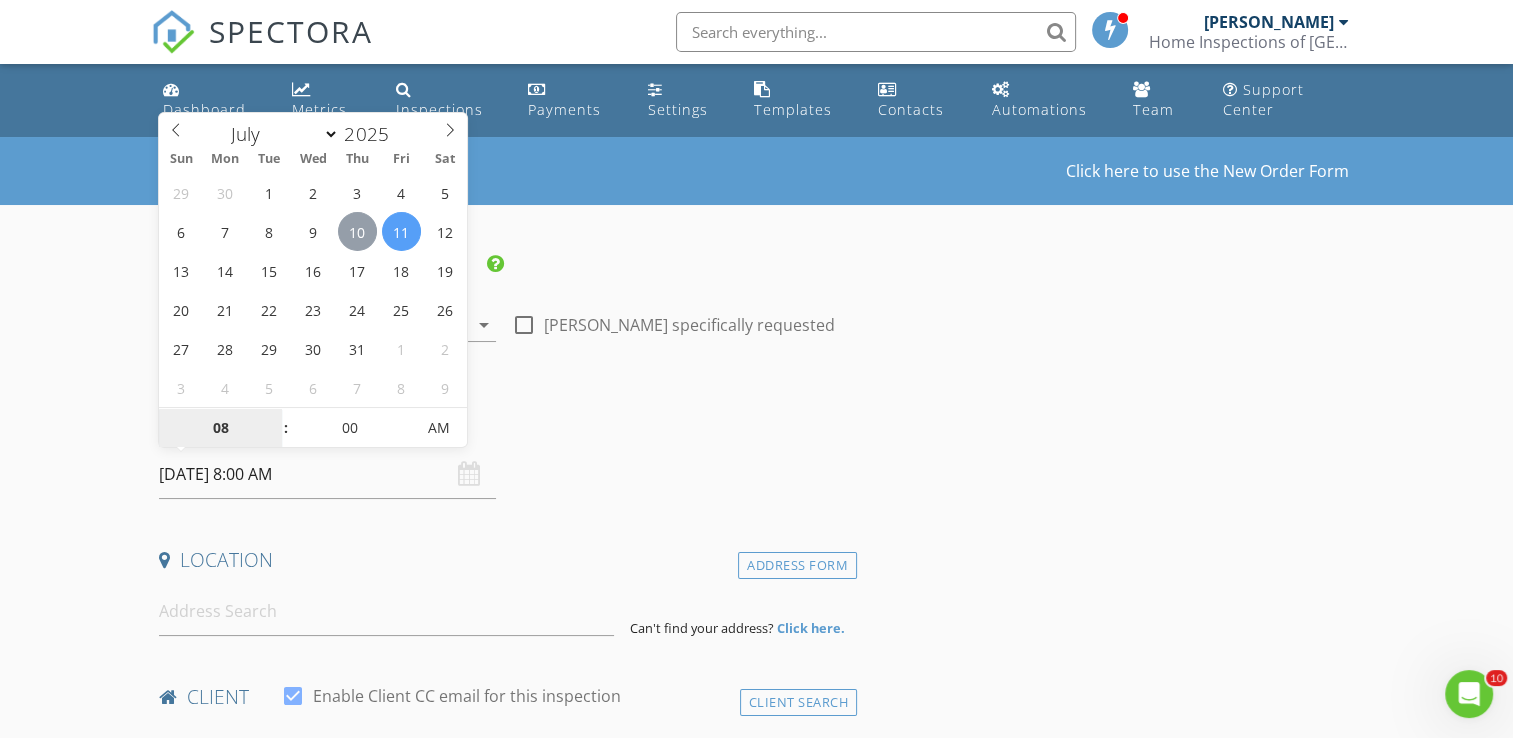 type on "07/10/2025 8:00 AM" 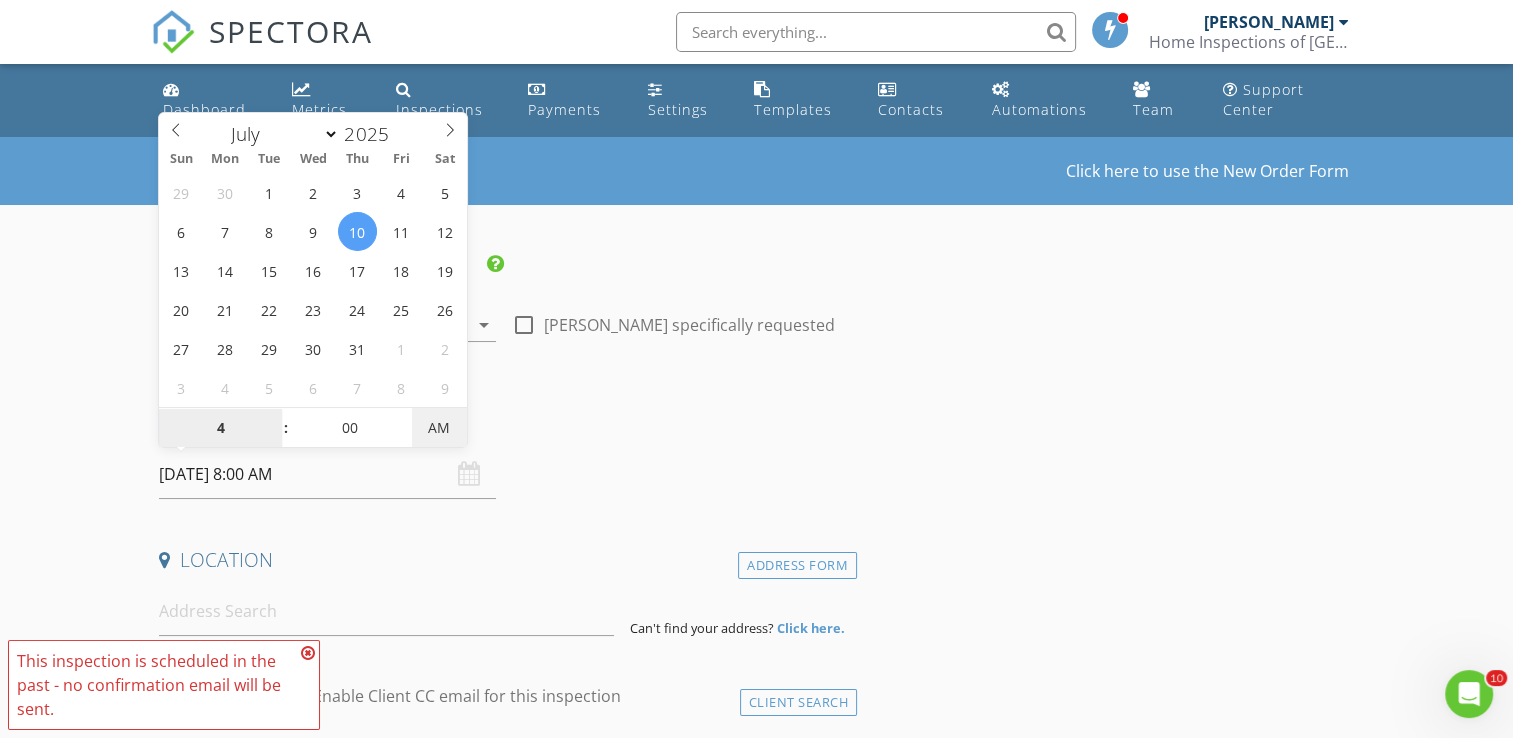 type on "04" 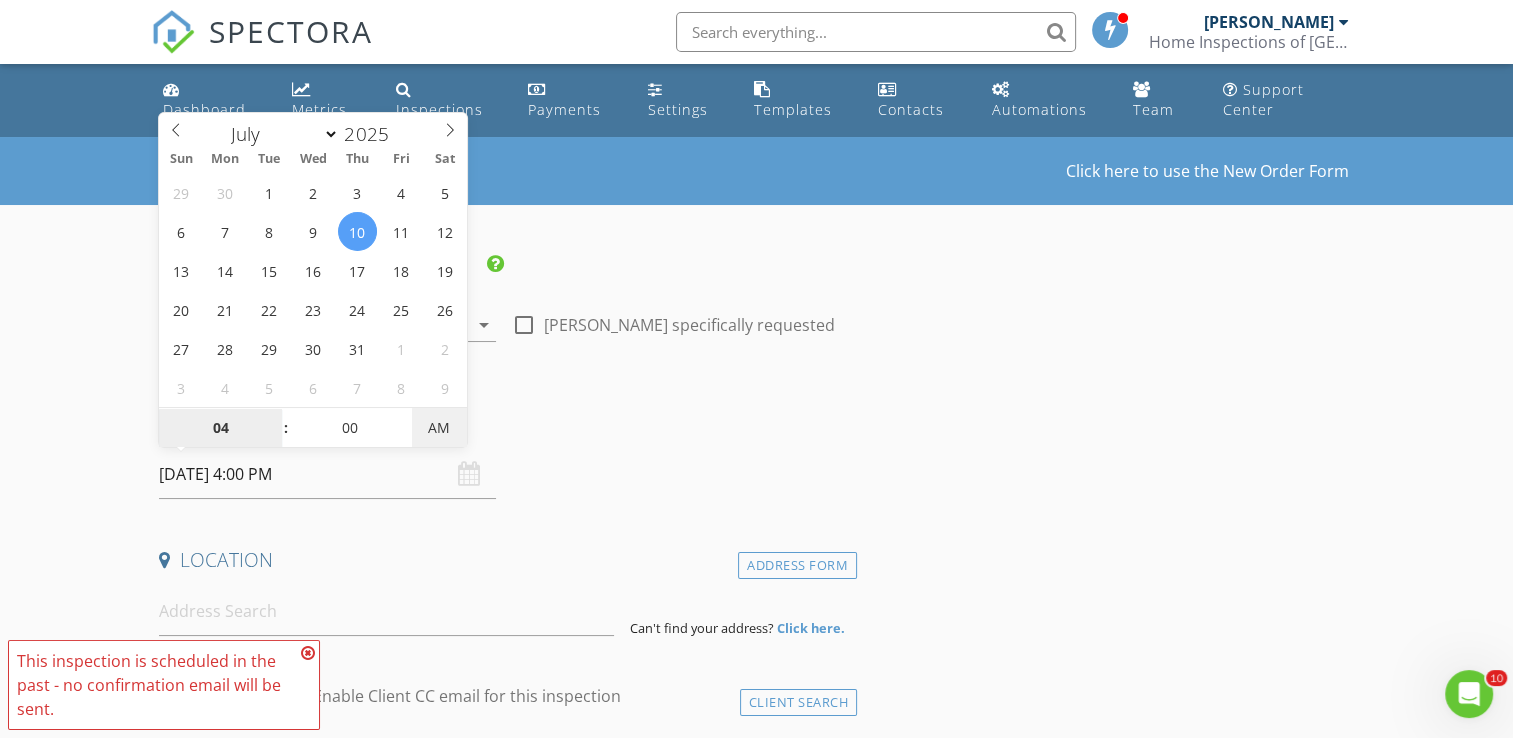click on "AM" at bounding box center [439, 428] 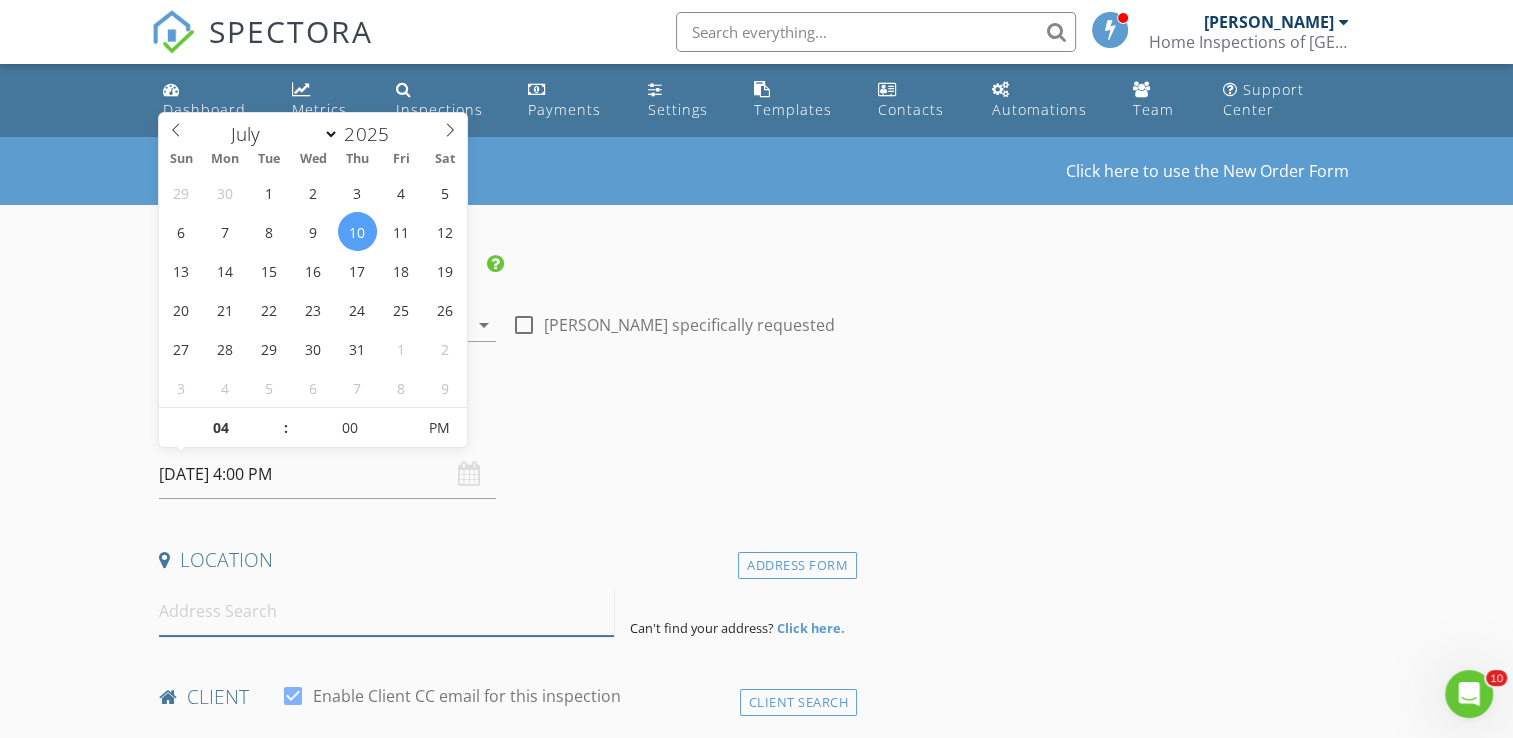 click at bounding box center [386, 611] 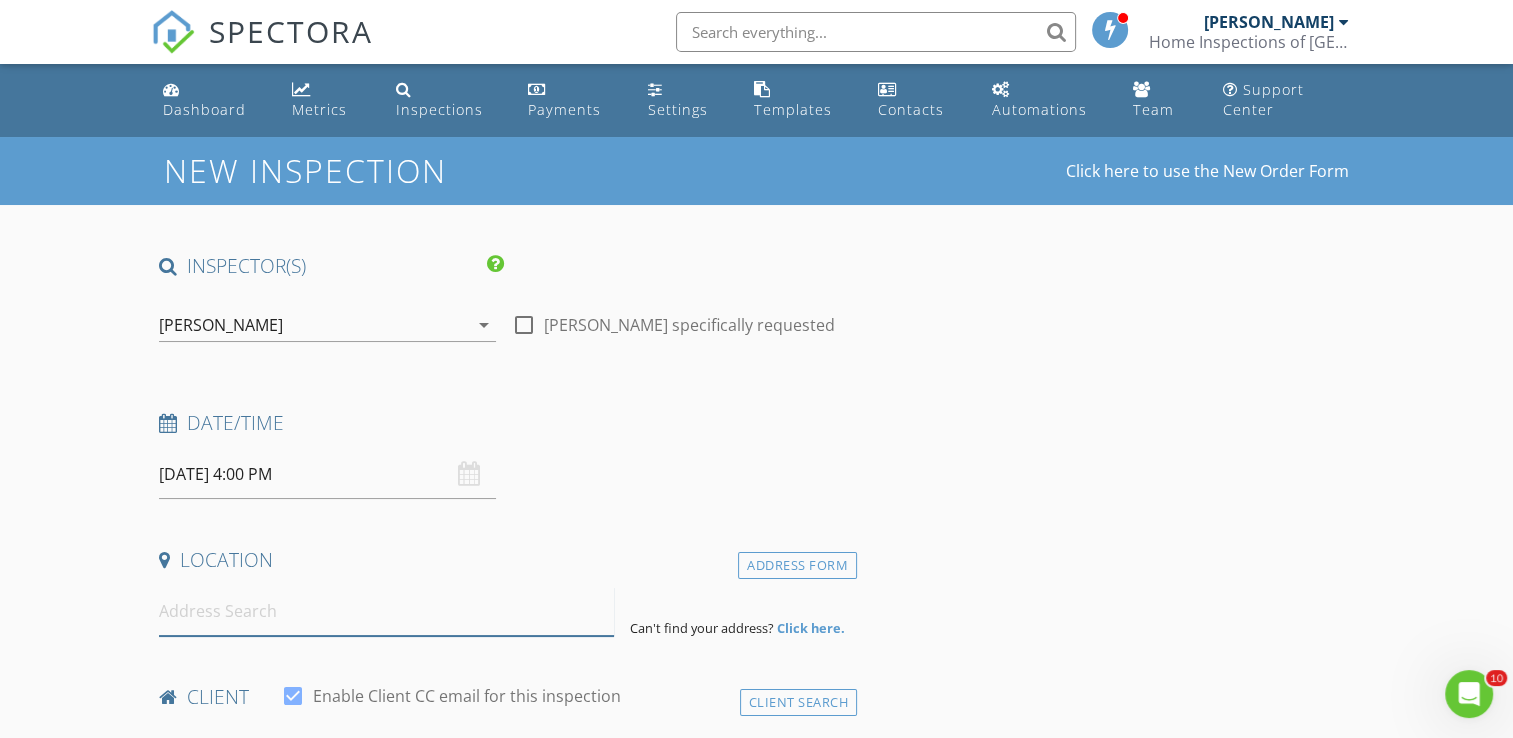 paste on "[STREET_ADDRESS]" 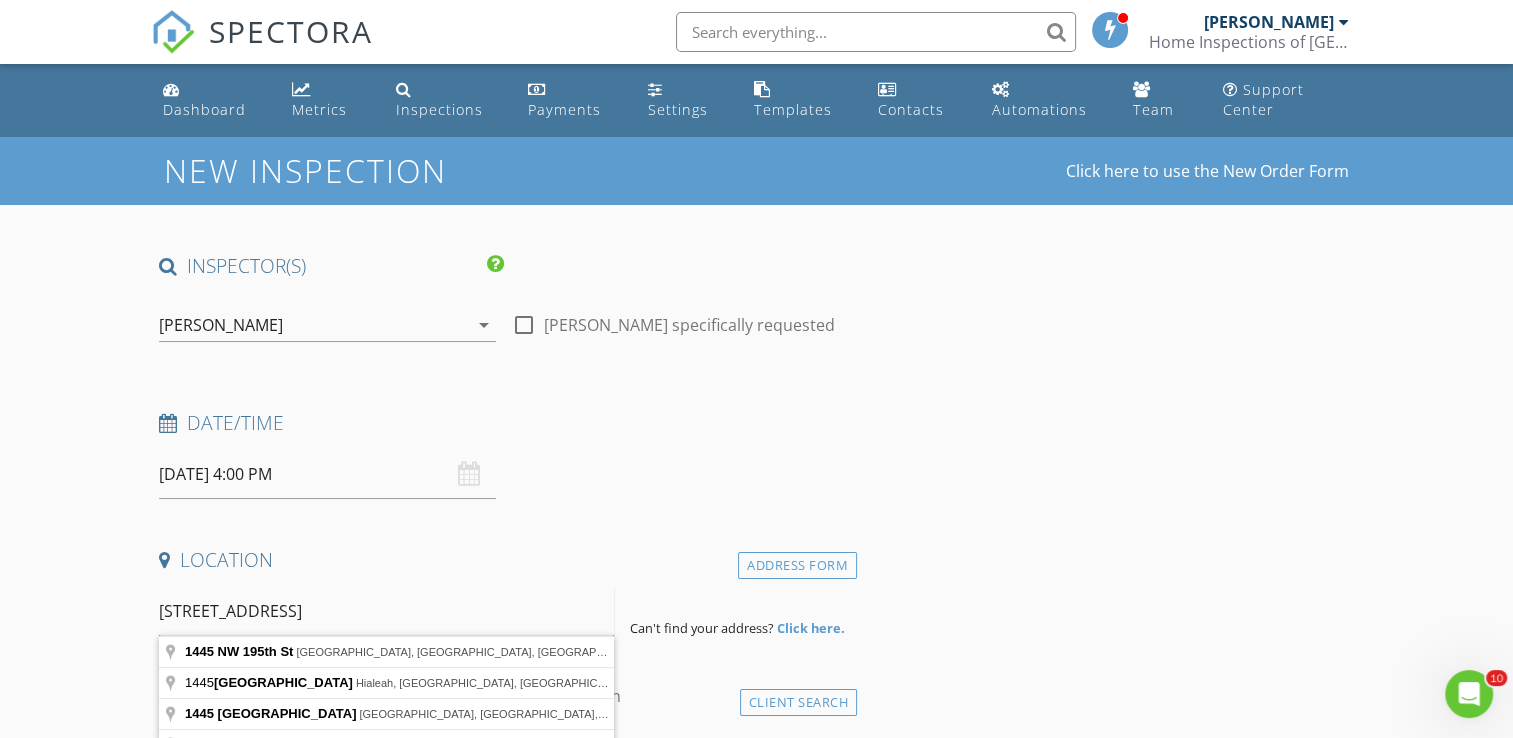 scroll, scrollTop: 100, scrollLeft: 0, axis: vertical 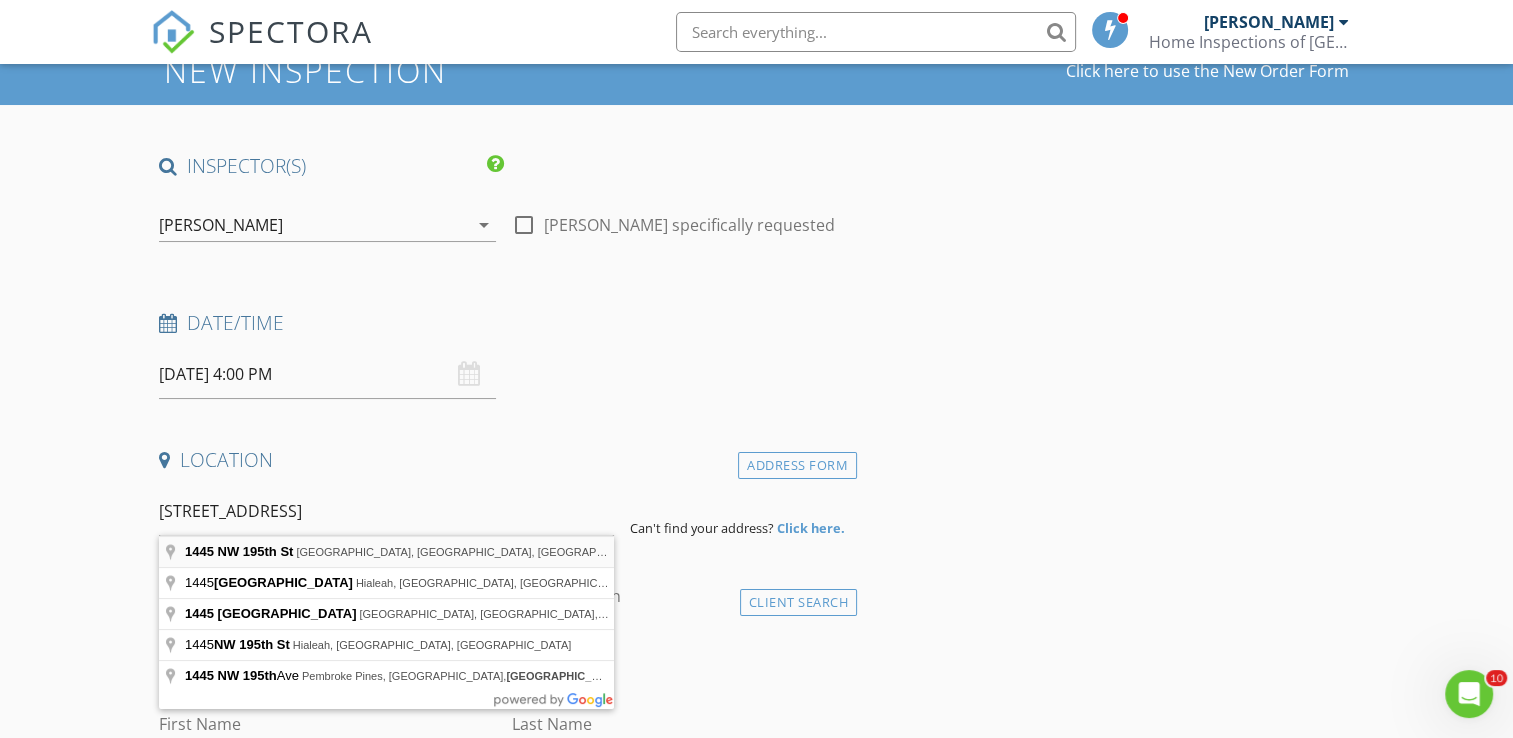 type on "1445 NW 195th St, Miami, FL, USA" 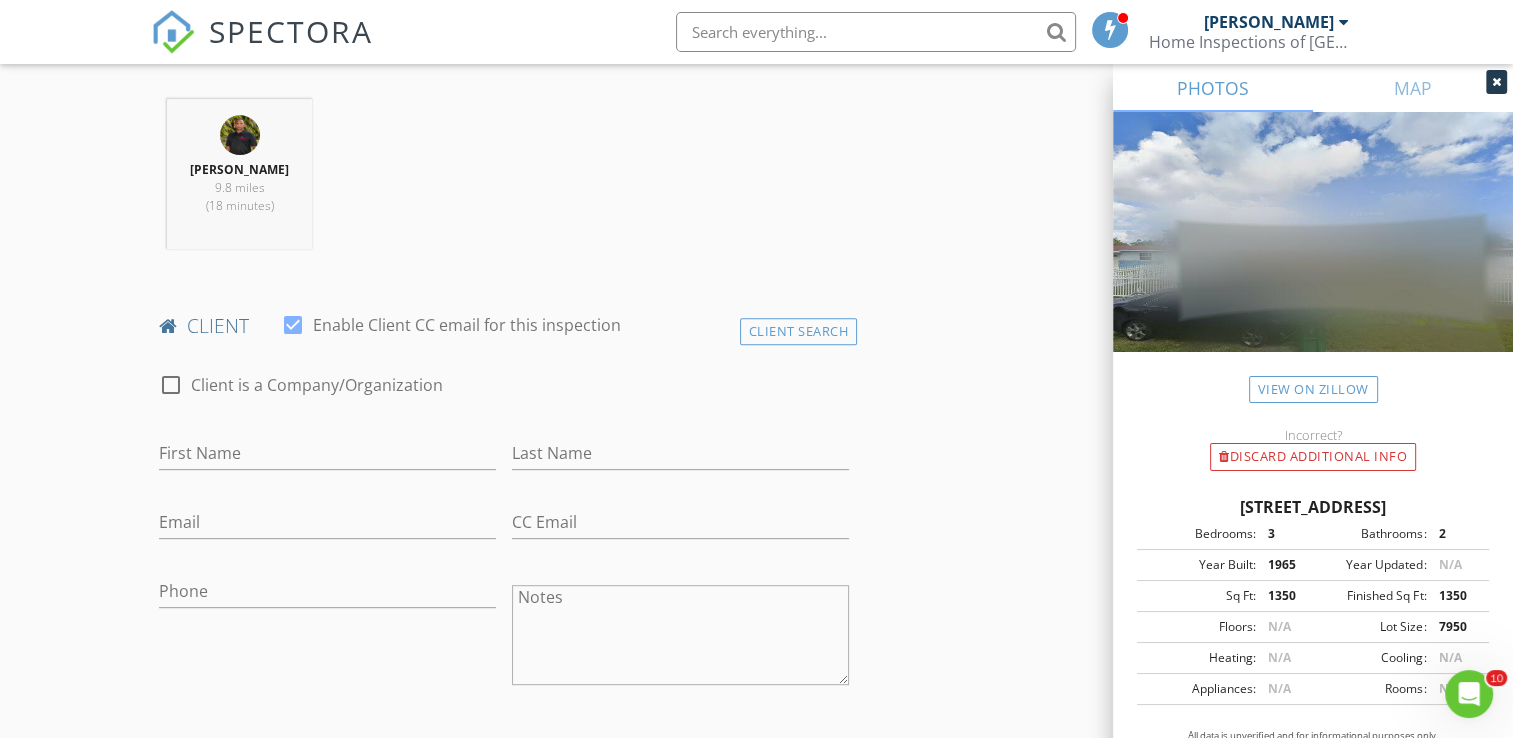 scroll, scrollTop: 800, scrollLeft: 0, axis: vertical 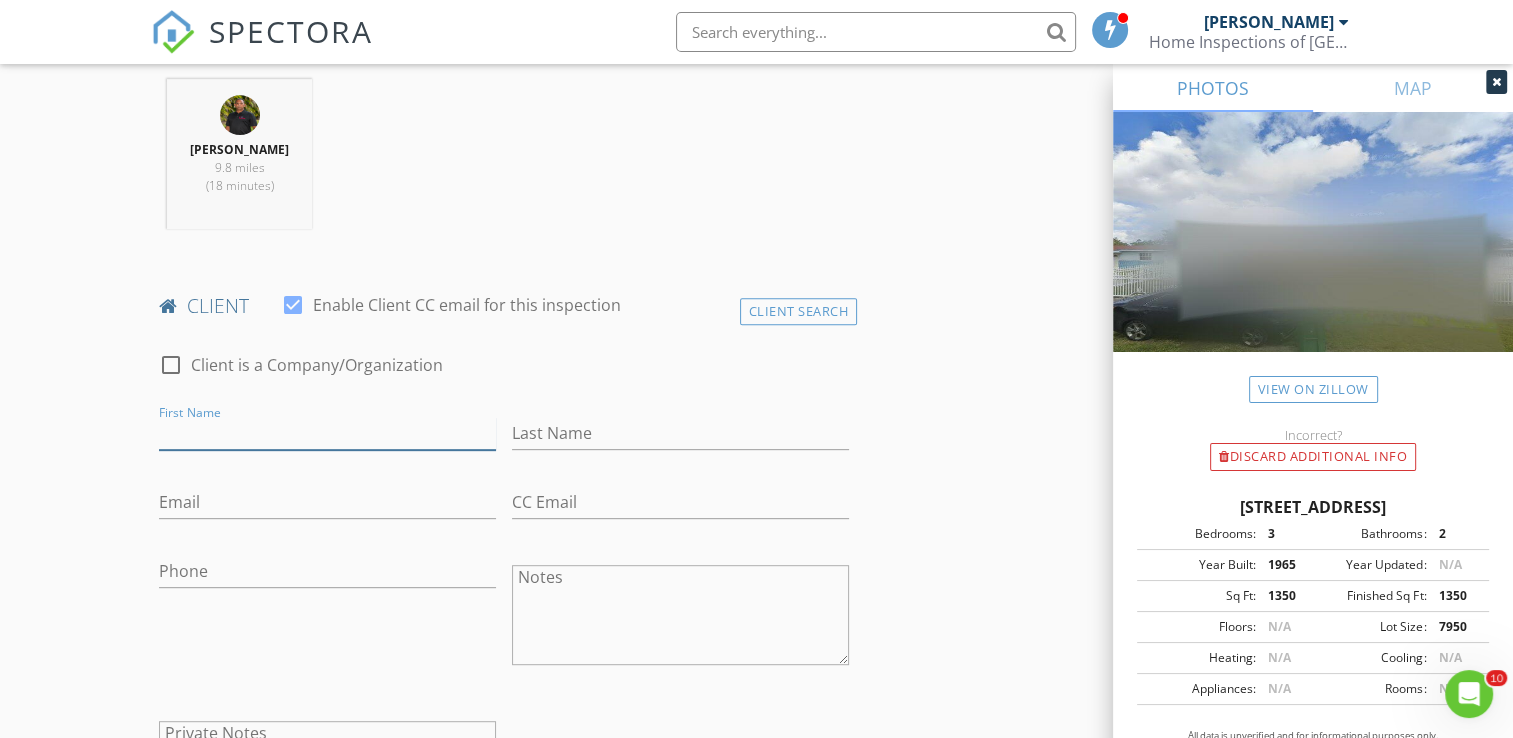 paste on "[PERSON_NAME]" 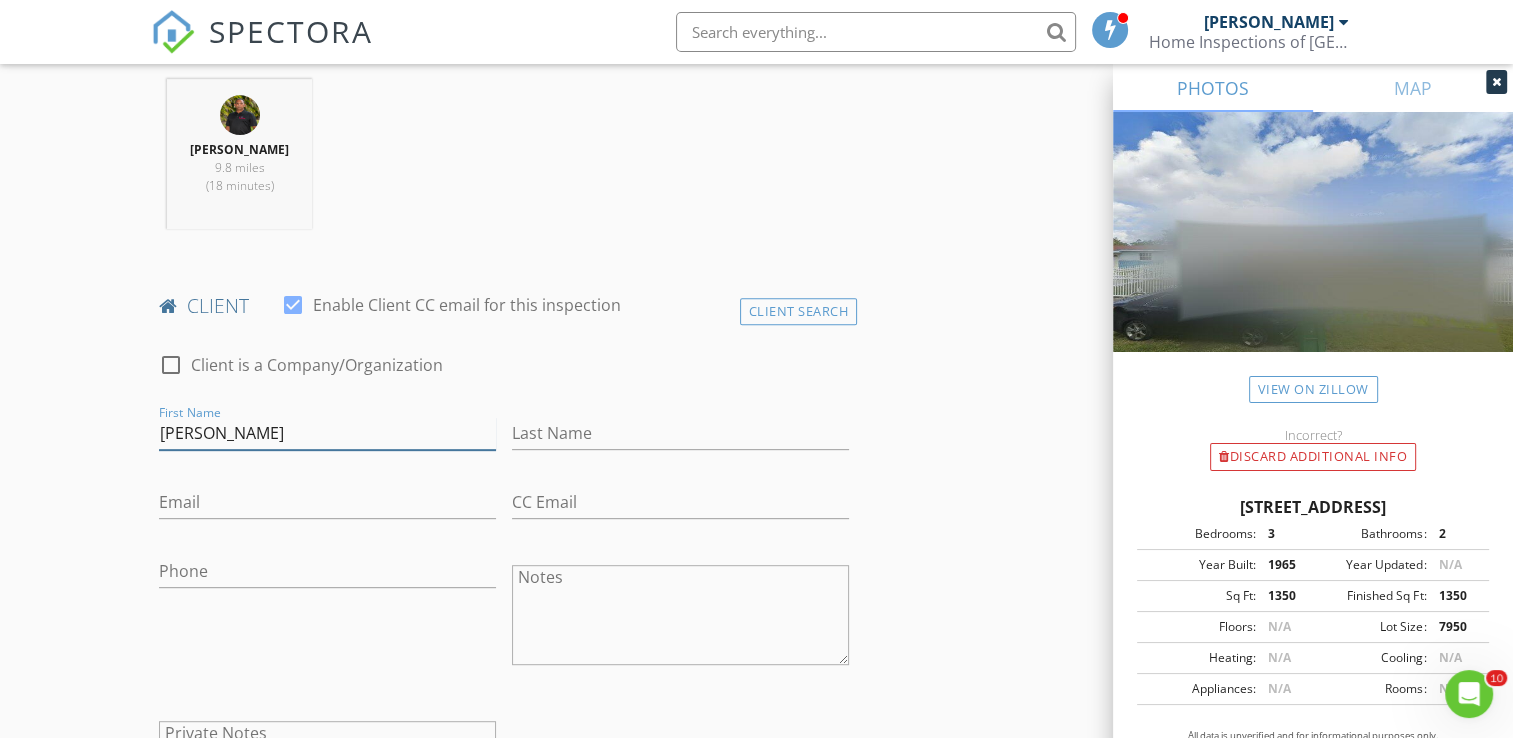 drag, startPoint x: 220, startPoint y: 430, endPoint x: 322, endPoint y: 427, distance: 102.044106 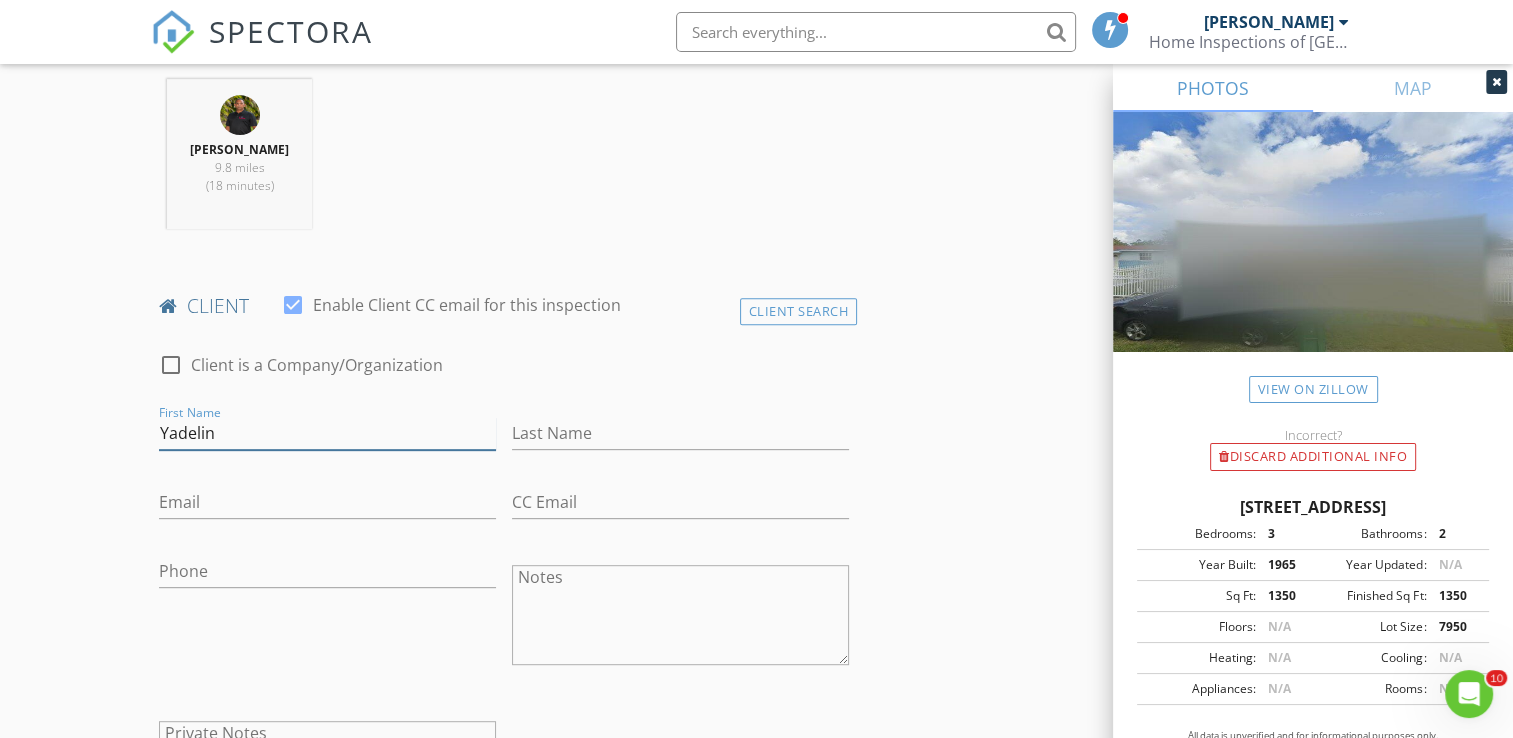 type on "Yadelin" 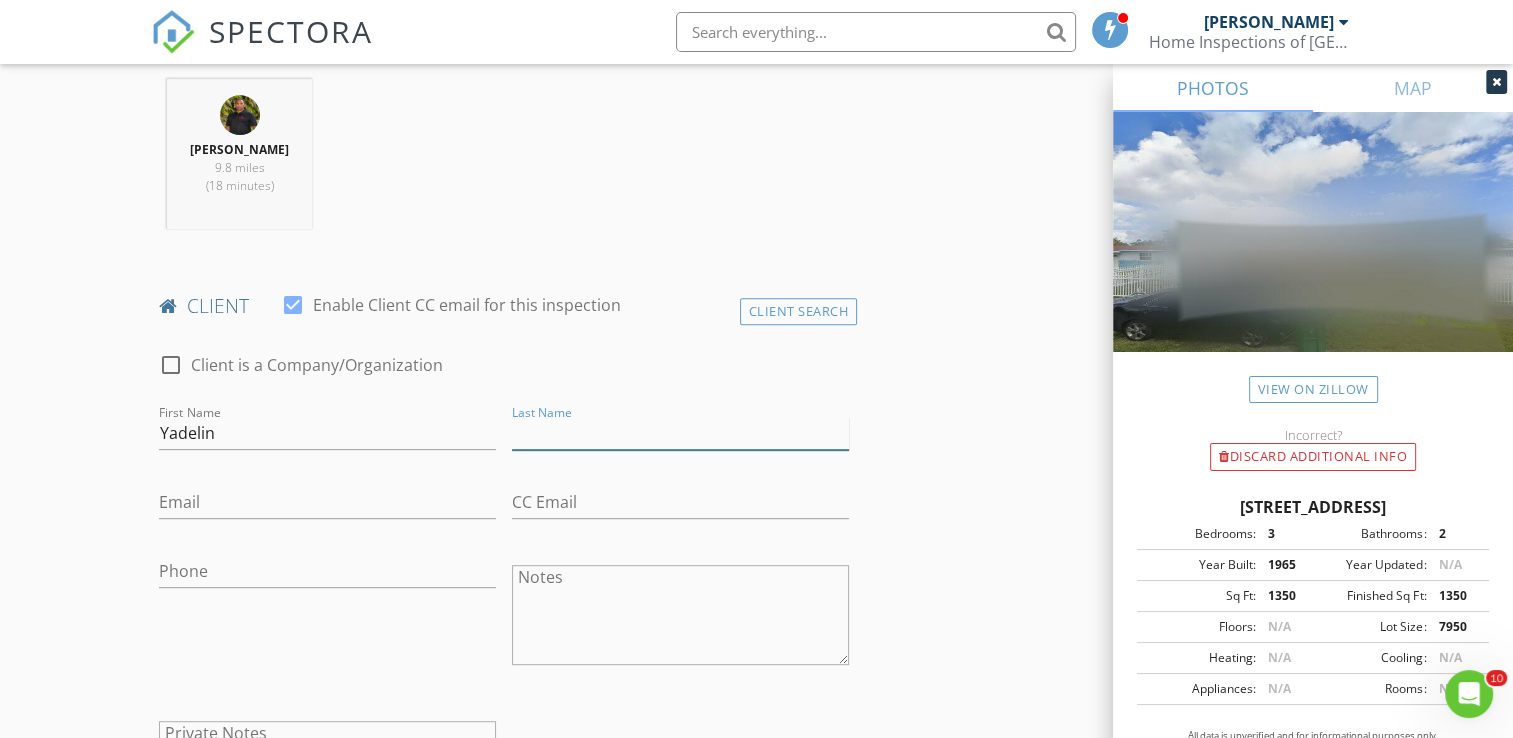 paste on "Cervante" 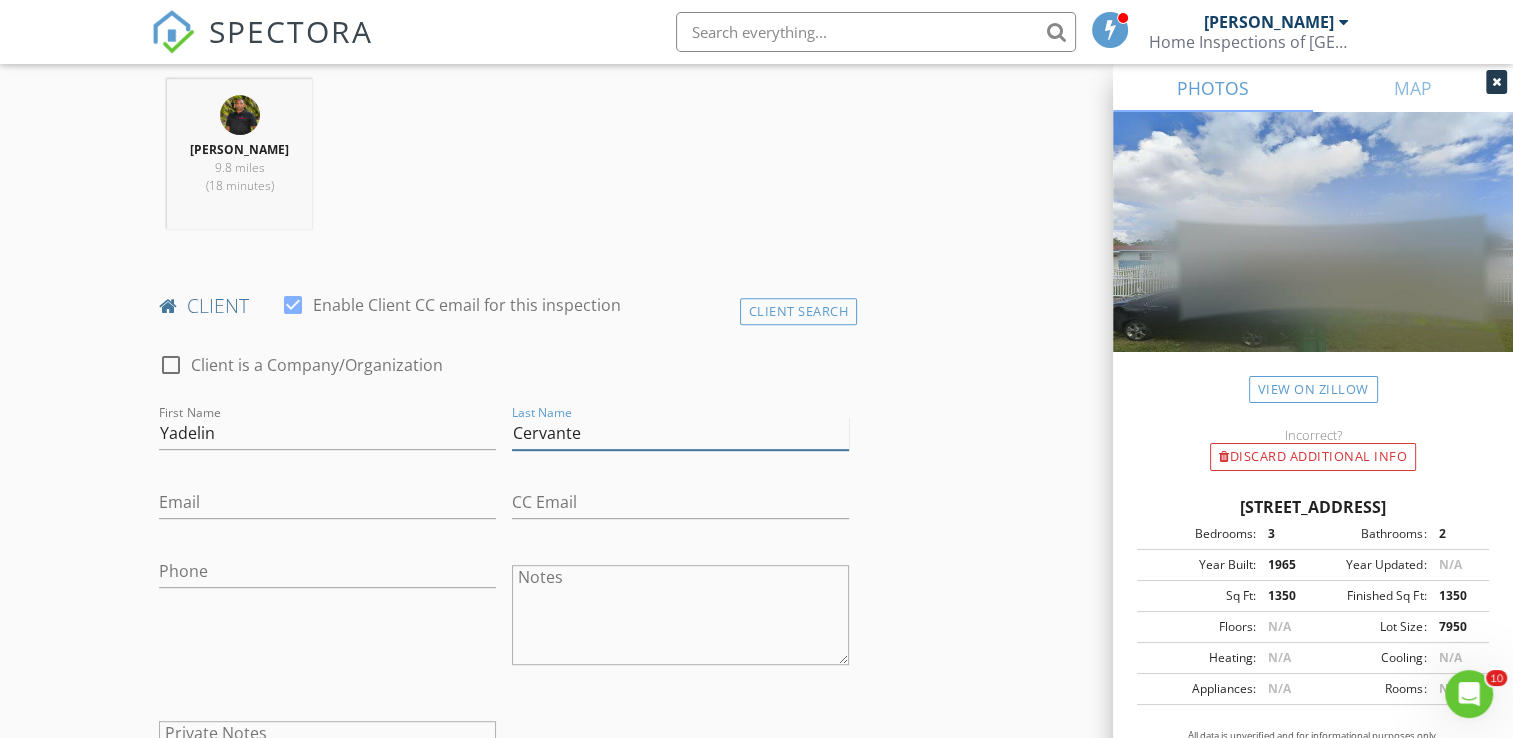 type on "Cervante" 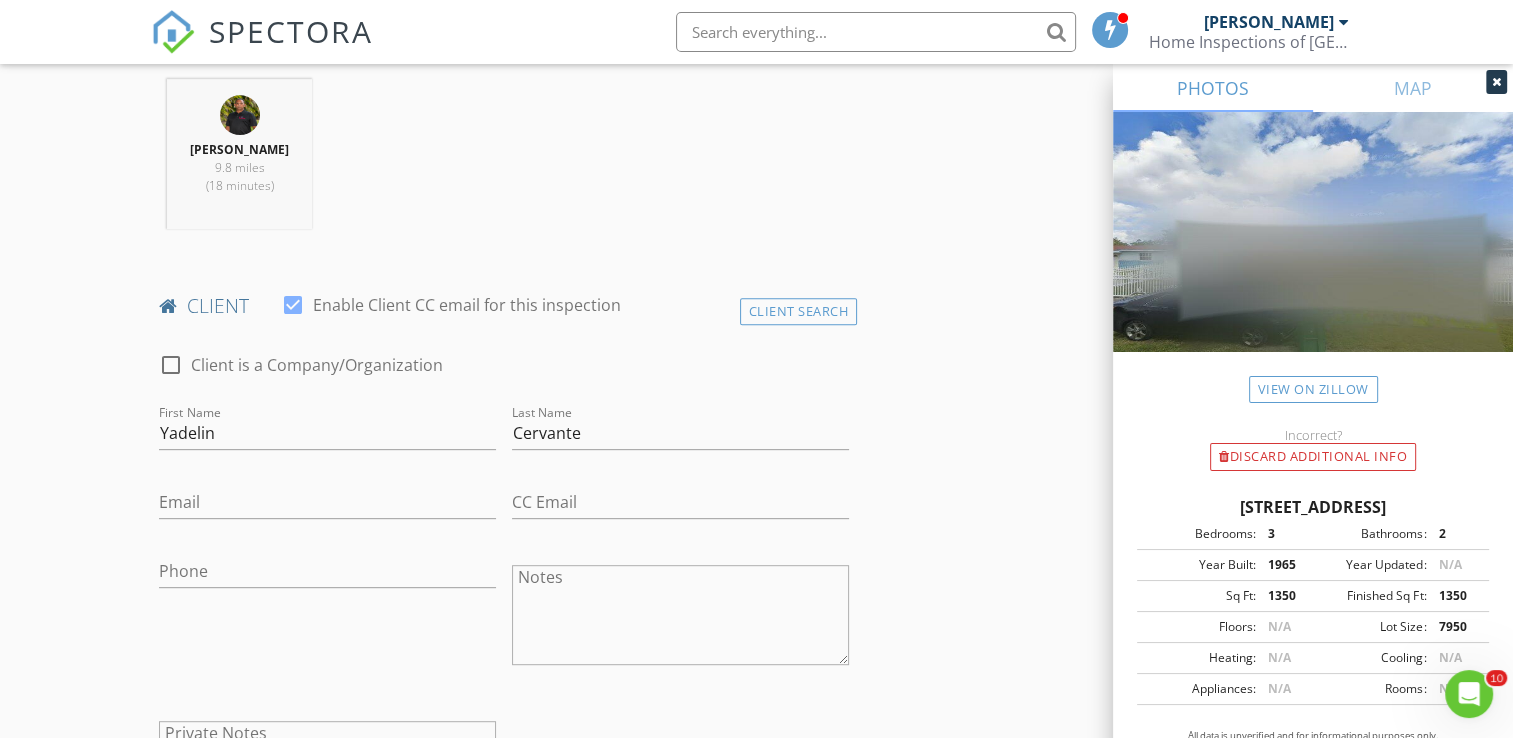 click on "New Inspection
Click here to use the New Order Form
INSPECTOR(S)
check_box_outline_blank   Alexis Espinosa     check_box_outline_blank   Randy Gonzalez     check_box   Felipe M Martinez   PRIMARY   Felipe M Martinez arrow_drop_down   check_box_outline_blank Felipe M Martinez specifically requested
Date/Time
07/10/2025 4:00 PM
Location
Address Search       Address 1445 NW 195th St   Unit   City Miami   State FL   Zip 33169   County Miami-Dade     Square Feet 1350   Year Built 1965   Foundation arrow_drop_down     Felipe M Martinez     9.8 miles     (18 minutes)
client
check_box Enable Client CC email for this inspection   Client Search     check_box_outline_blank Client is a Company/Organization     First Name Yadelin   Last Name Cervante   Email   CC Email   Phone           Notes   Private Notes          check_box_outline_blank" at bounding box center (756, 1058) 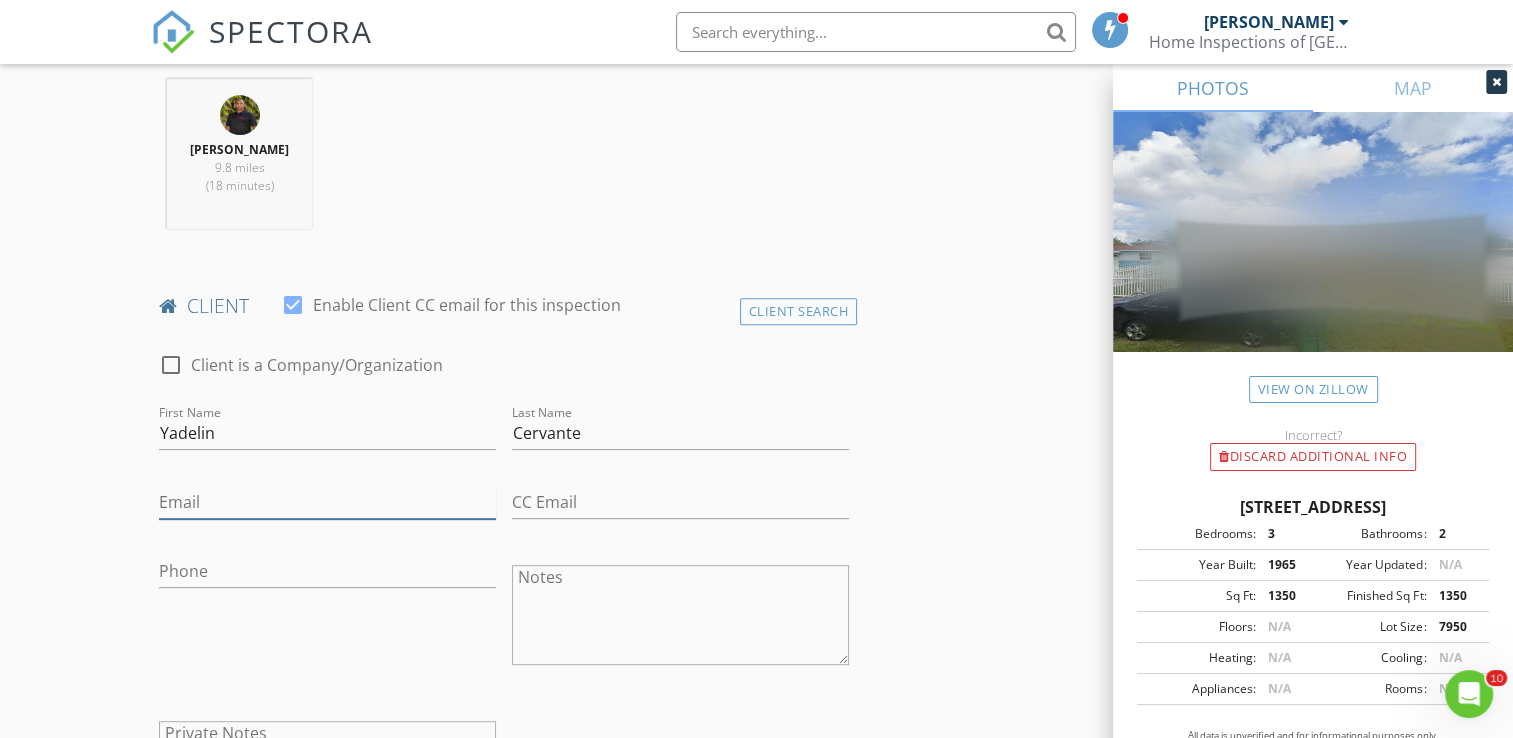 click on "Email" at bounding box center (327, 502) 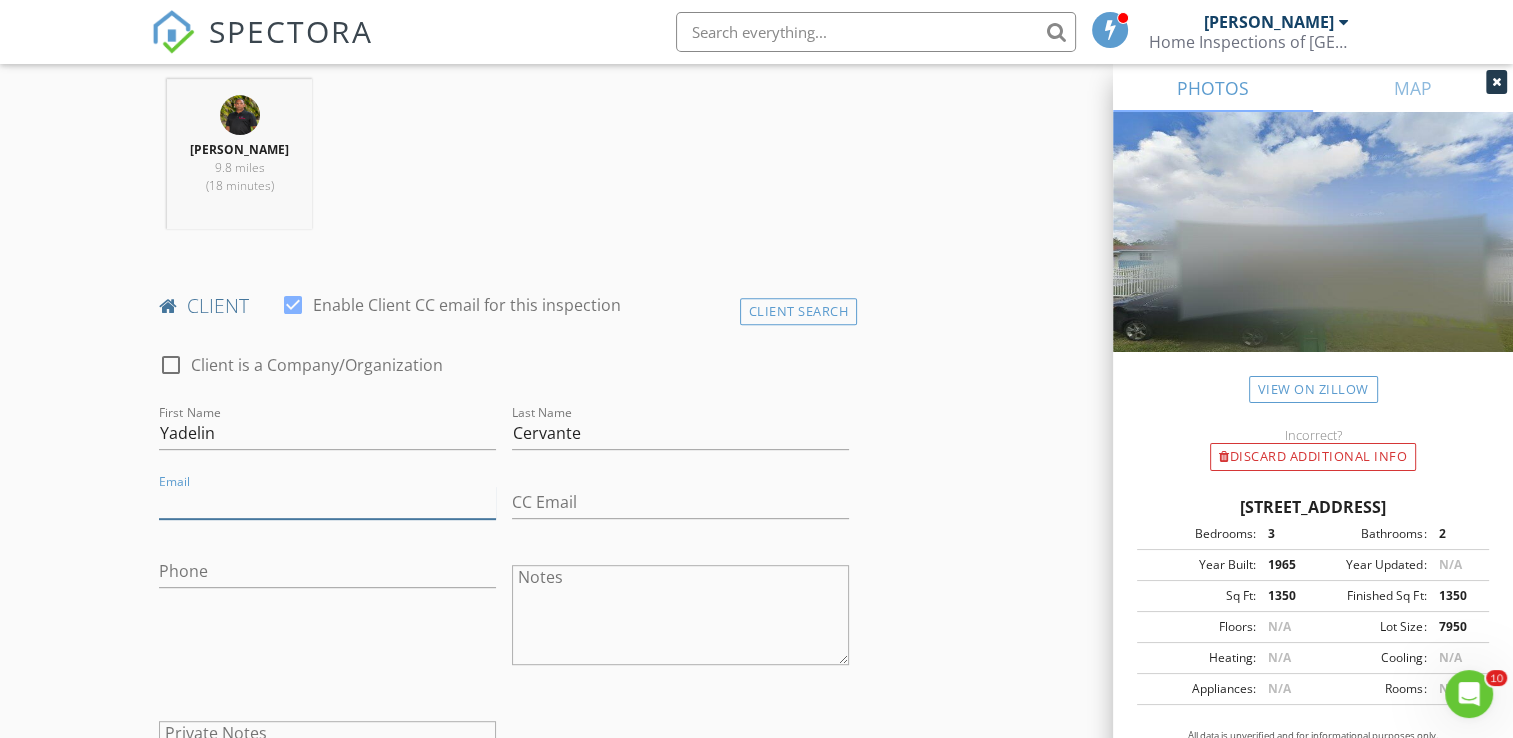 paste on "Yadelin0417@gmail.com" 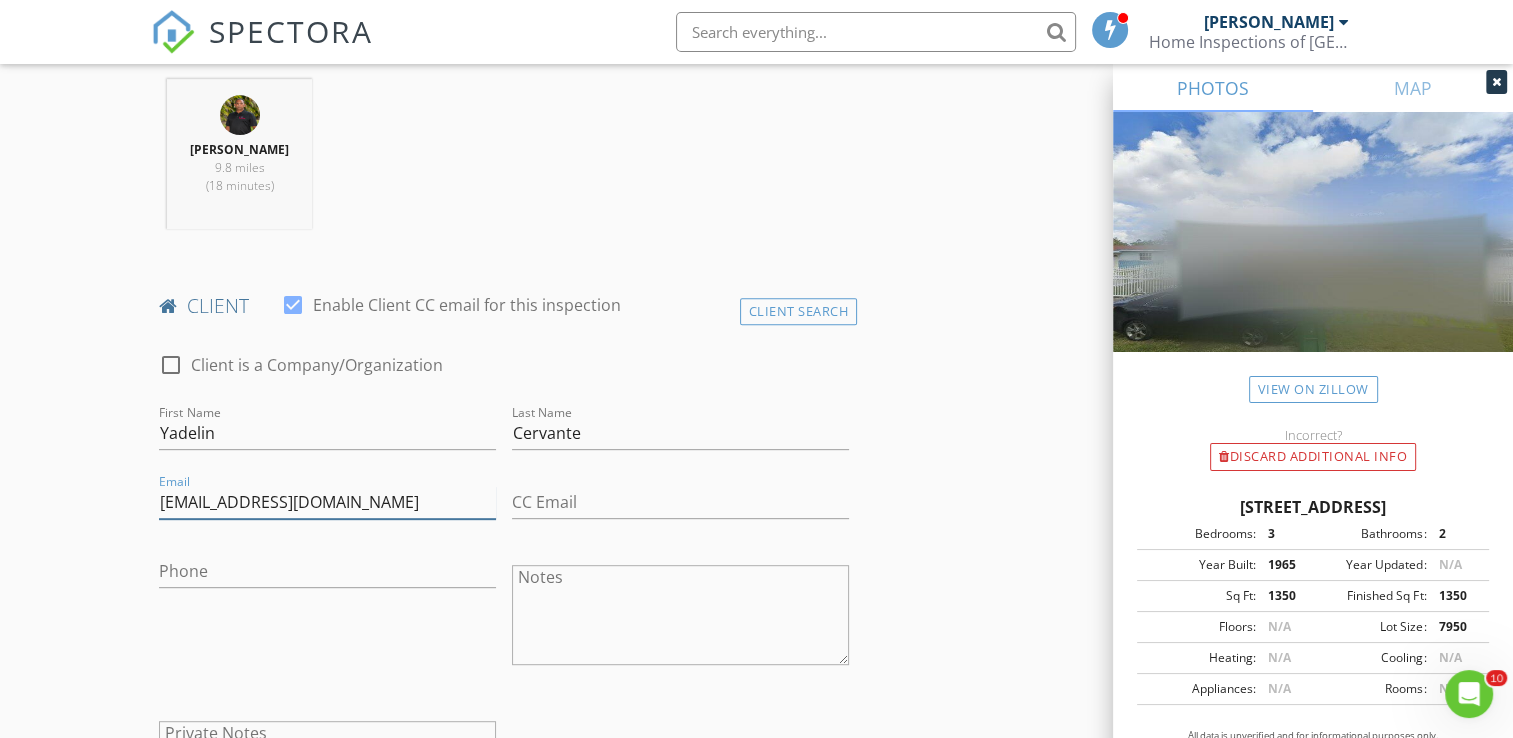 type on "Yadelin0417@gmail.com" 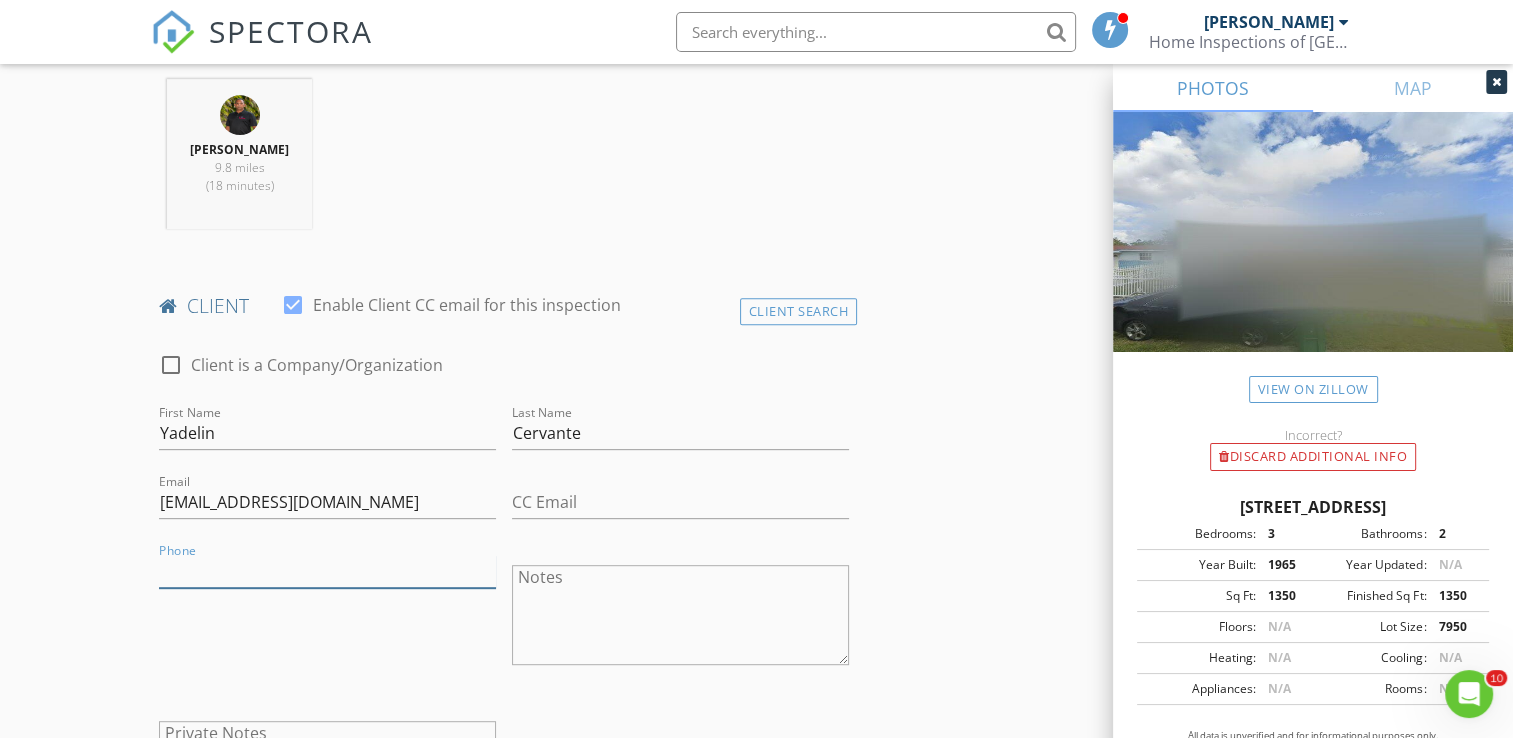 click on "Phone" at bounding box center [327, 571] 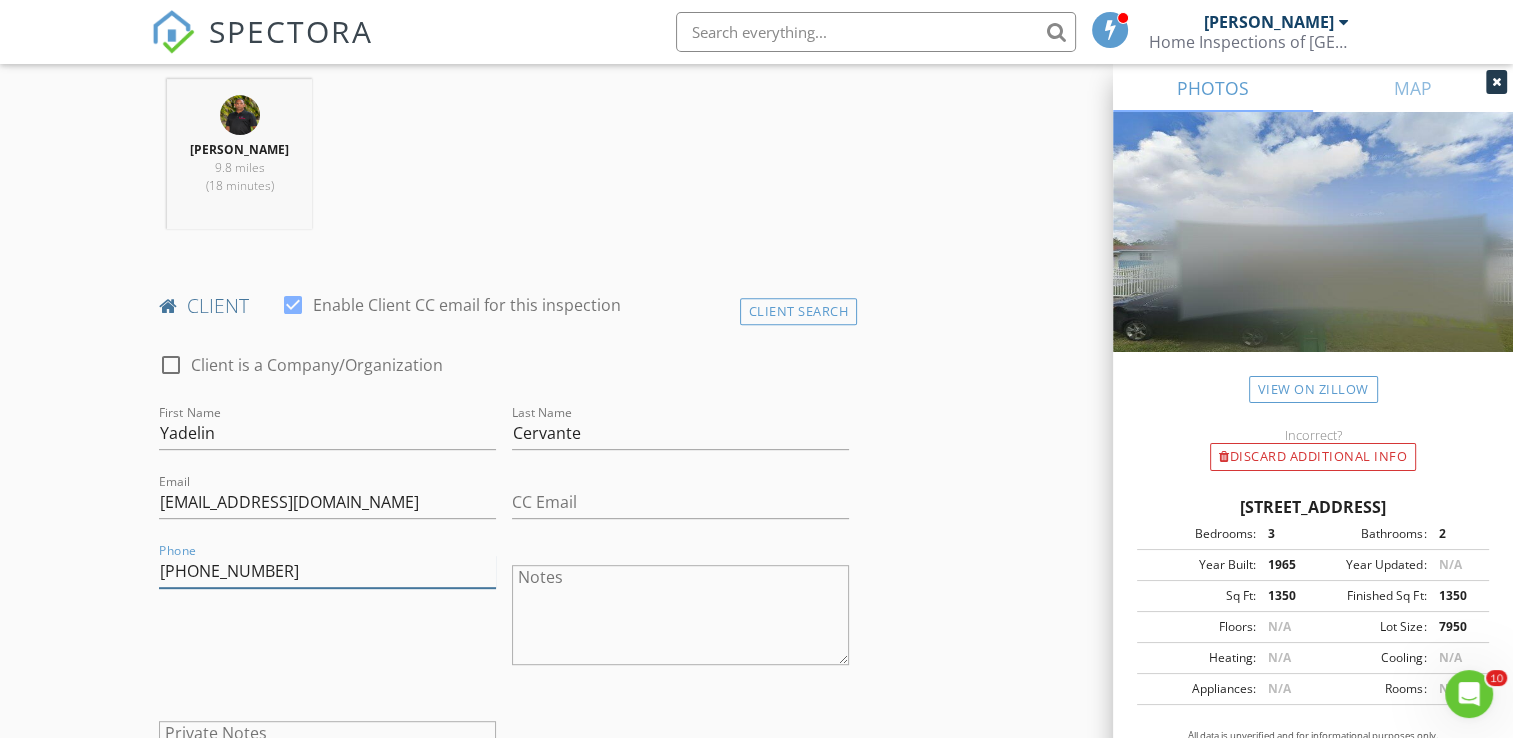 type on "786-620-1136" 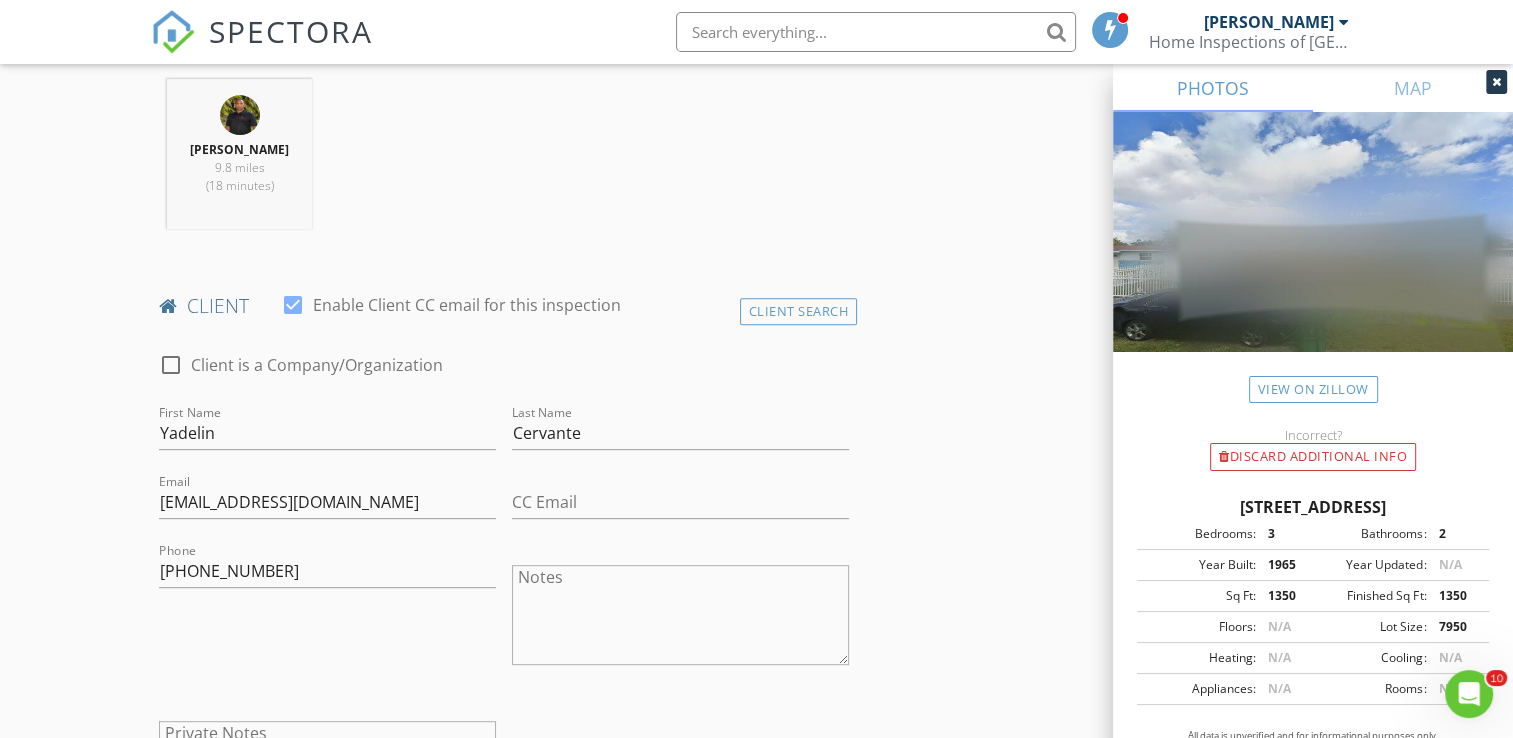 click on "Email Yadelin0417@gmail.com" at bounding box center [327, 504] 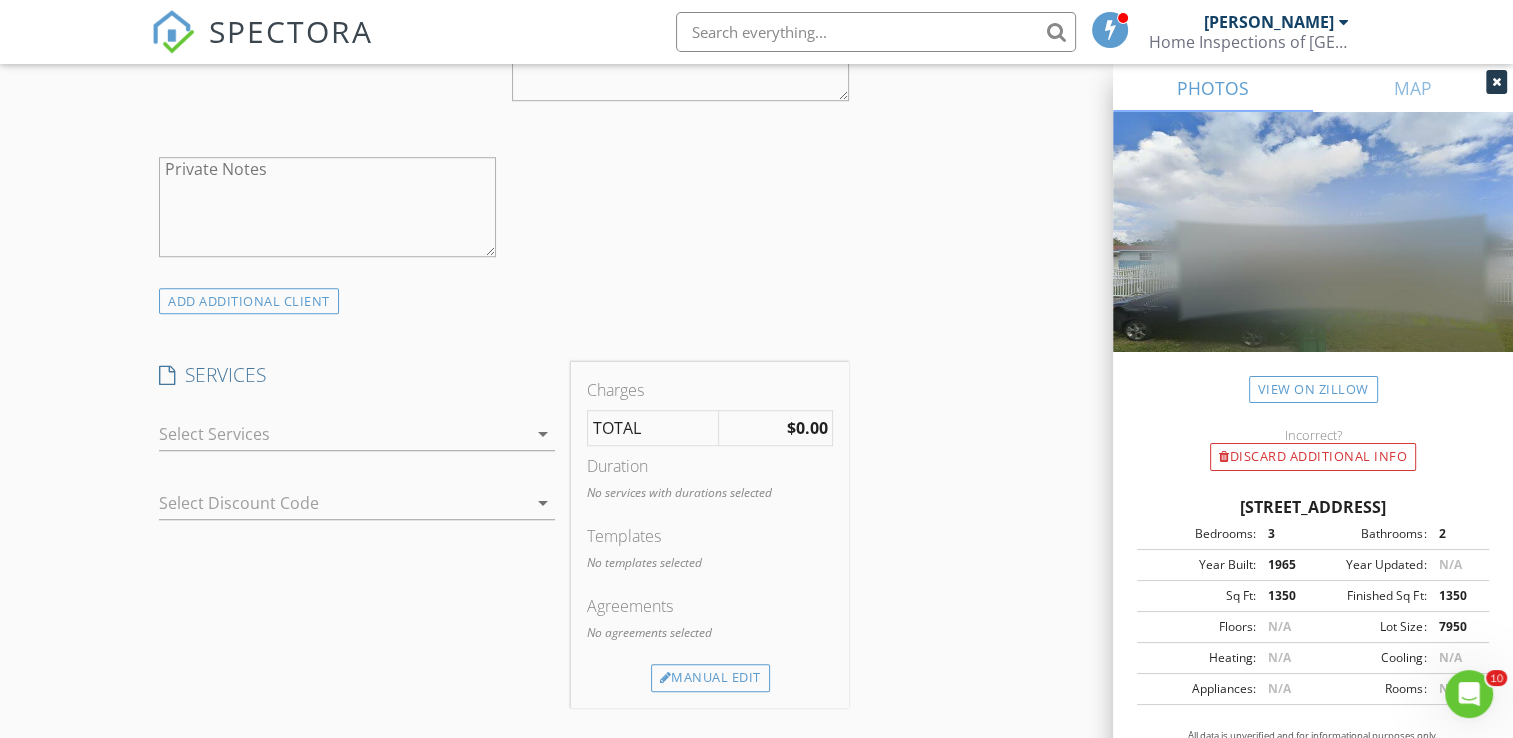 scroll, scrollTop: 1400, scrollLeft: 0, axis: vertical 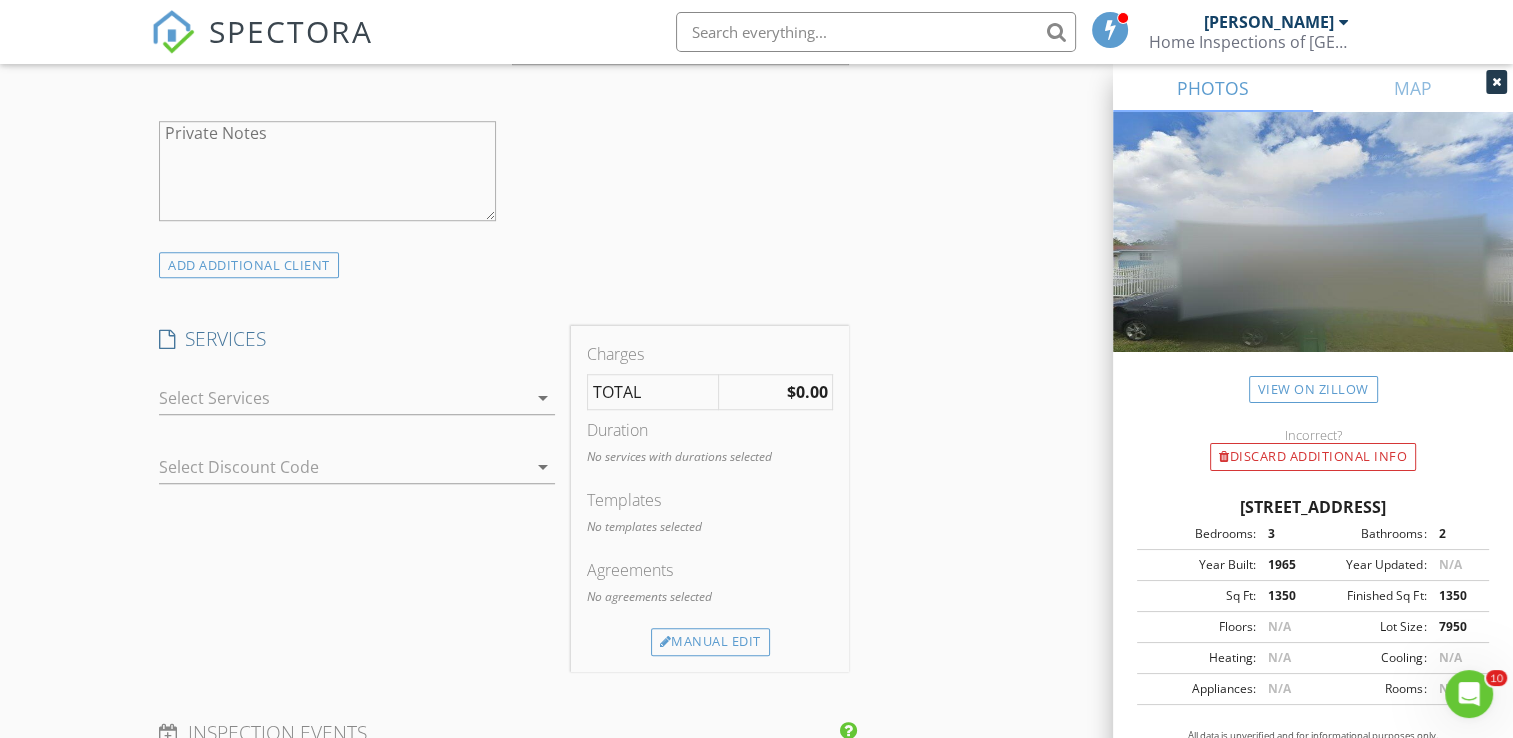 click at bounding box center (343, 398) 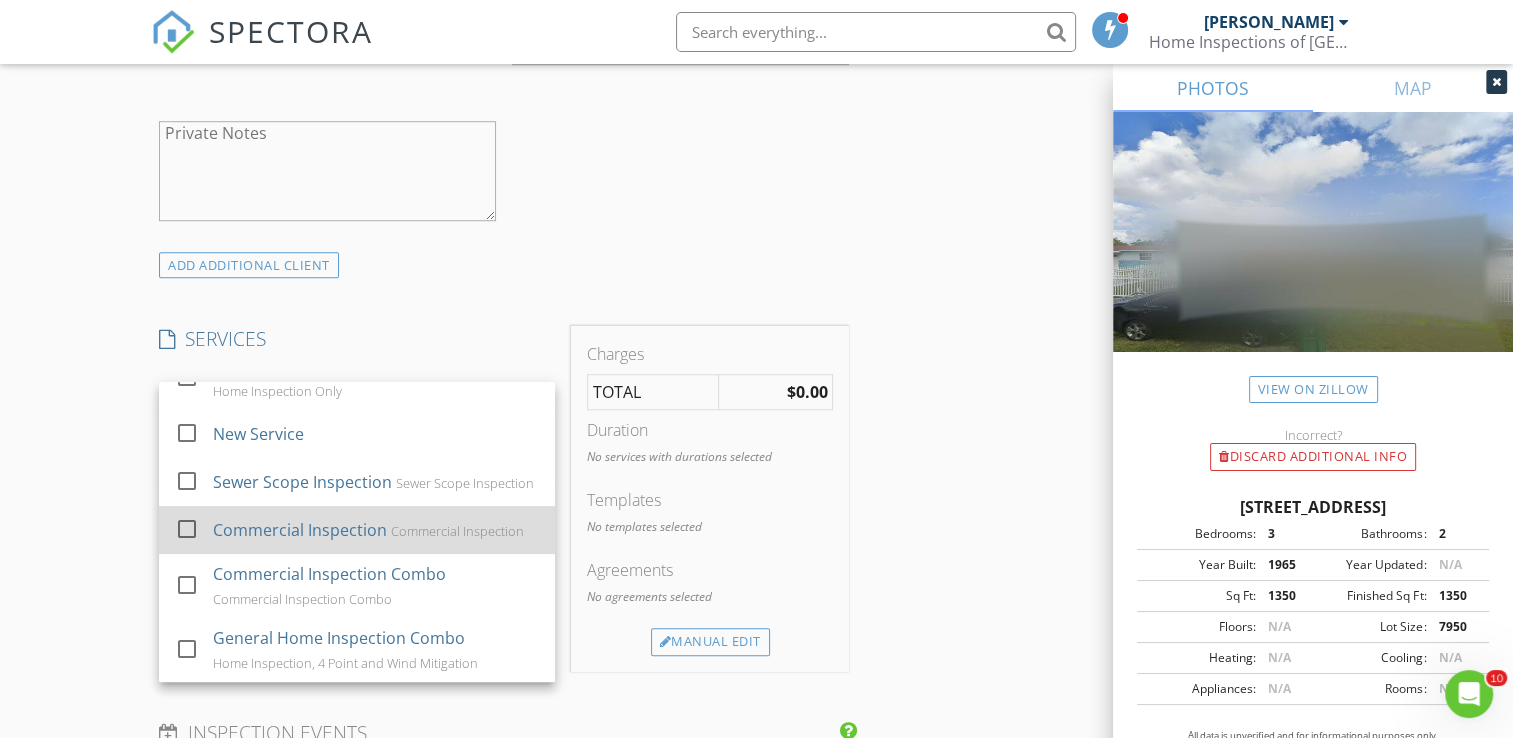 scroll, scrollTop: 428, scrollLeft: 0, axis: vertical 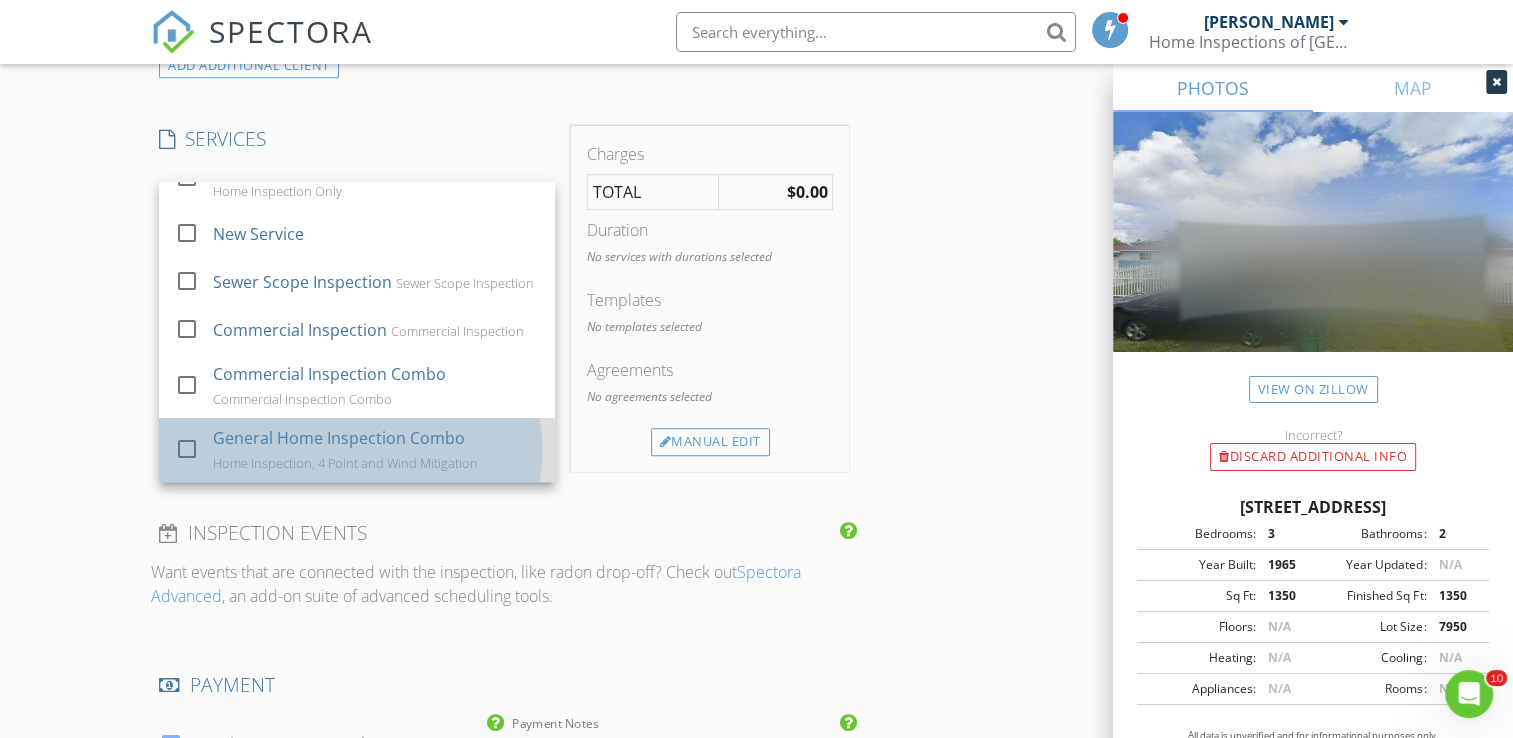 drag, startPoint x: 302, startPoint y: 443, endPoint x: 416, endPoint y: 469, distance: 116.92733 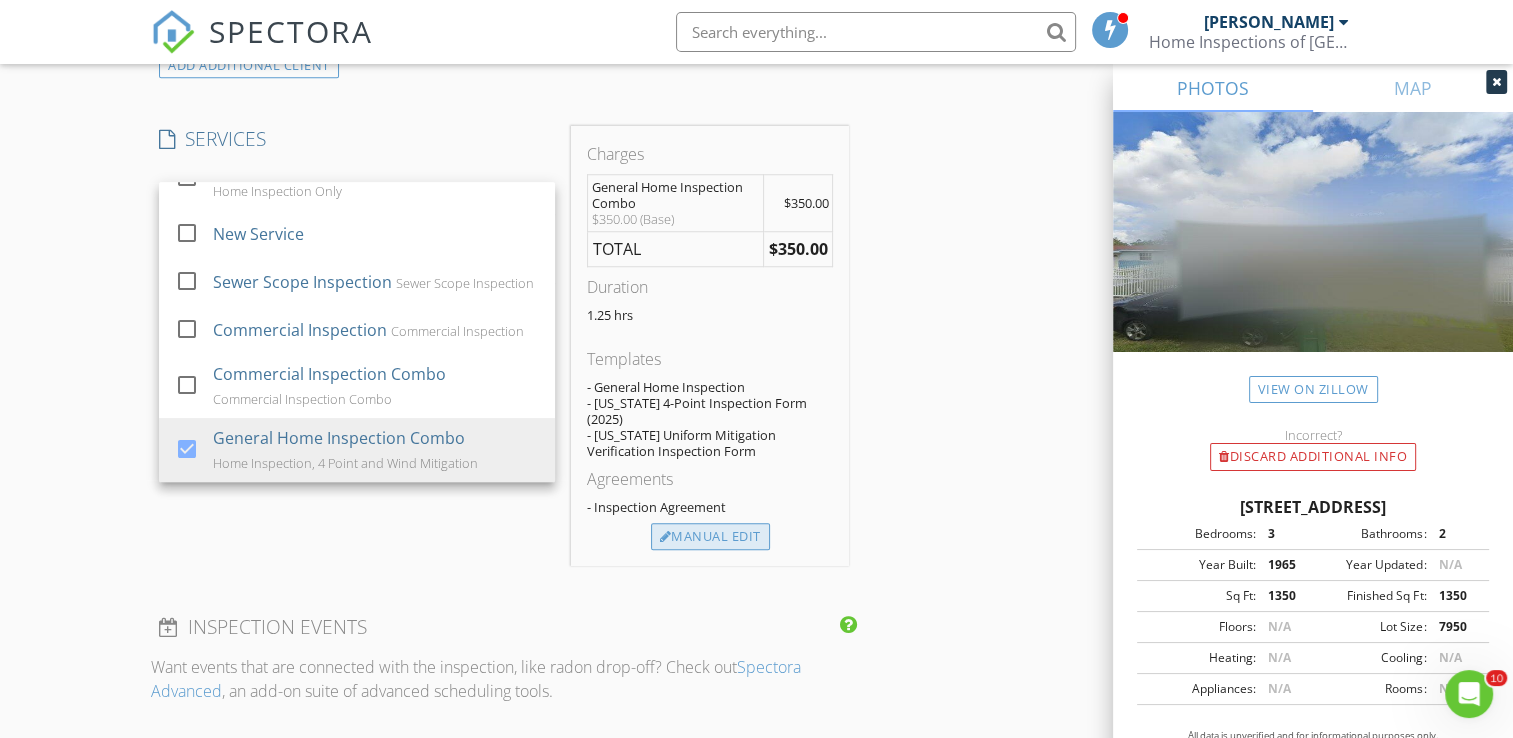 click on "Manual Edit" at bounding box center [710, 537] 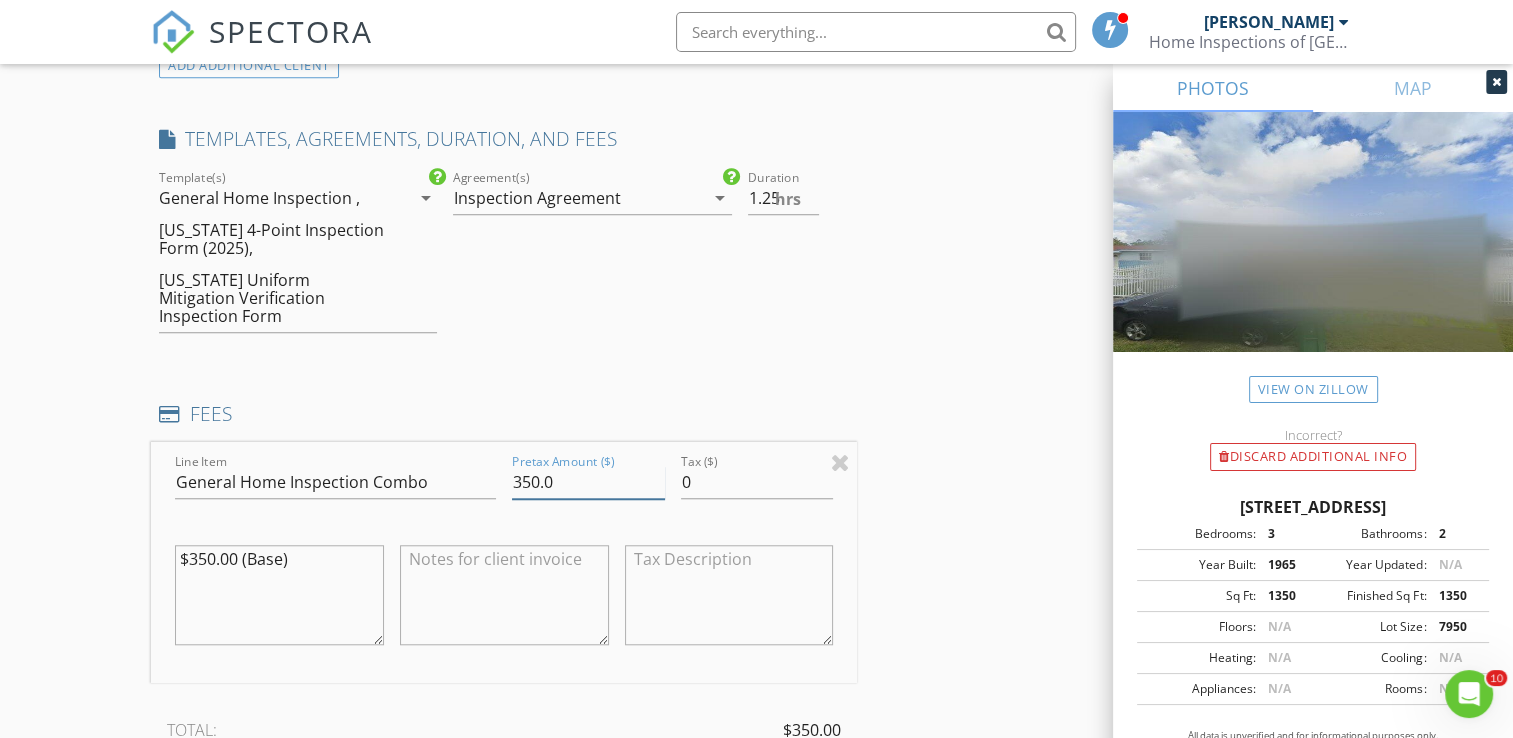 drag, startPoint x: 522, startPoint y: 456, endPoint x: 472, endPoint y: 447, distance: 50.803543 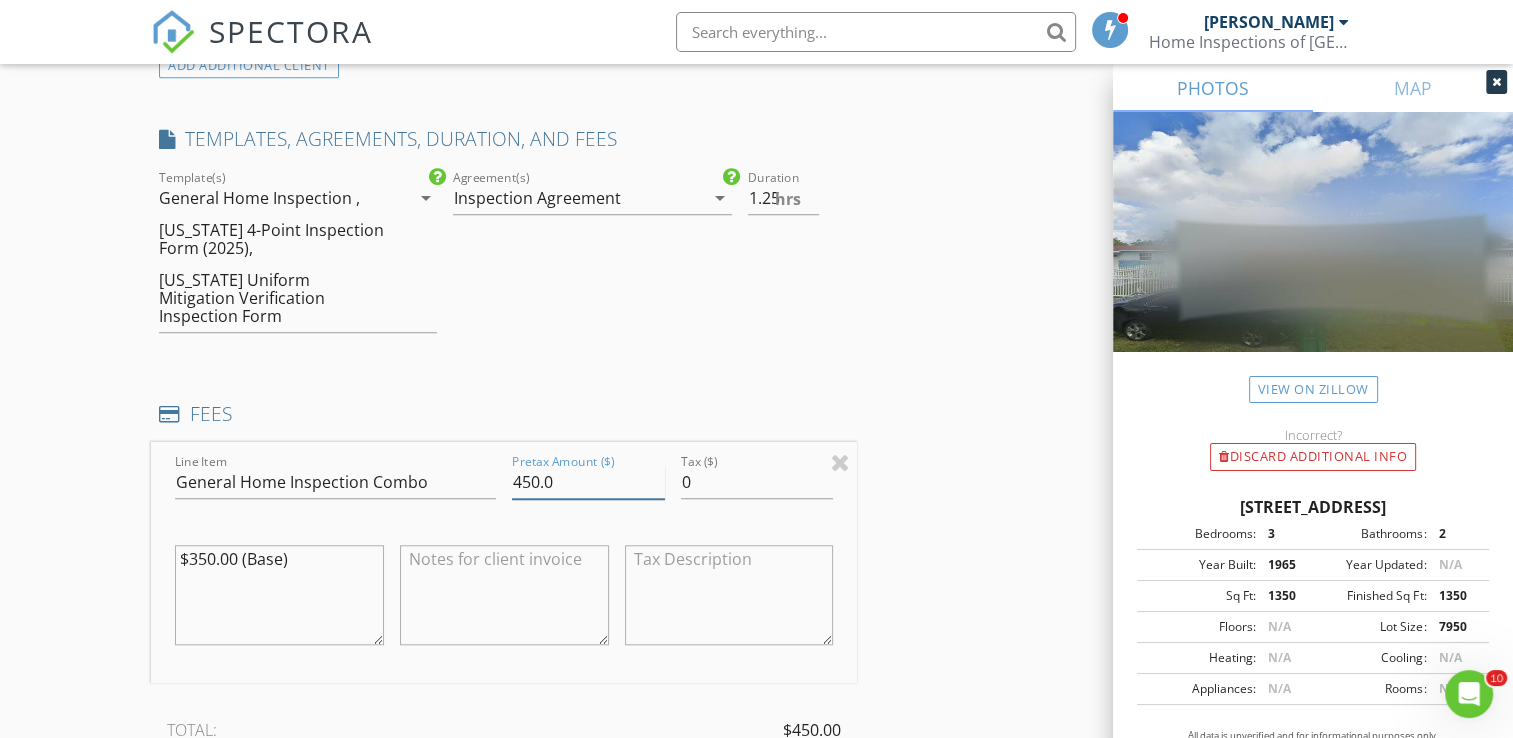 type on "450.0" 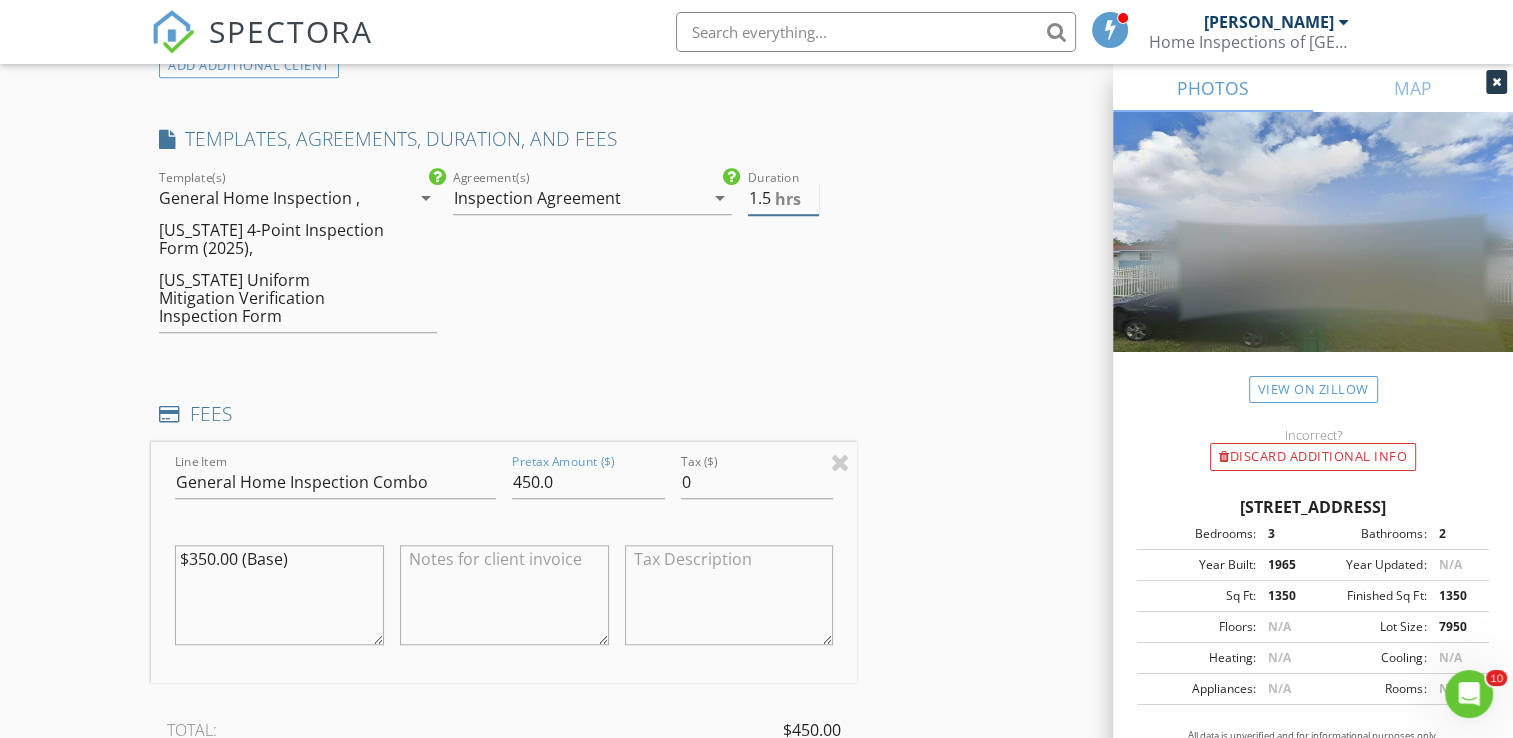 click on "1.5" at bounding box center (784, 198) 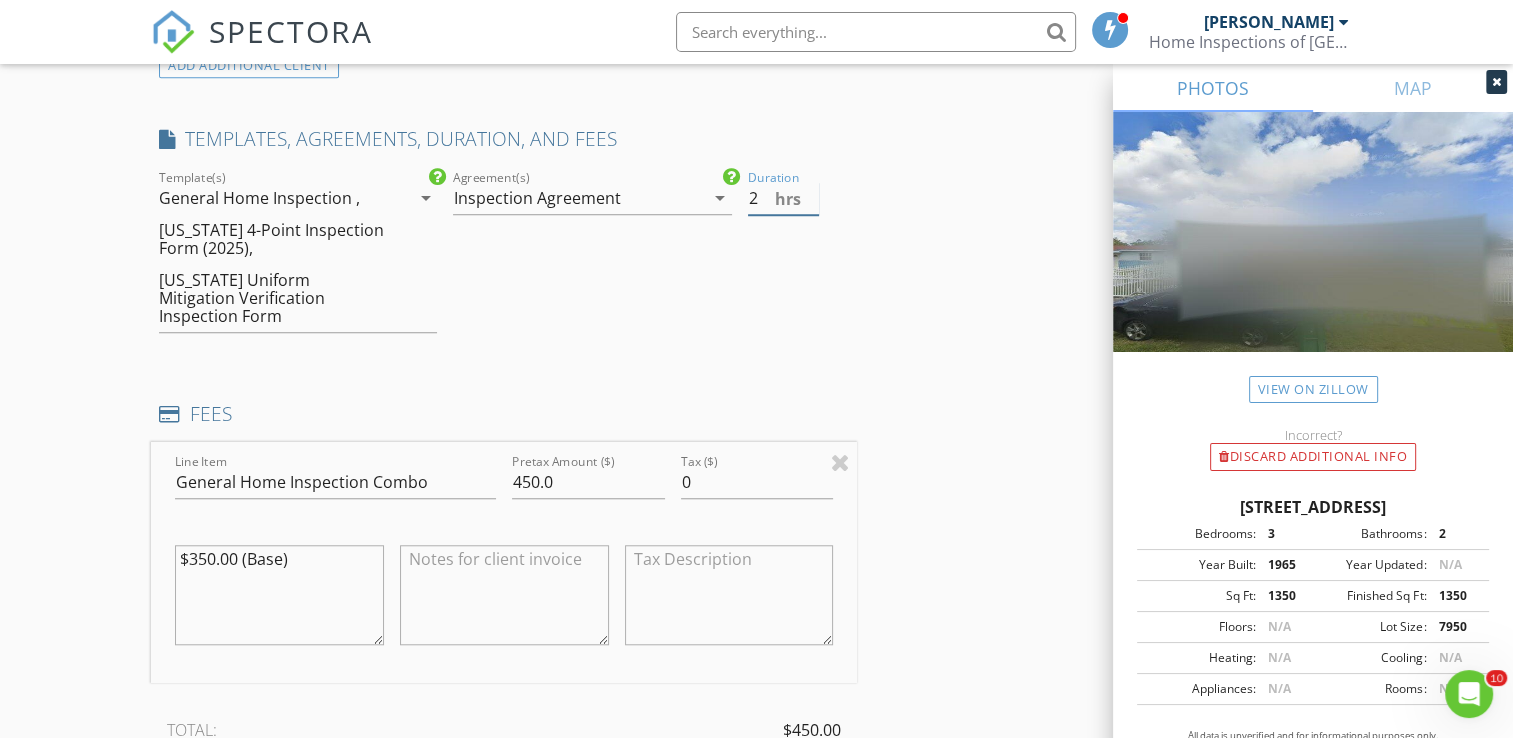 type on "2" 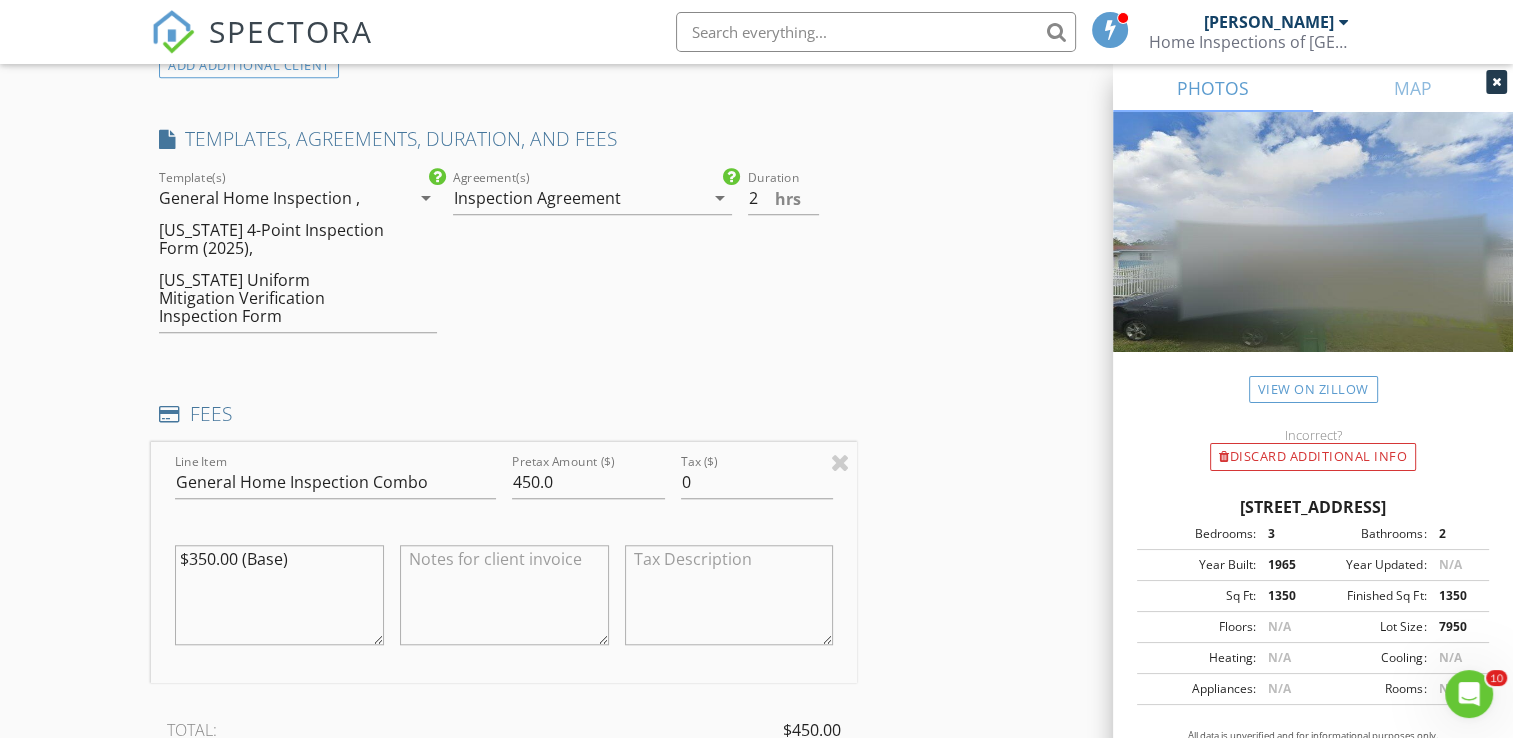 click on "INSPECTOR(S)
check_box_outline_blank   Alexis Espinosa     check_box_outline_blank   Randy Gonzalez     check_box   Felipe M Martinez   PRIMARY   Felipe M Martinez arrow_drop_down   check_box_outline_blank Felipe M Martinez specifically requested
Date/Time
07/10/2025 4:00 PM
Location
Address Search       Address 1445 NW 195th St   Unit   City Miami   State FL   Zip 33169   County Miami-Dade     Square Feet 1350   Year Built 1965   Foundation arrow_drop_down     Felipe M Martinez     9.8 miles     (18 minutes)
client
check_box Enable Client CC email for this inspection   Client Search     check_box_outline_blank Client is a Company/Organization     First Name Yadelin   Last Name Cervante   Email Yadelin0417@gmail.com   CC Email   Phone 786-620-1136           Notes   Private Notes
ADD ADDITIONAL client" at bounding box center [756, 460] 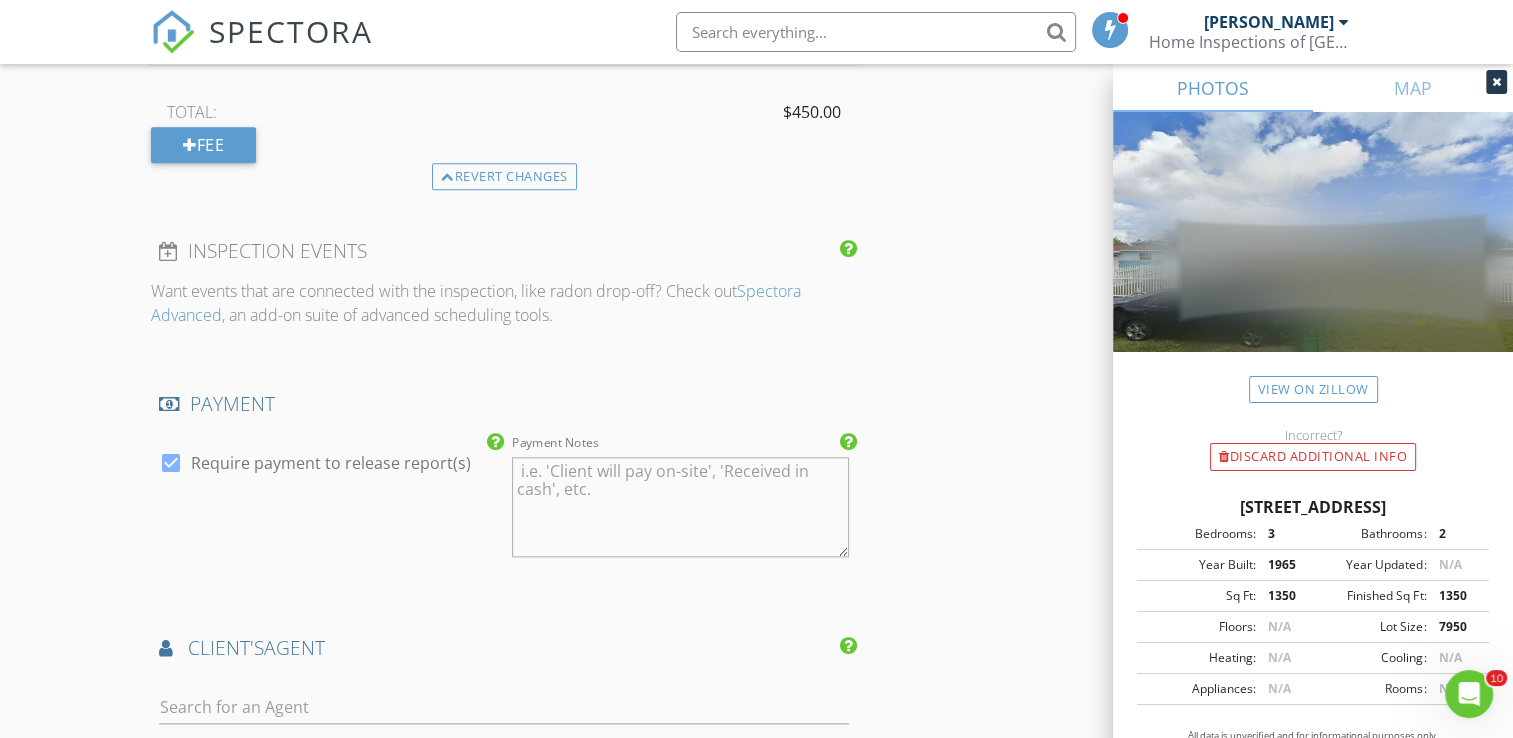 scroll, scrollTop: 2400, scrollLeft: 0, axis: vertical 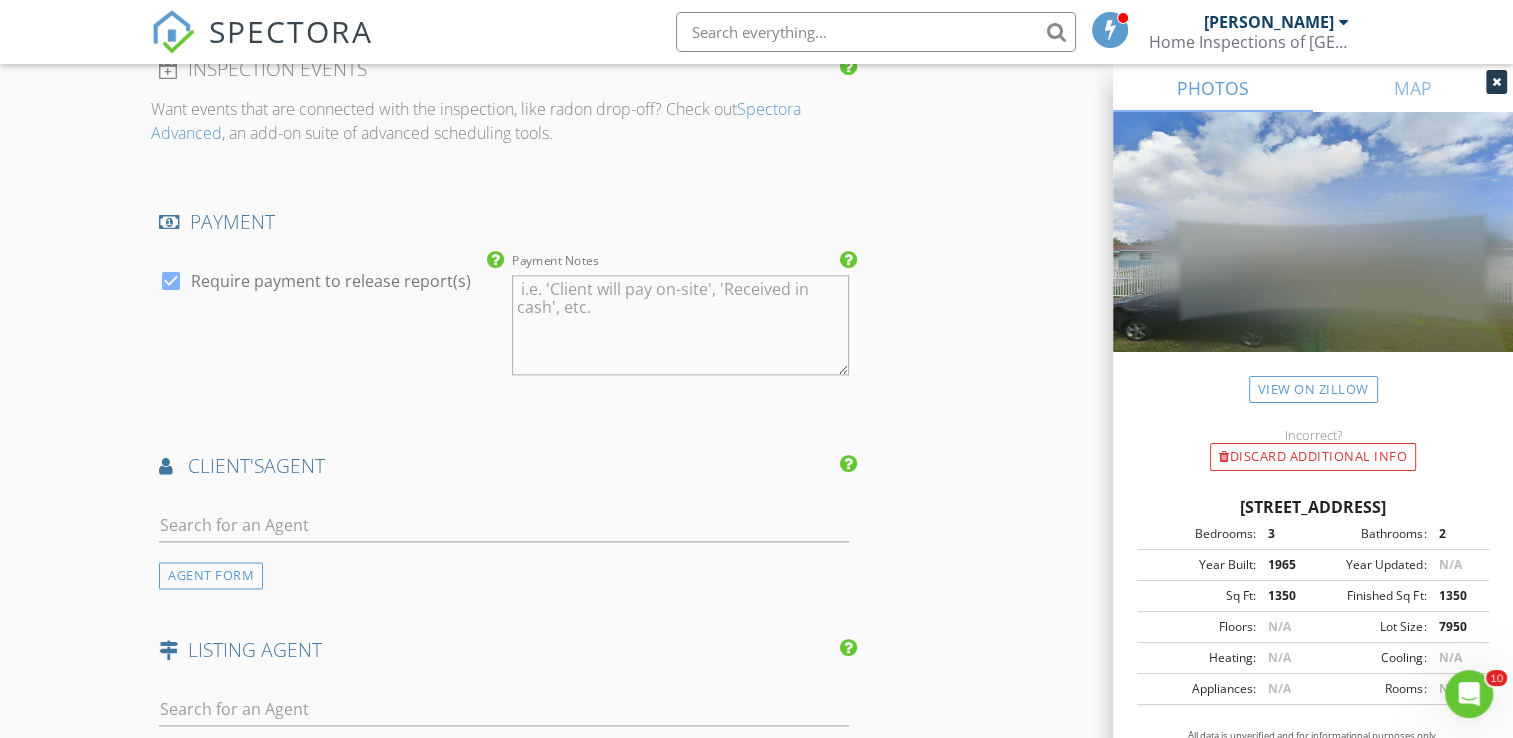 click on "client's  AGENT" at bounding box center (504, 473) 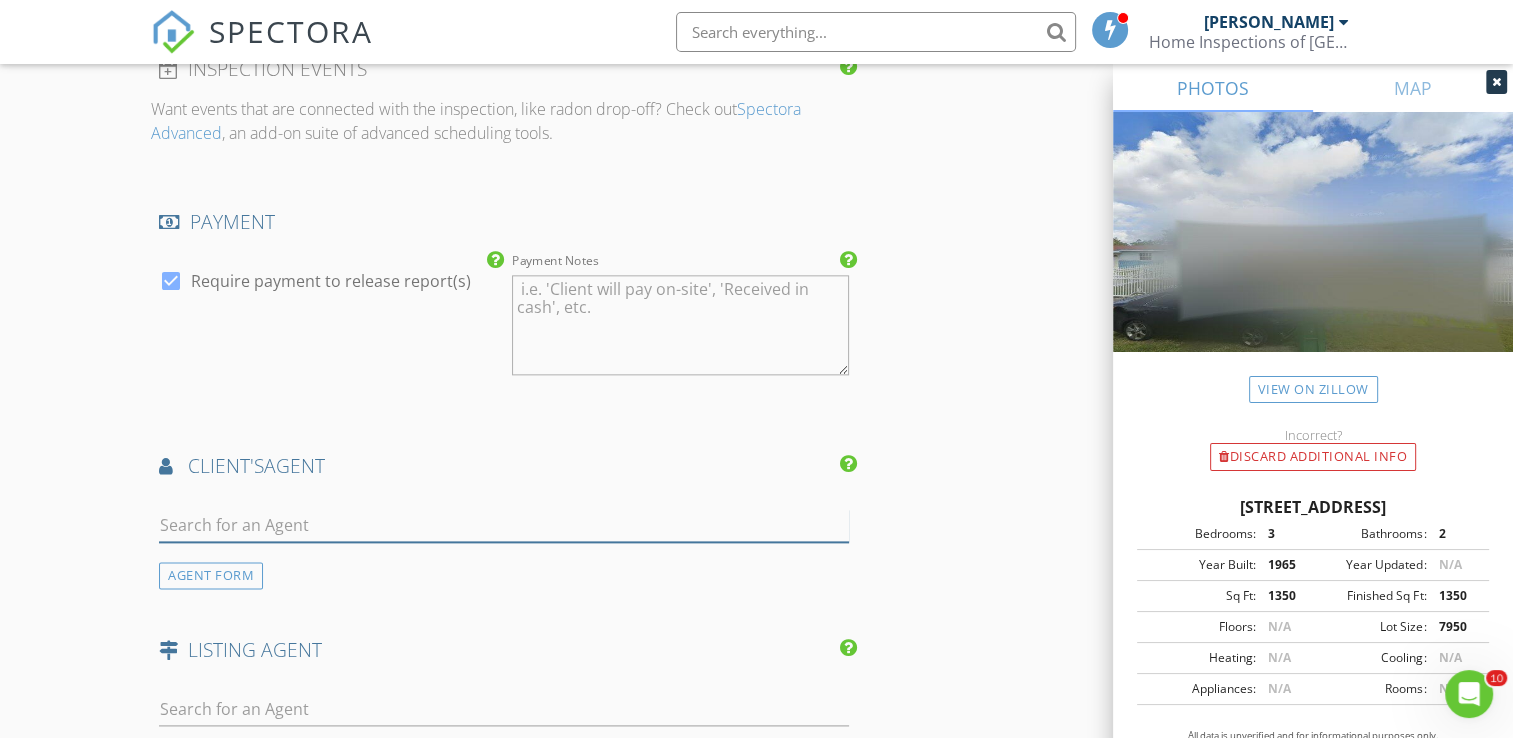 click at bounding box center [504, 525] 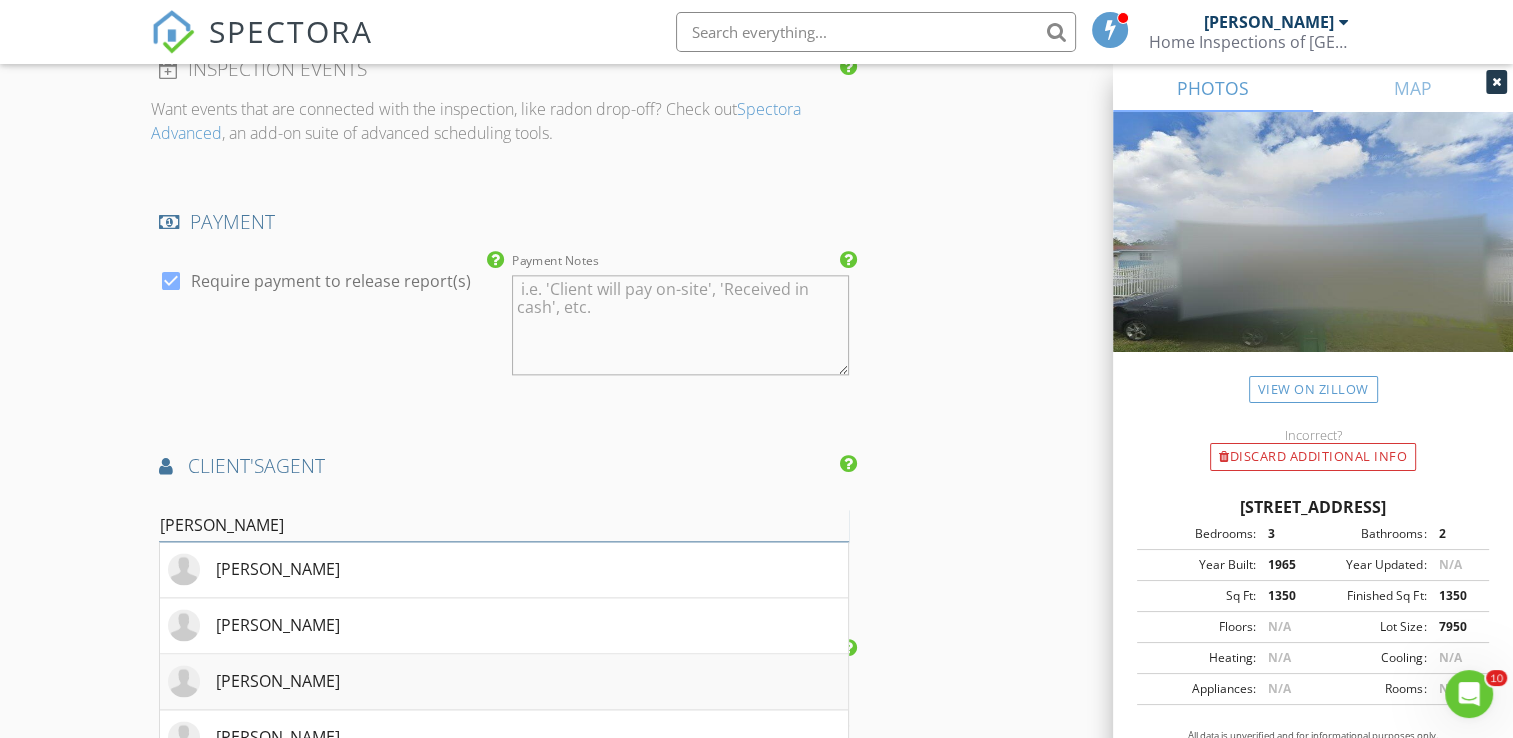 type on "mel" 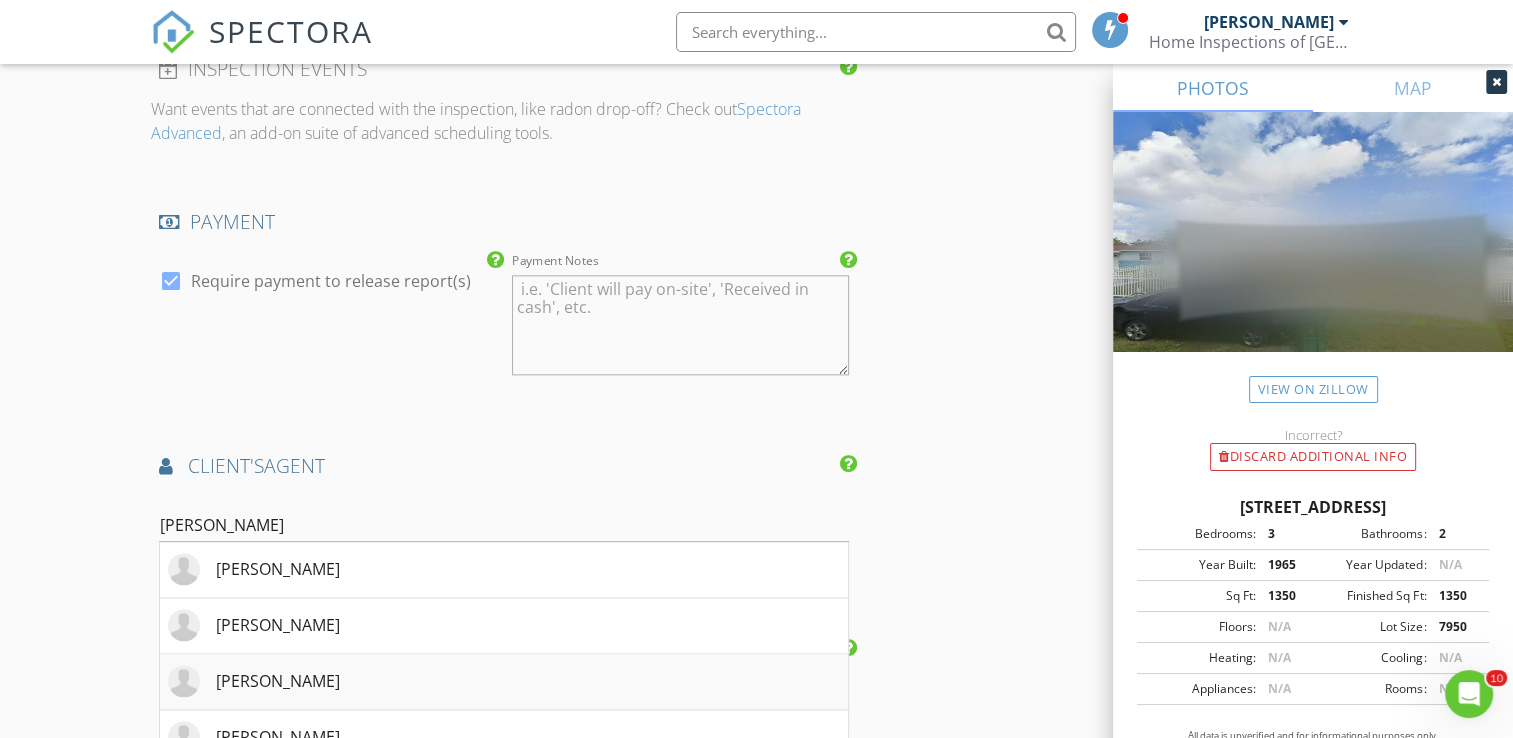 click on "Mel Morales" at bounding box center (504, 682) 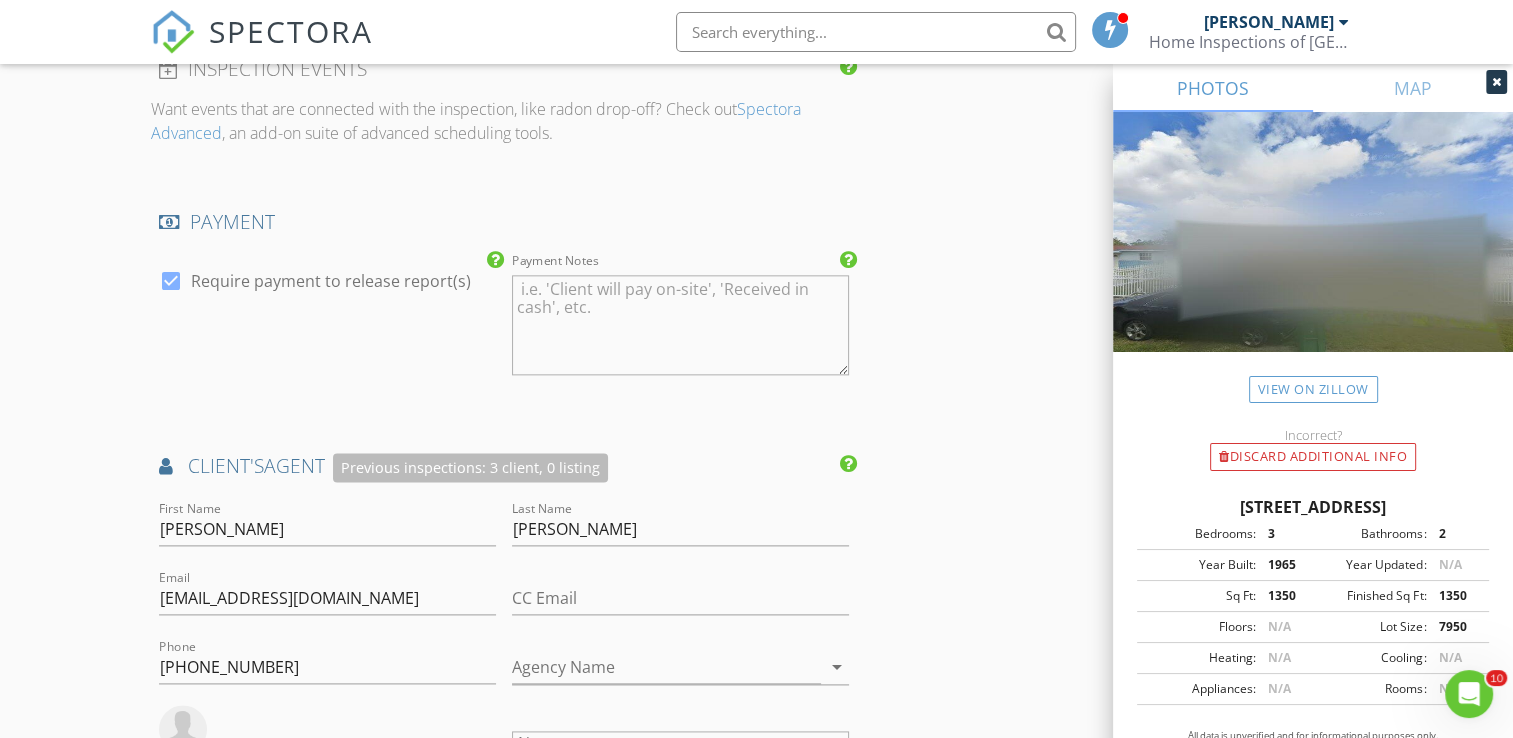 drag, startPoint x: 959, startPoint y: 518, endPoint x: 682, endPoint y: 551, distance: 278.95877 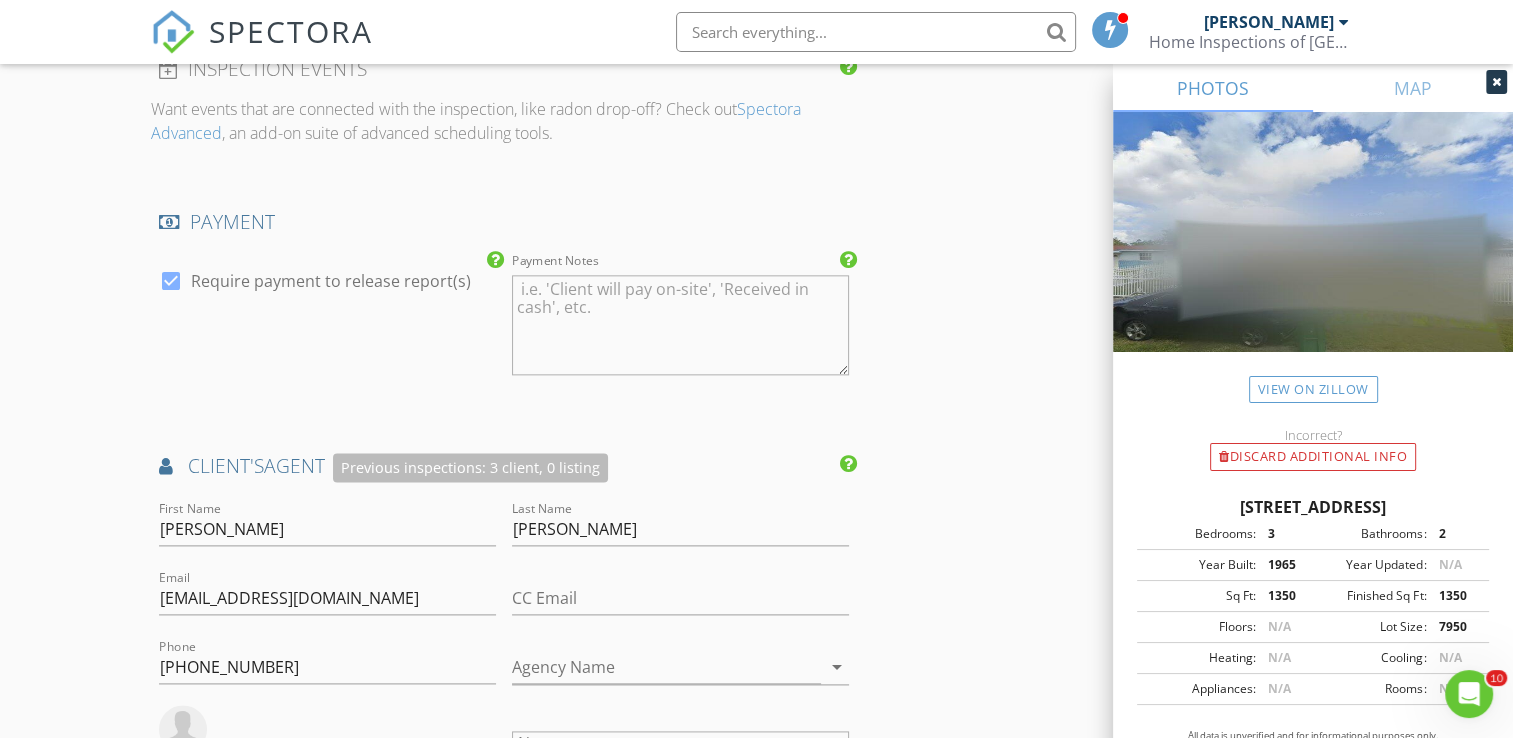 click on "INSPECTOR(S)
check_box_outline_blank   Alexis Espinosa     check_box_outline_blank   Randy Gonzalez     check_box   Felipe M Martinez   PRIMARY   Felipe M Martinez arrow_drop_down   check_box_outline_blank Felipe M Martinez specifically requested
Date/Time
07/10/2025 4:00 PM
Location
Address Search       Address 1445 NW 195th St   Unit   City Miami   State FL   Zip 33169   County Miami-Dade     Square Feet 1350   Year Built 1965   Foundation arrow_drop_down     Felipe M Martinez     9.8 miles     (18 minutes)
client
check_box Enable Client CC email for this inspection   Client Search     check_box_outline_blank Client is a Company/Organization     First Name Yadelin   Last Name Cervante   Email Yadelin0417@gmail.com   CC Email   Phone 786-620-1136           Notes   Private Notes
ADD ADDITIONAL client" at bounding box center (756, -112) 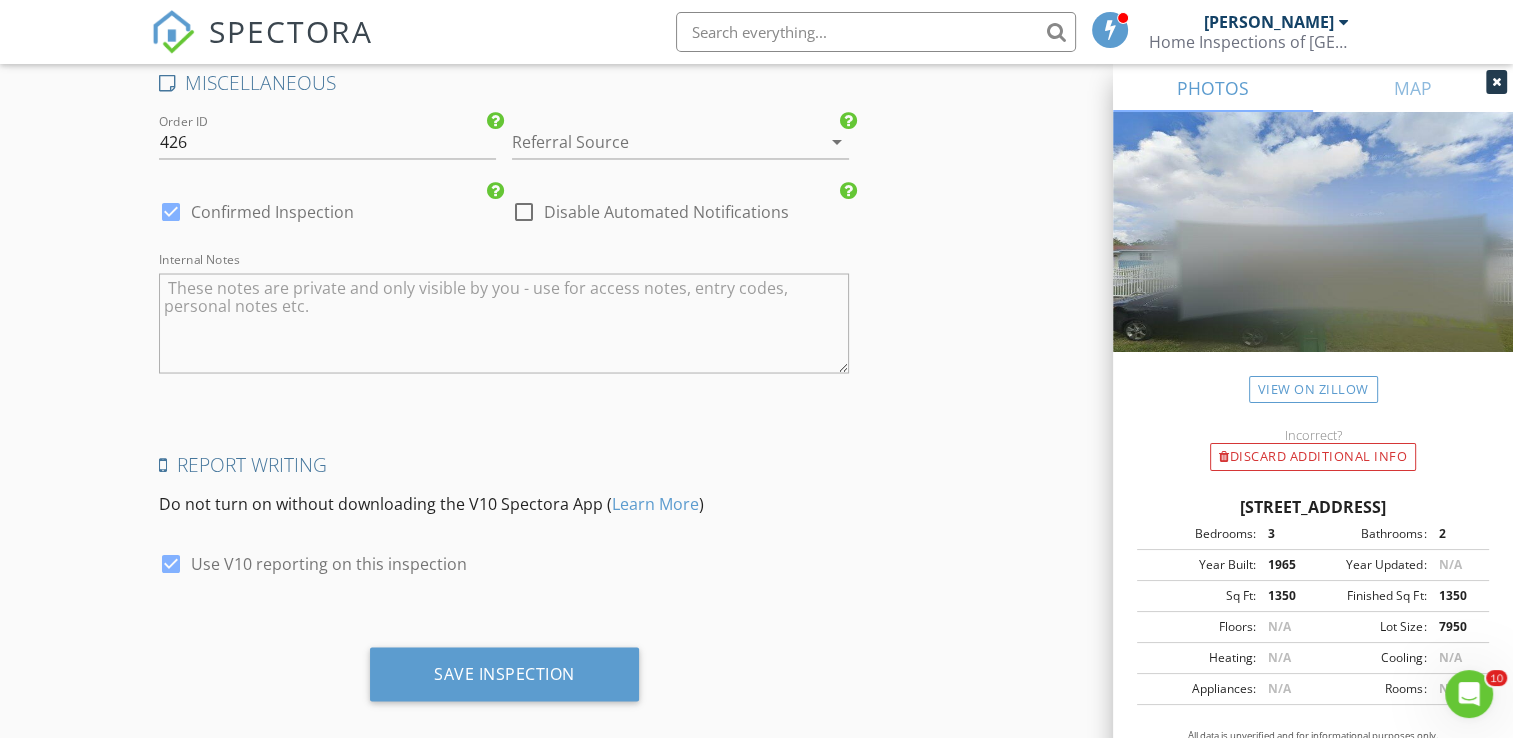 scroll, scrollTop: 3608, scrollLeft: 0, axis: vertical 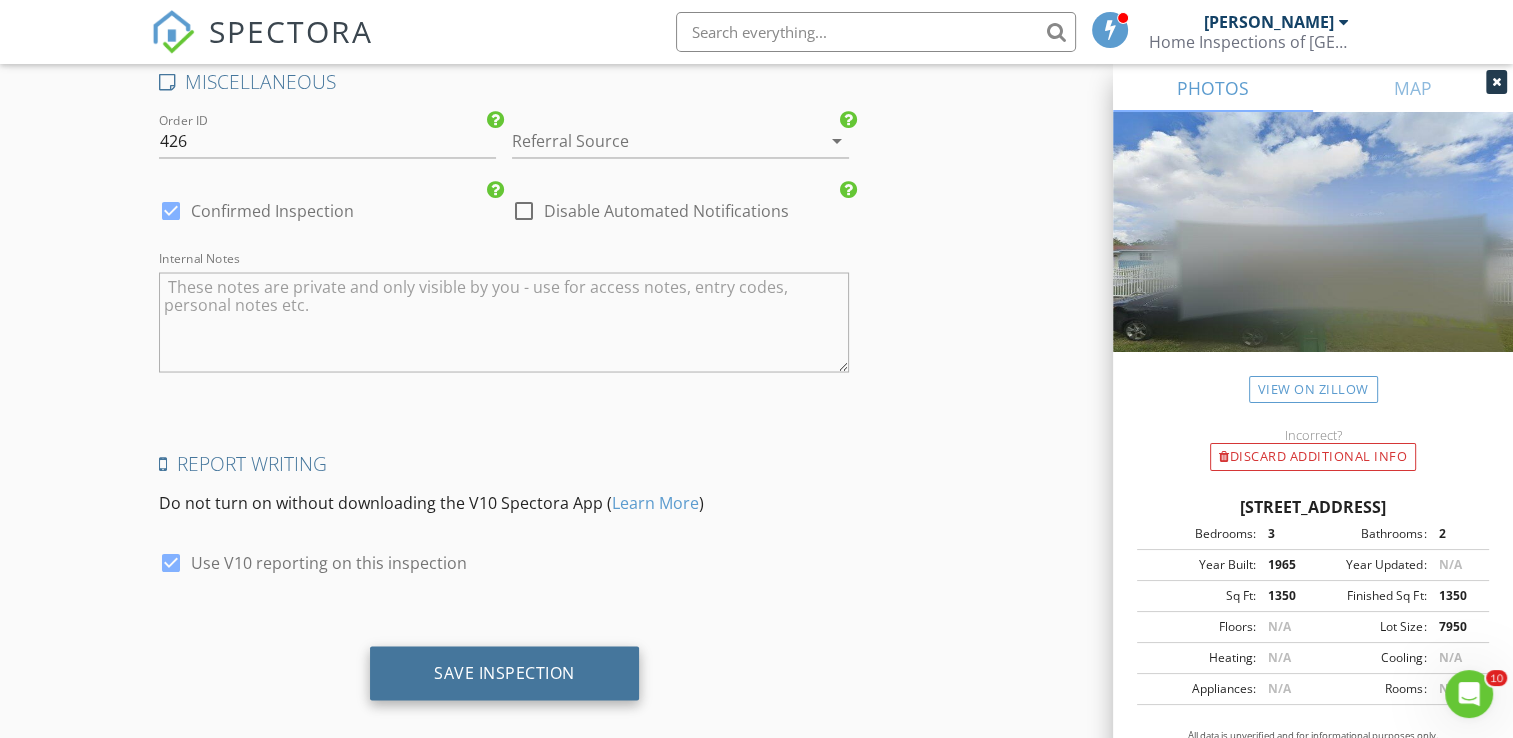 click on "Save Inspection" at bounding box center [504, 672] 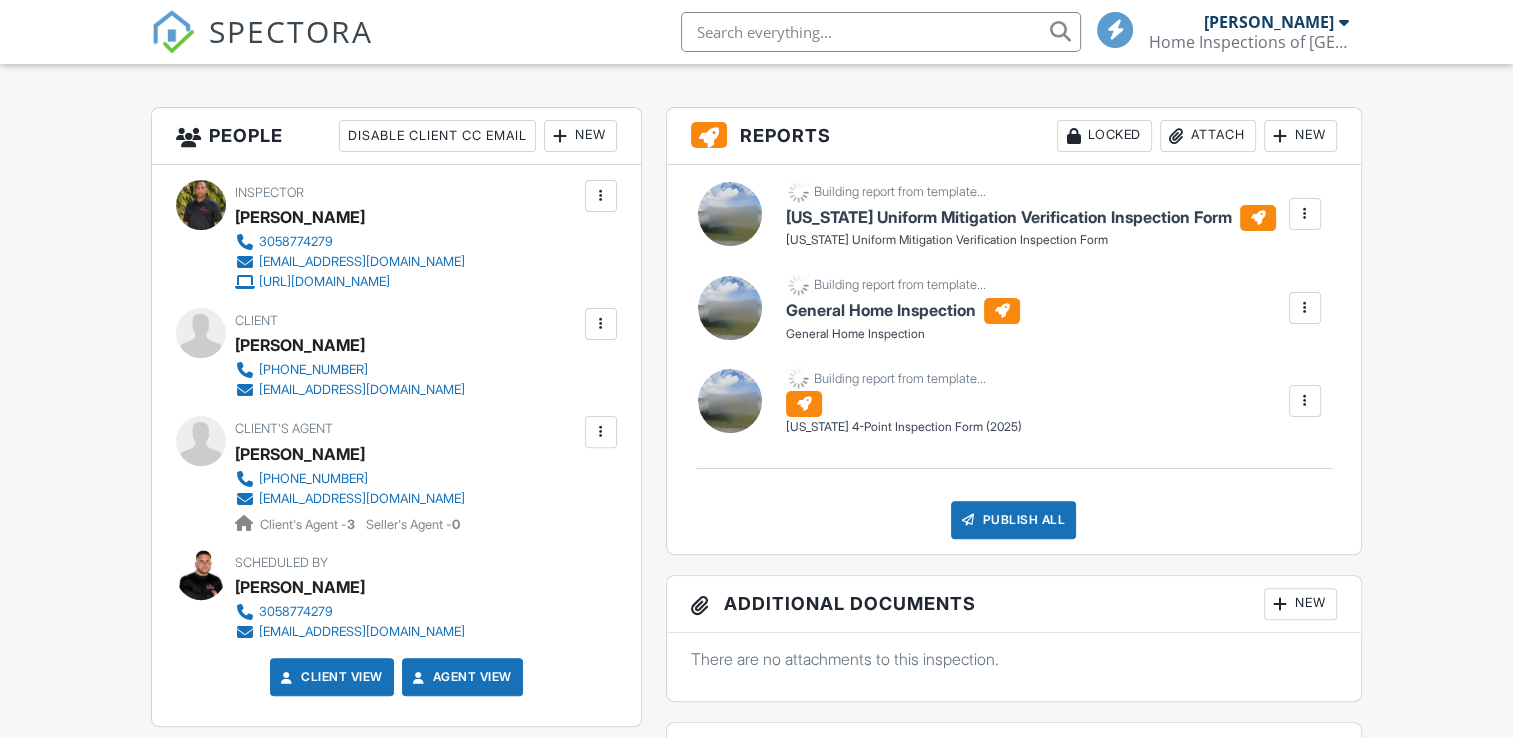 scroll, scrollTop: 500, scrollLeft: 0, axis: vertical 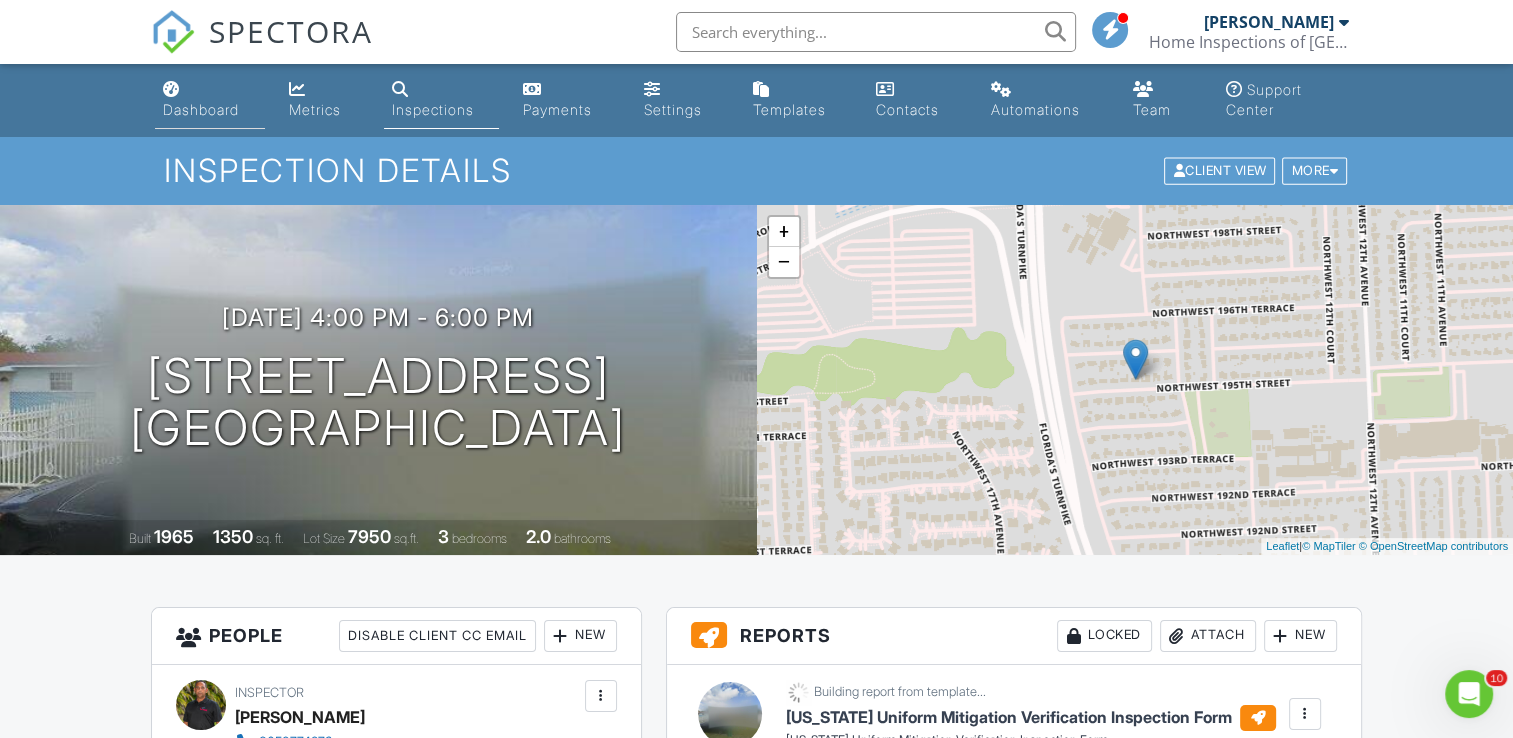 click at bounding box center (171, 89) 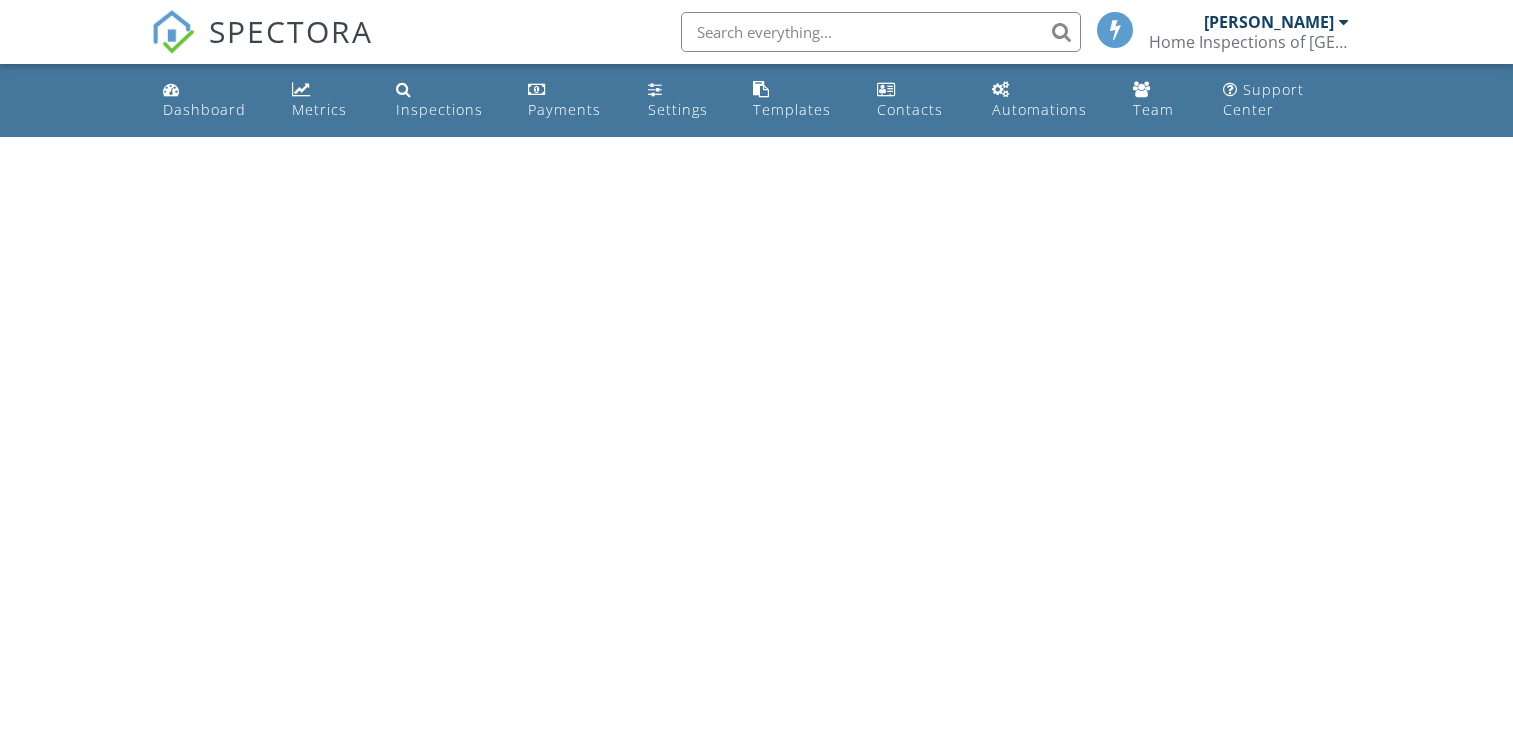 scroll, scrollTop: 0, scrollLeft: 0, axis: both 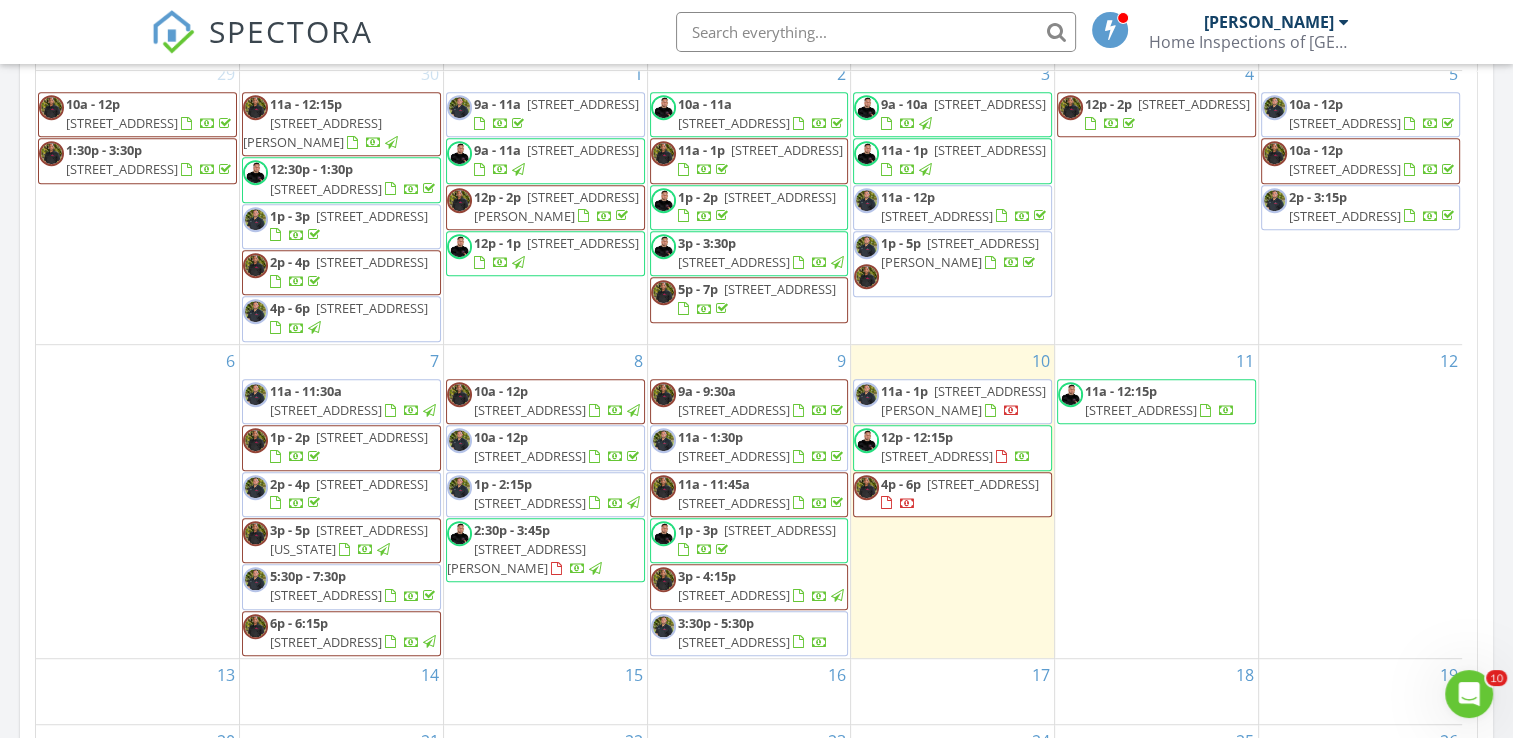 click on "1091 Island Manor Dr, Greenacres 33413" at bounding box center (734, 642) 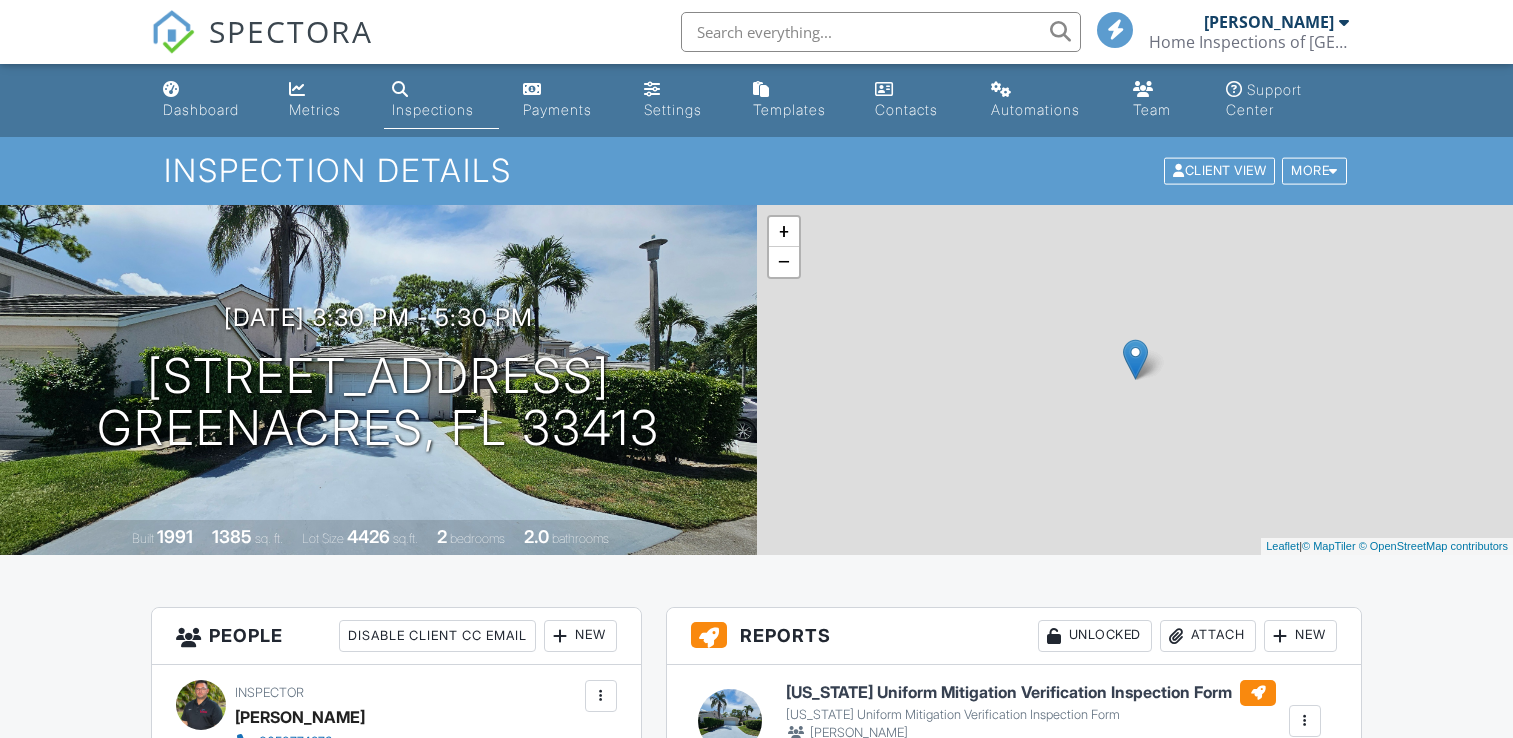 scroll, scrollTop: 0, scrollLeft: 0, axis: both 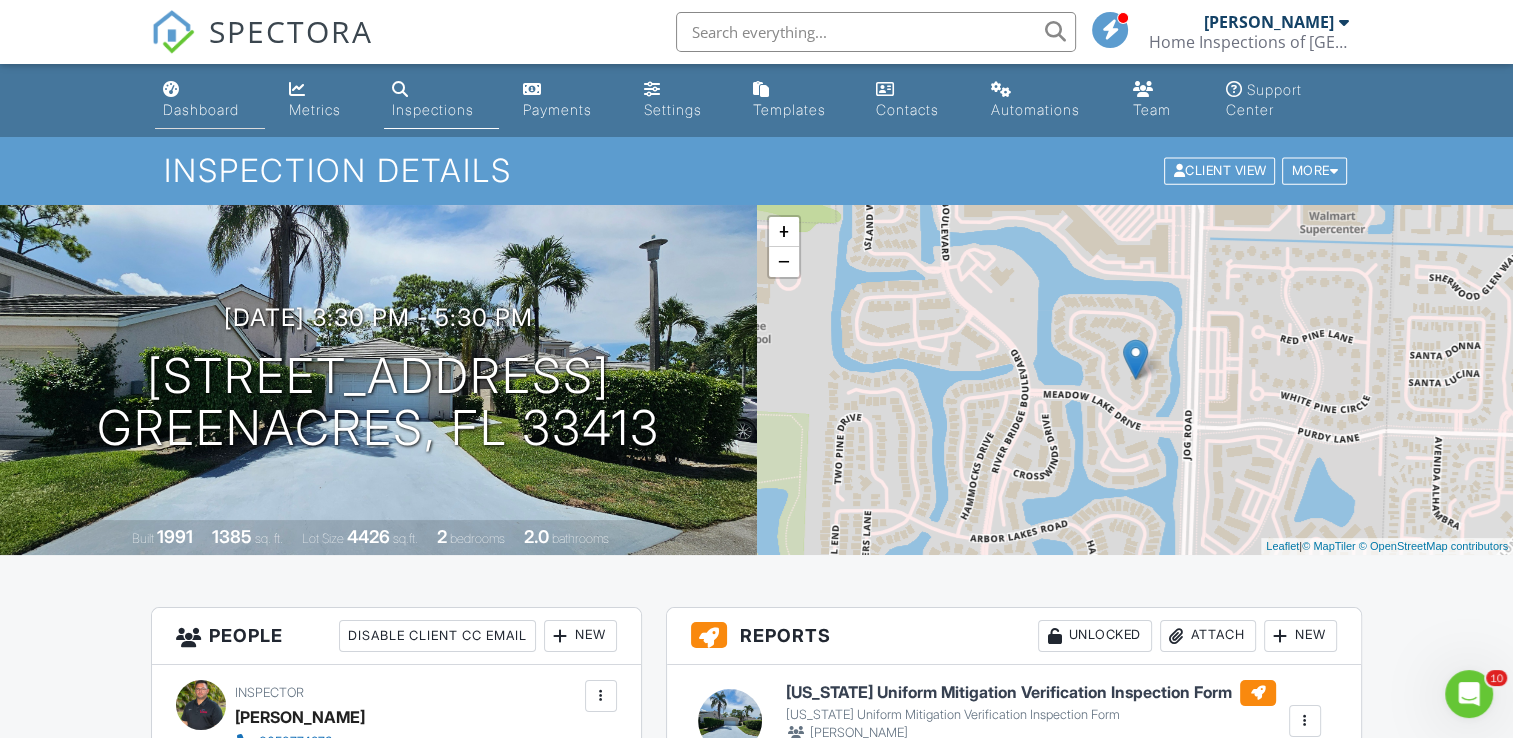 click on "Dashboard" at bounding box center [210, 100] 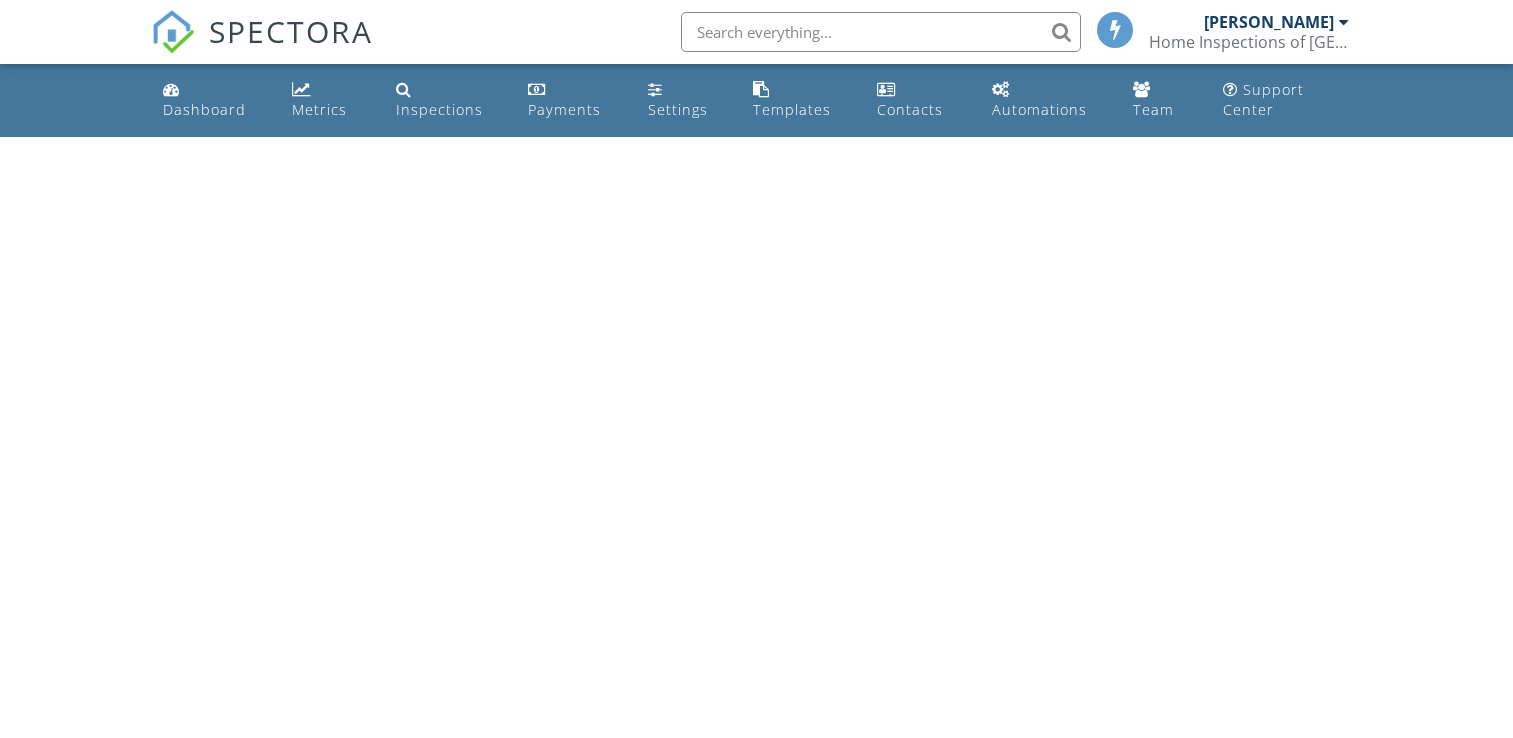 scroll, scrollTop: 0, scrollLeft: 0, axis: both 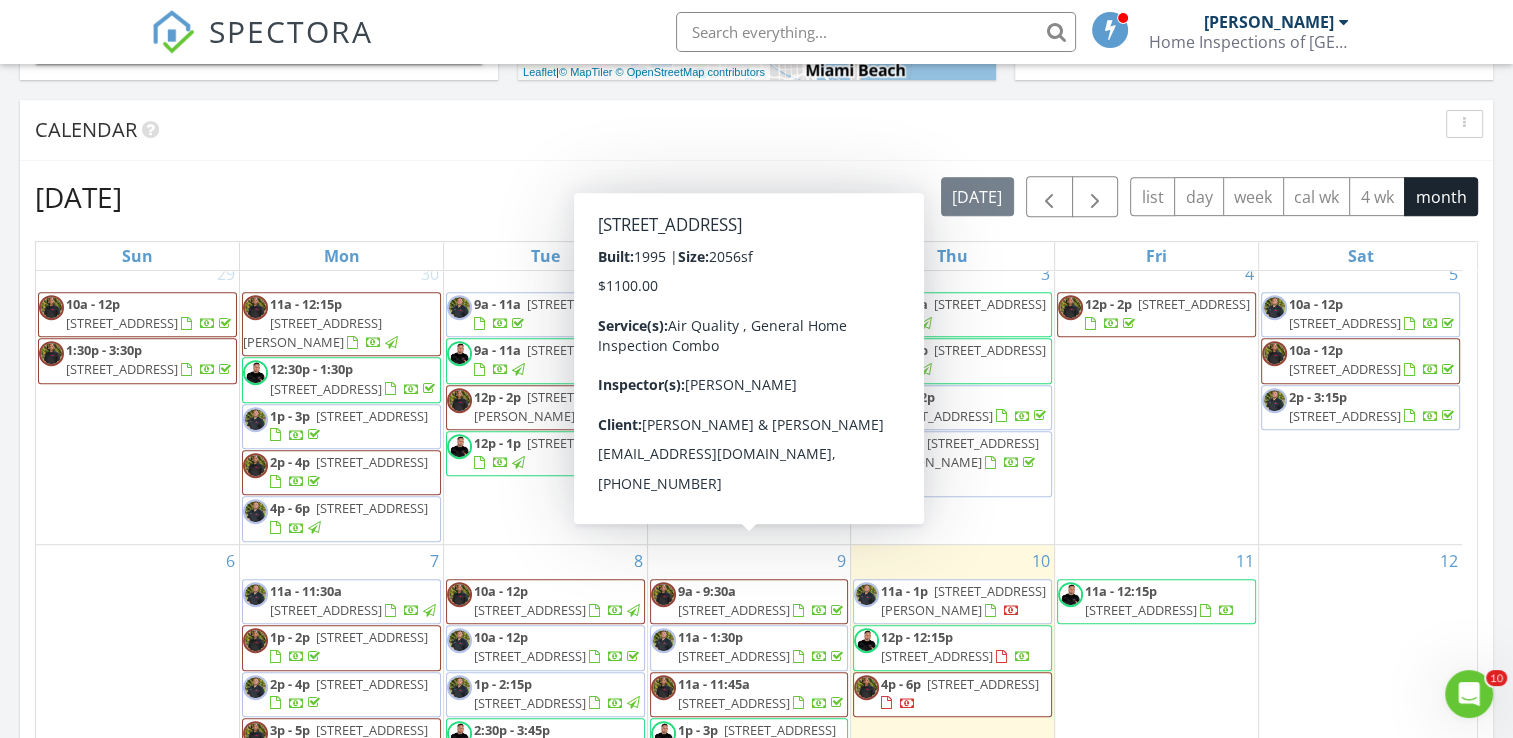 click on "11a - 1:30p
[STREET_ADDRESS]" at bounding box center [749, 647] 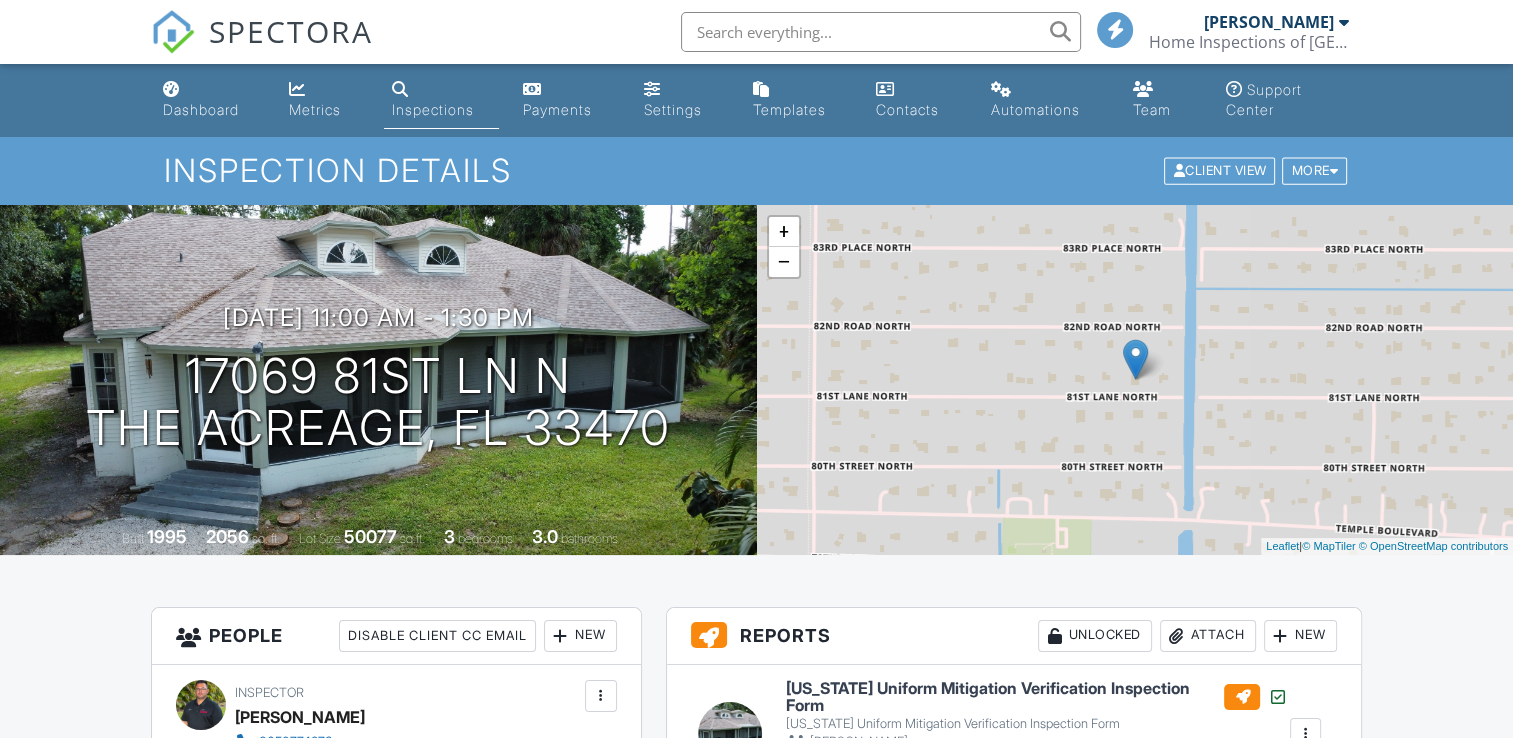 scroll, scrollTop: 200, scrollLeft: 0, axis: vertical 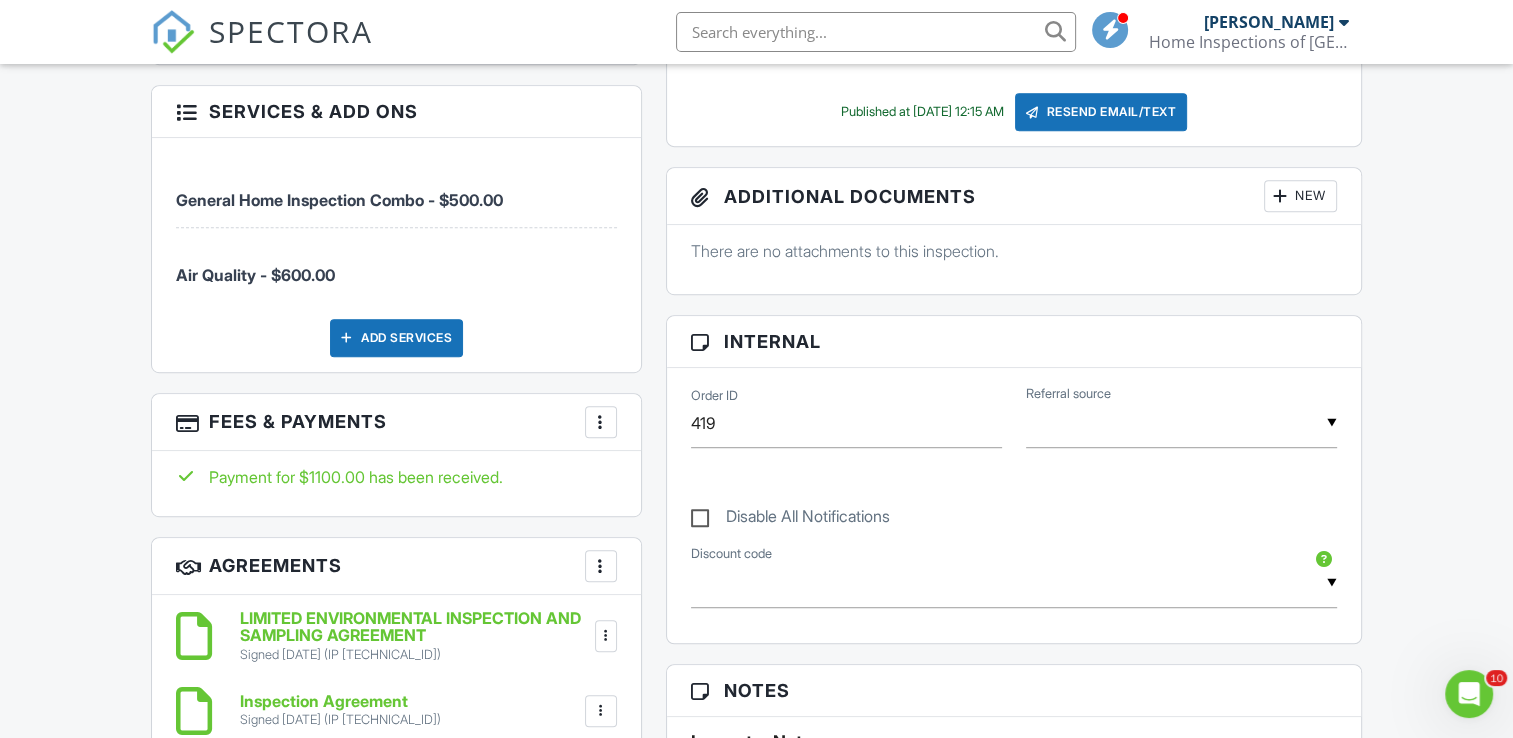 click on "Dashboard
Metrics
Inspections
Payments
Settings
Templates
Contacts
Automations
Team
Support Center
Inspection Details
Client View
More
Property Details
Reschedule
Reorder / Copy
Share
Cancel
Delete
Print Order
Convert to V9
View Change Log
07/09/2025 11:00 am
- 1:30 pm
17069 81st Ln N
The Acreage, FL 33470
Built
1995
2056
sq. ft.
Lot Size
50077
sq.ft.
3
bedrooms
3.0
bathrooms
+ − Leaflet  |  © MapTiler   © OpenStreetMap contributors
All emails and texts are disabled for this inspection!
Turn on emails and texts
Turn on and Requeue Notifications
Reports
Unlocked
Attach
New
Randy Gonzalez" at bounding box center (756, 579) 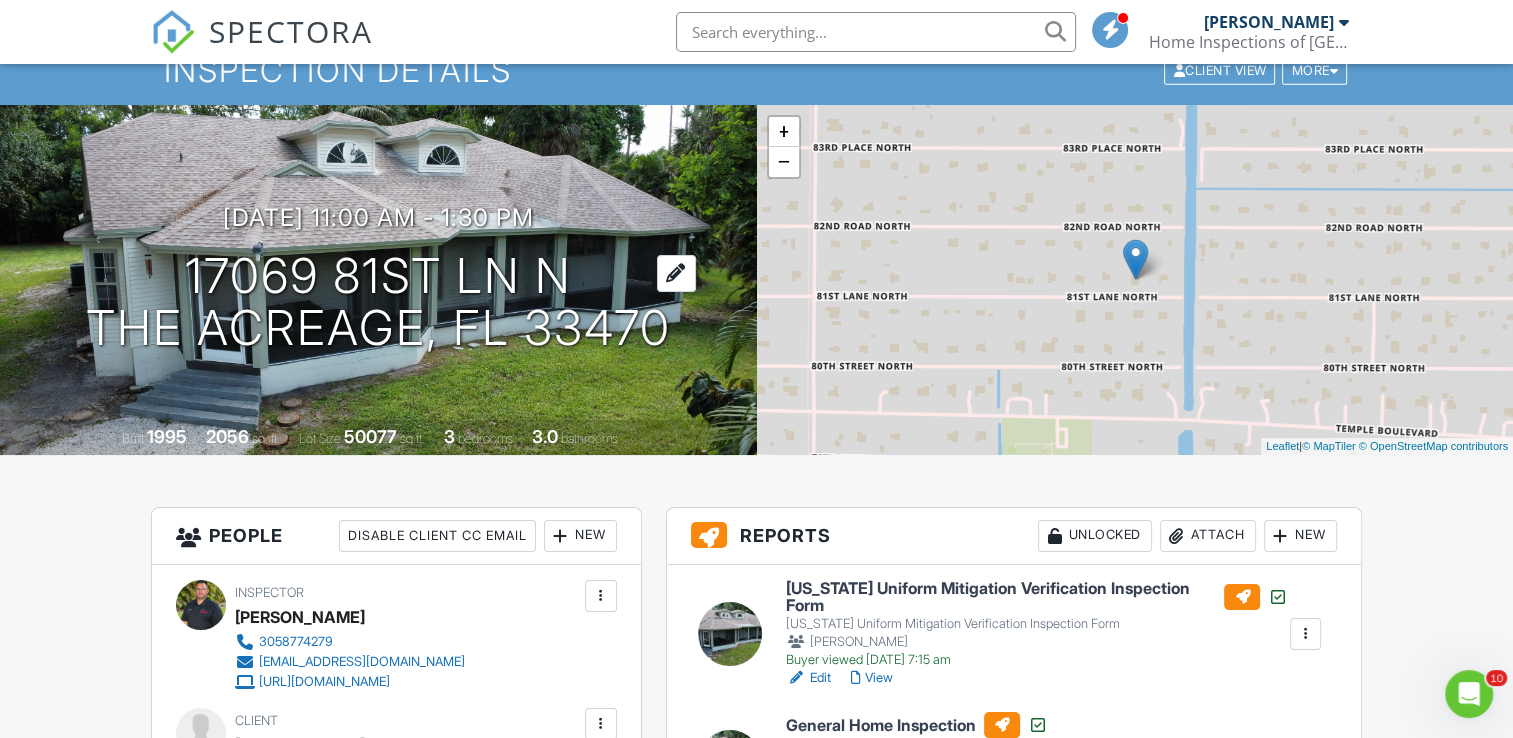 scroll, scrollTop: 0, scrollLeft: 0, axis: both 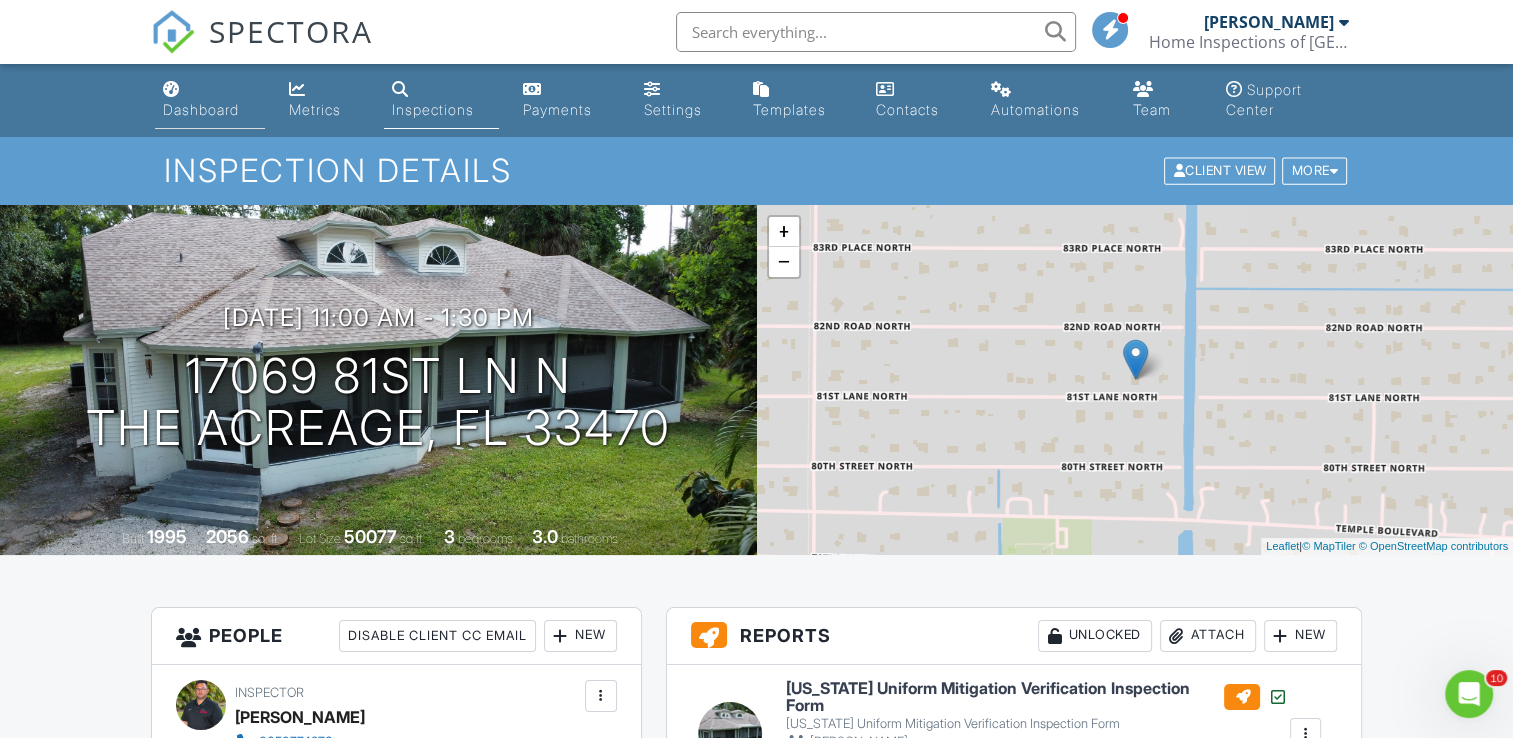 click on "Dashboard" at bounding box center [201, 109] 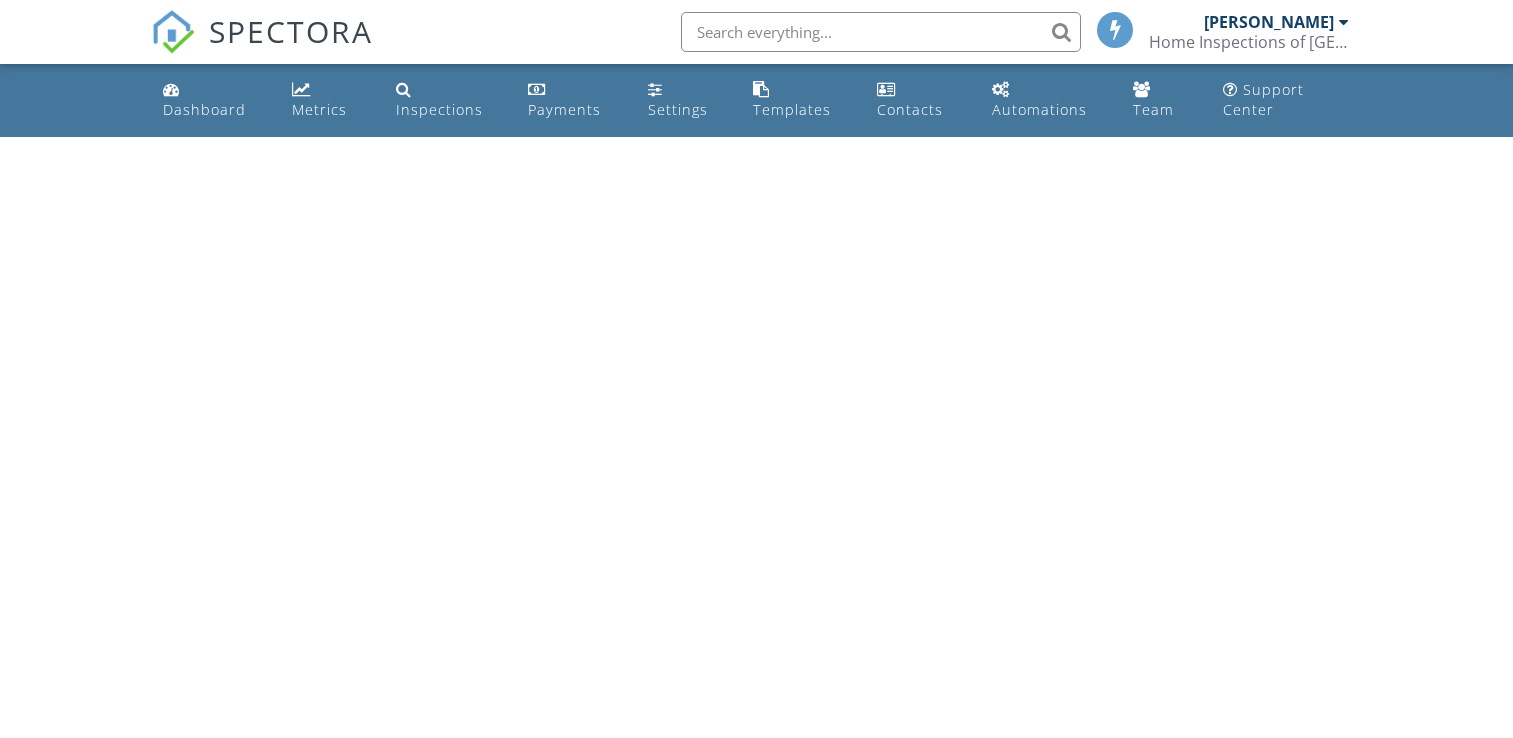 scroll, scrollTop: 0, scrollLeft: 0, axis: both 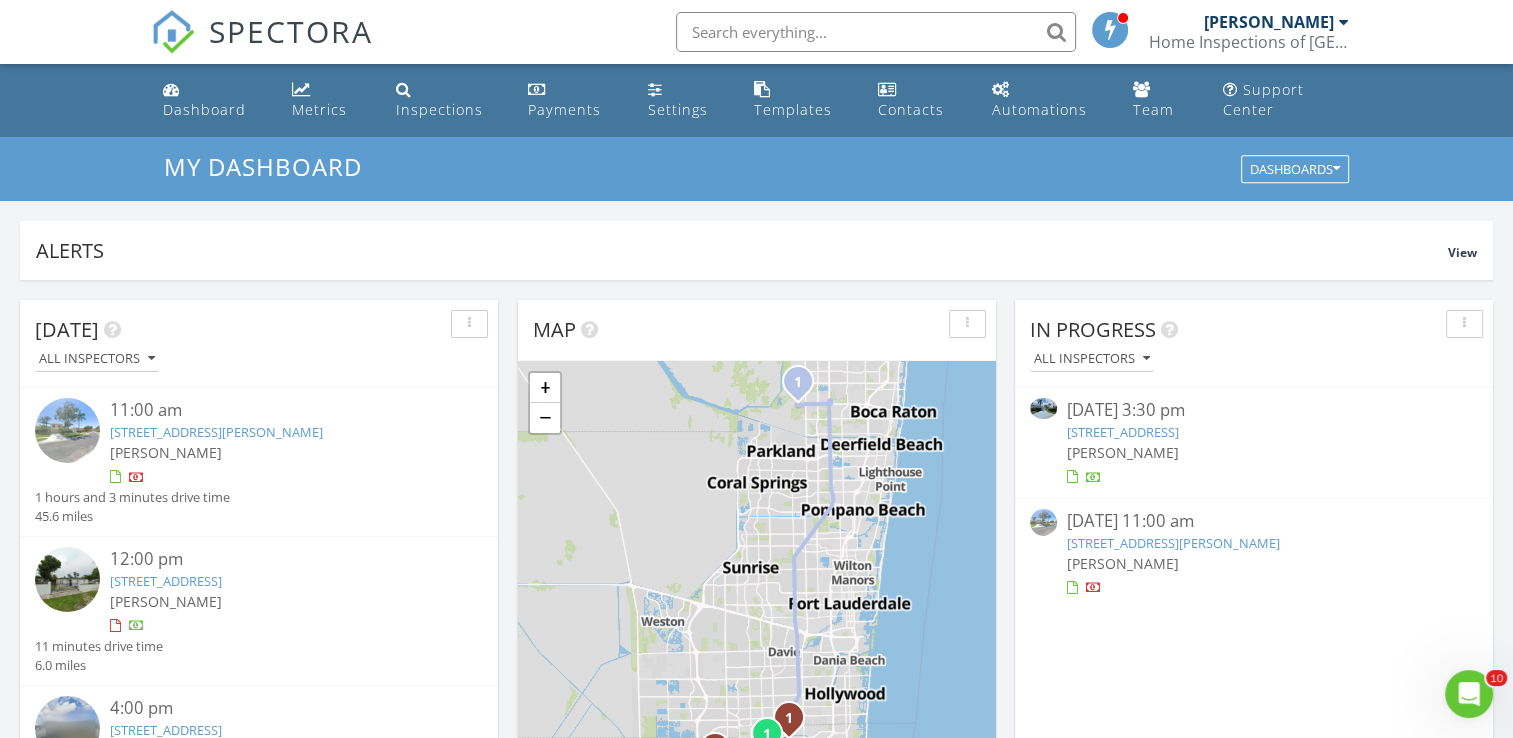 click on "1091 Island Manor Dr, Greenacres, FL 33413" at bounding box center [1123, 432] 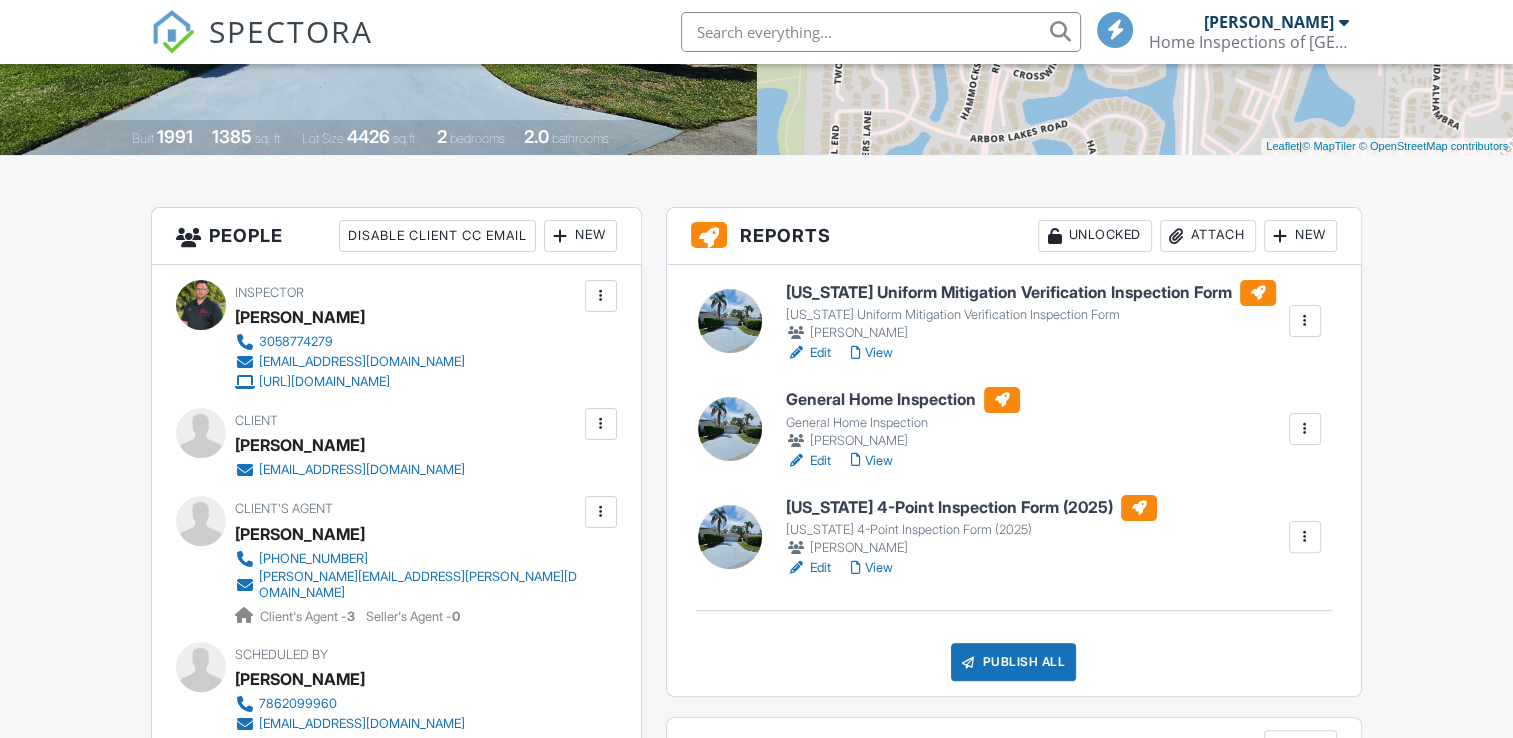 scroll, scrollTop: 400, scrollLeft: 0, axis: vertical 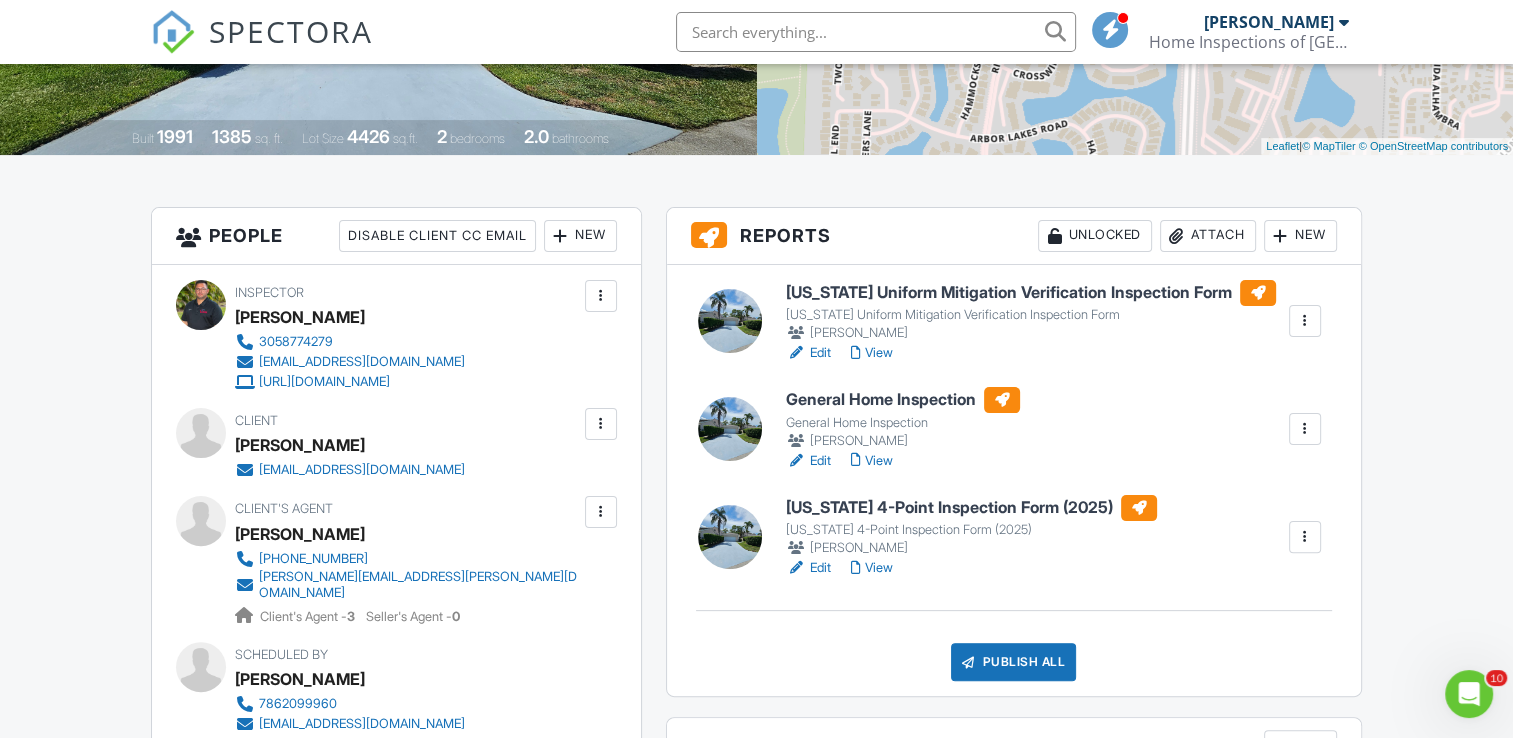 click on "Edit" at bounding box center [808, 461] 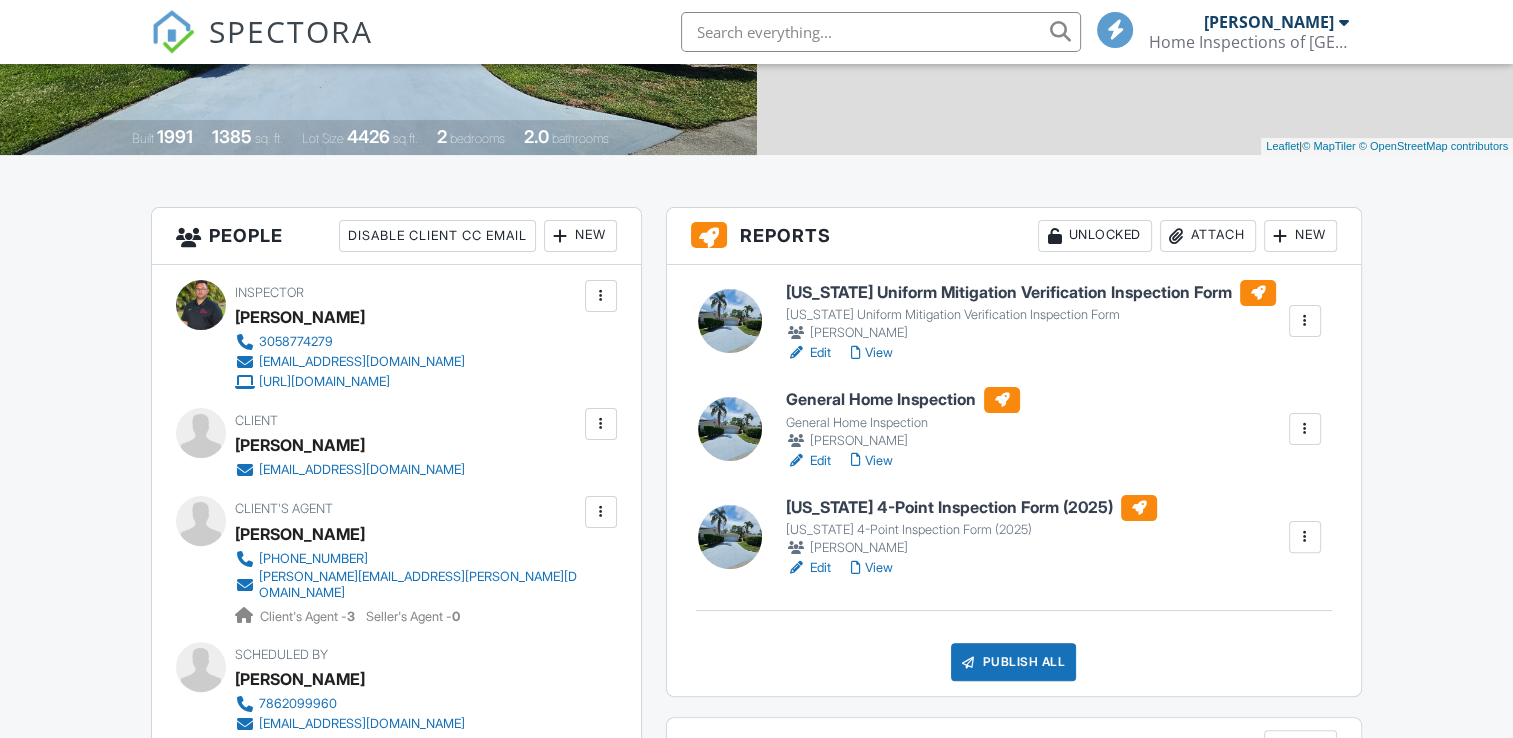 scroll, scrollTop: 400, scrollLeft: 0, axis: vertical 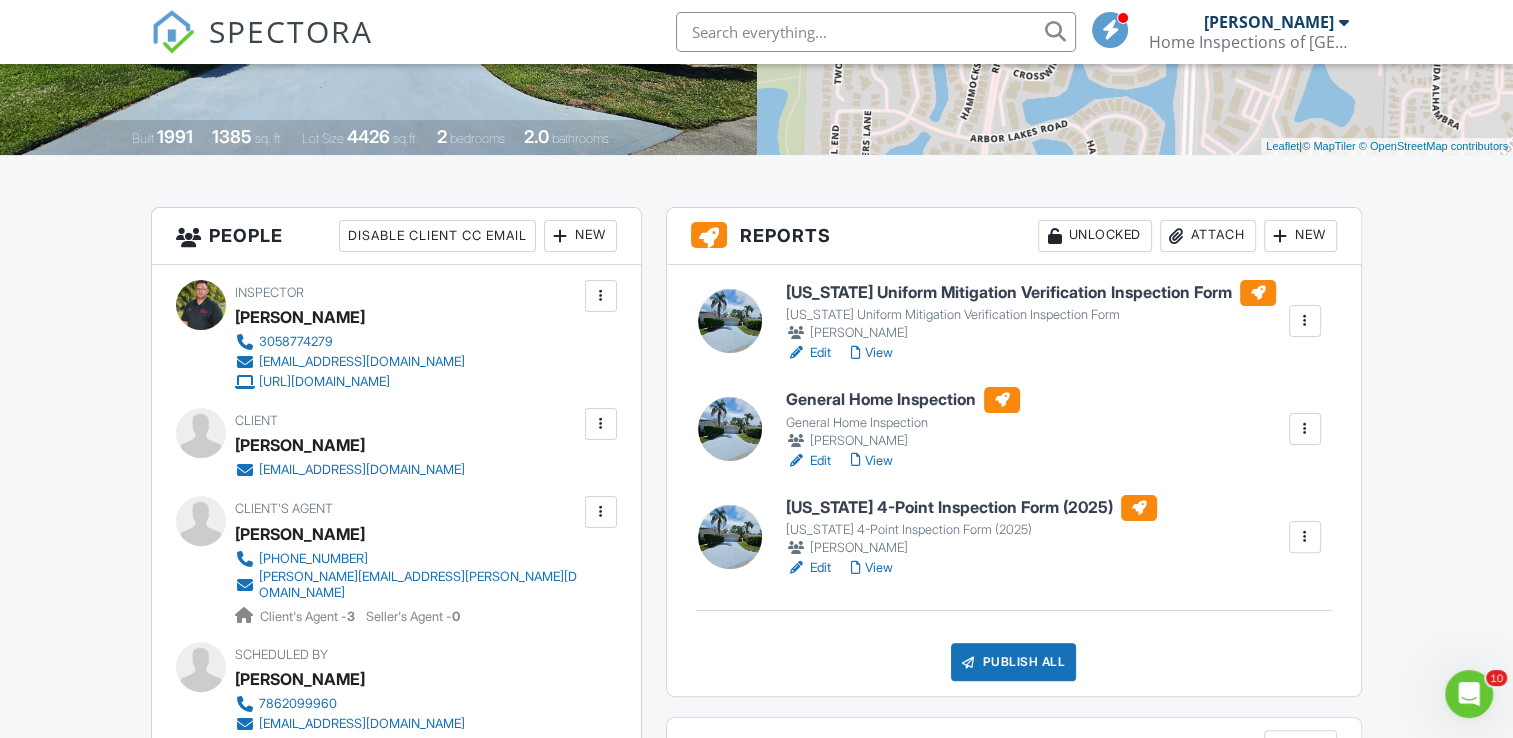 click at bounding box center (968, 662) 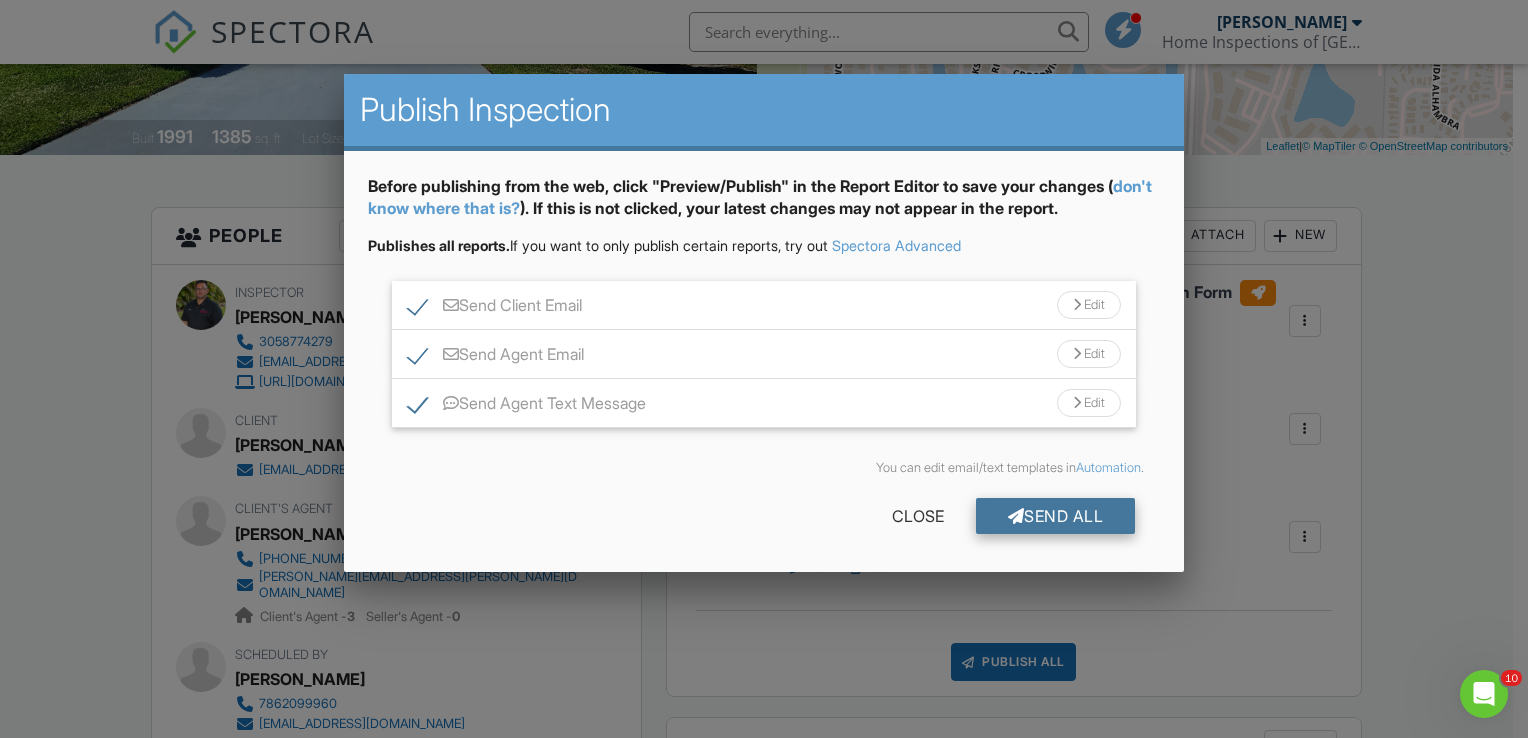 click on "Send All" at bounding box center [1056, 516] 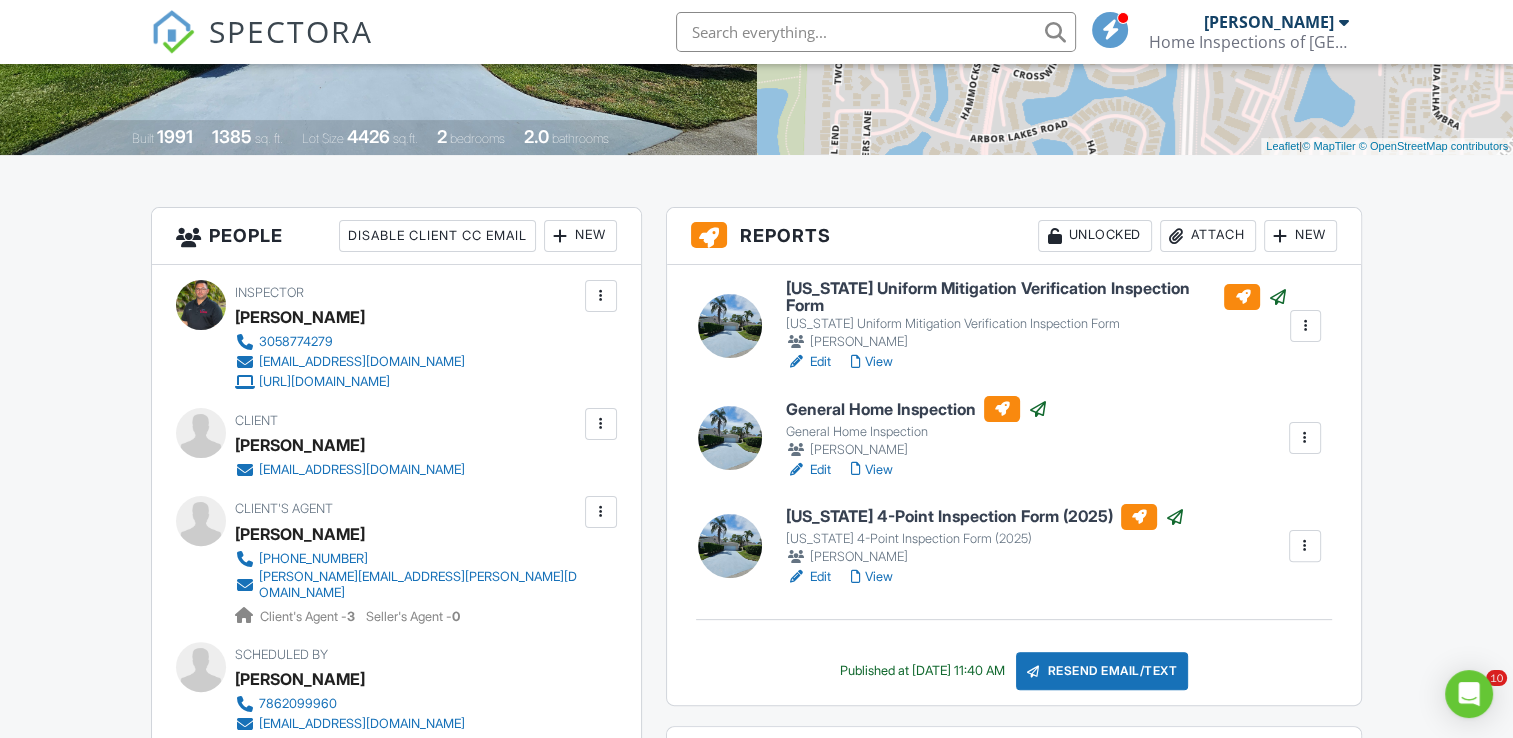 scroll, scrollTop: 400, scrollLeft: 0, axis: vertical 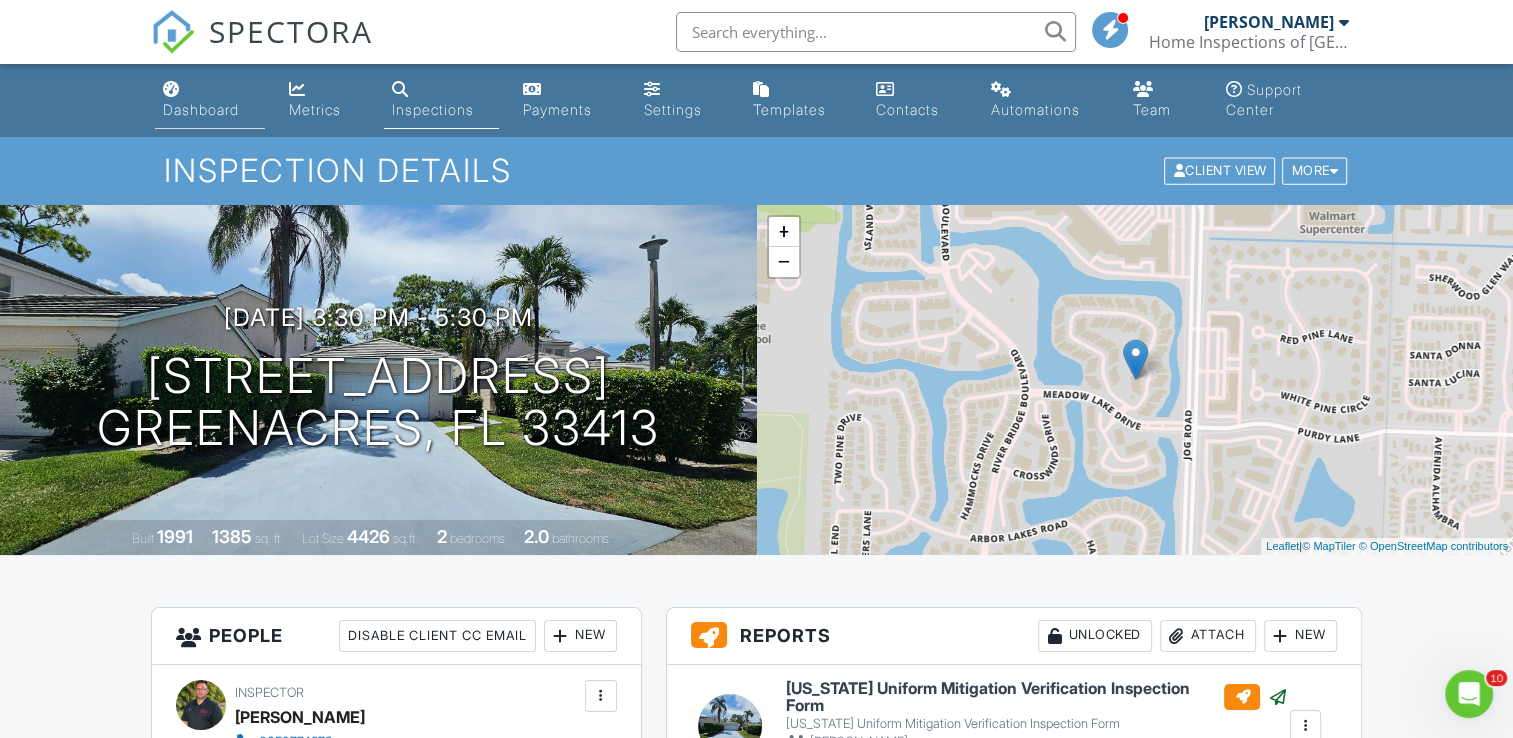 click on "Dashboard" at bounding box center [201, 109] 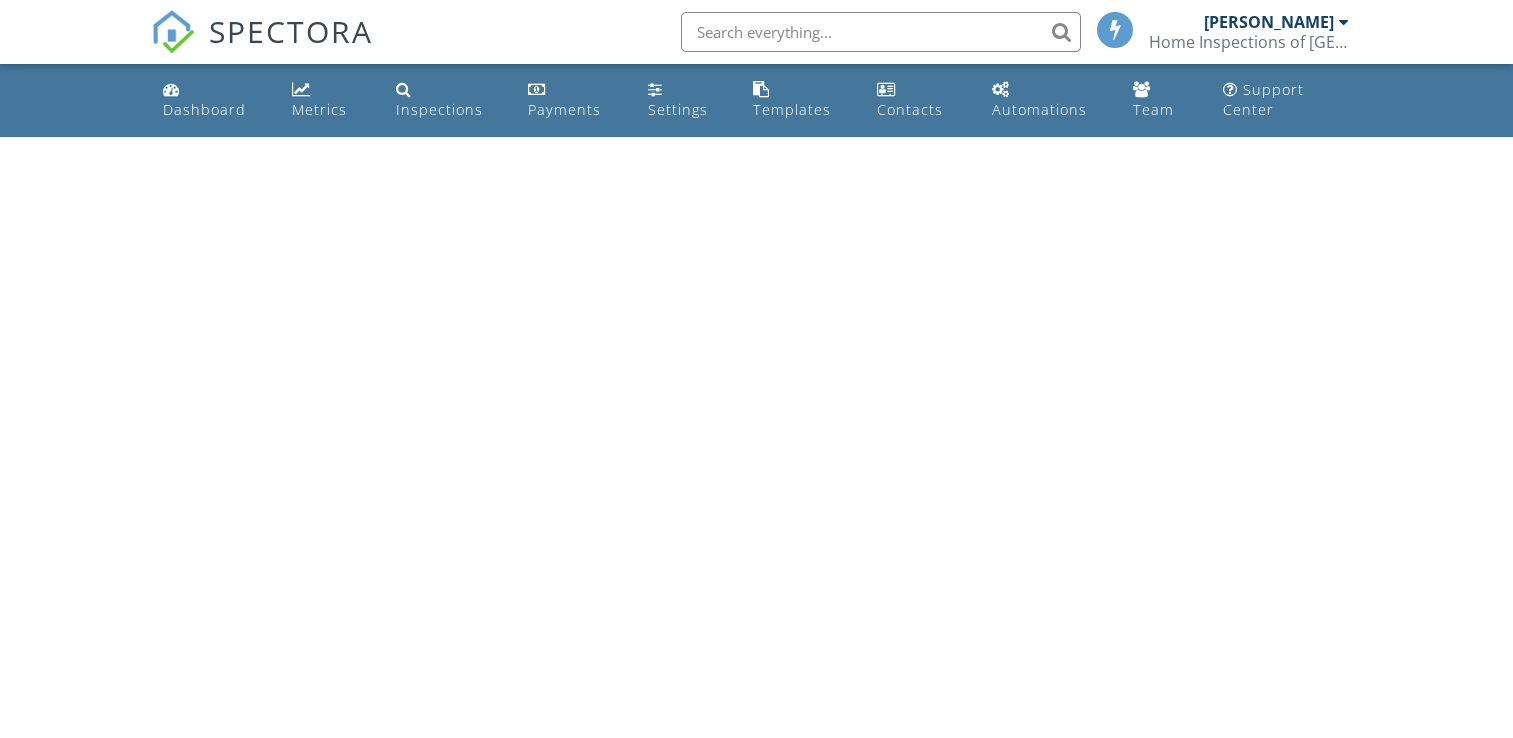 scroll, scrollTop: 0, scrollLeft: 0, axis: both 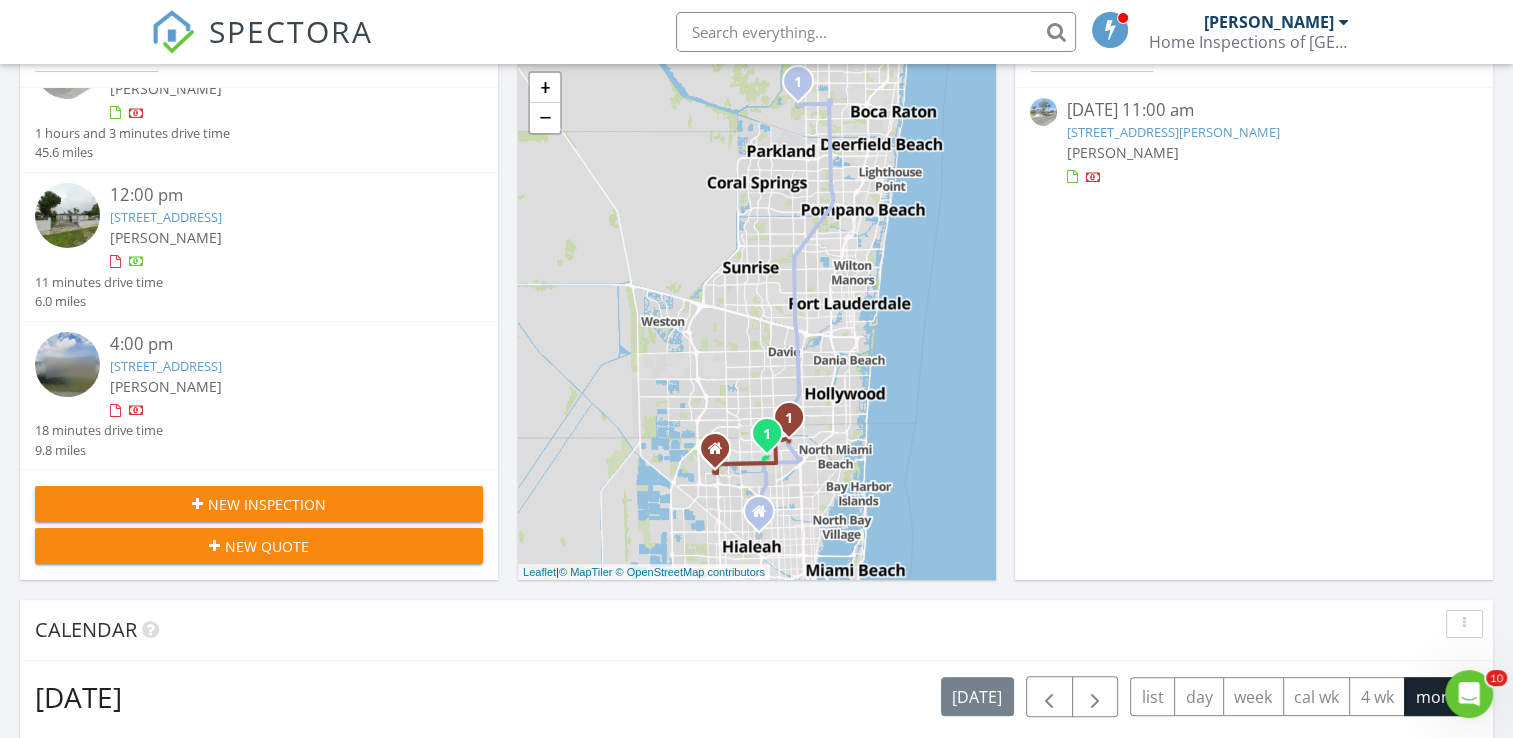 click on "[STREET_ADDRESS]" at bounding box center (166, 217) 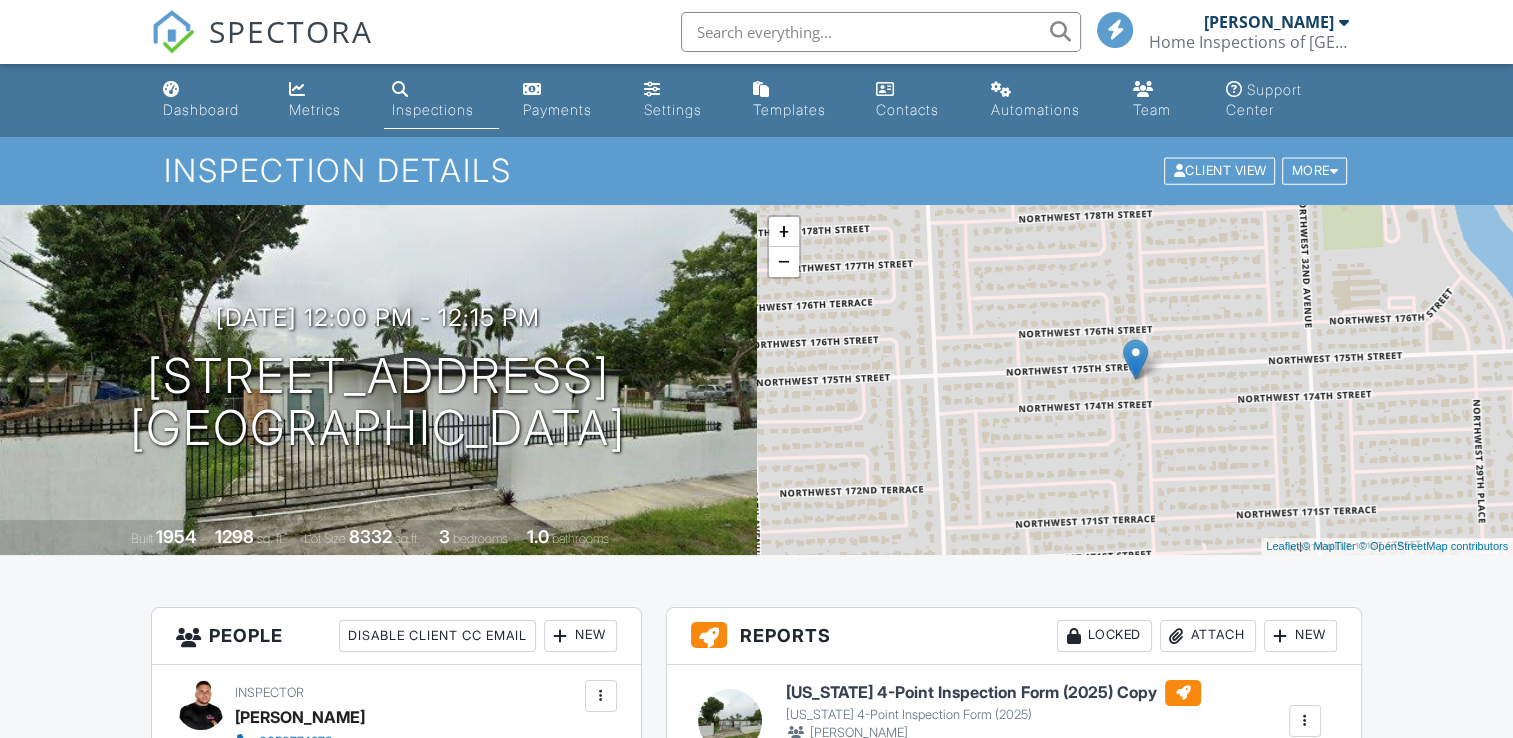 scroll, scrollTop: 400, scrollLeft: 0, axis: vertical 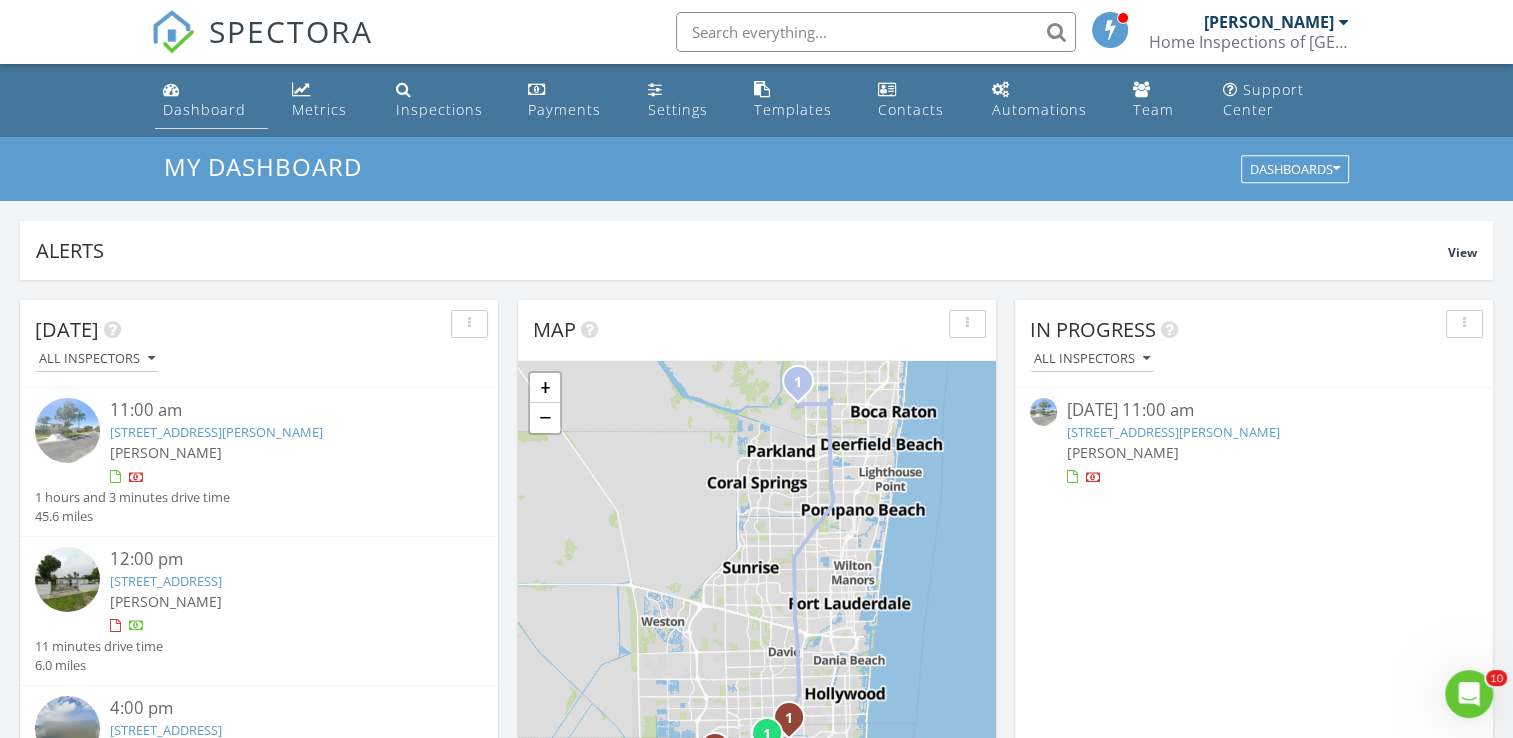 click on "Dashboard" at bounding box center (204, 109) 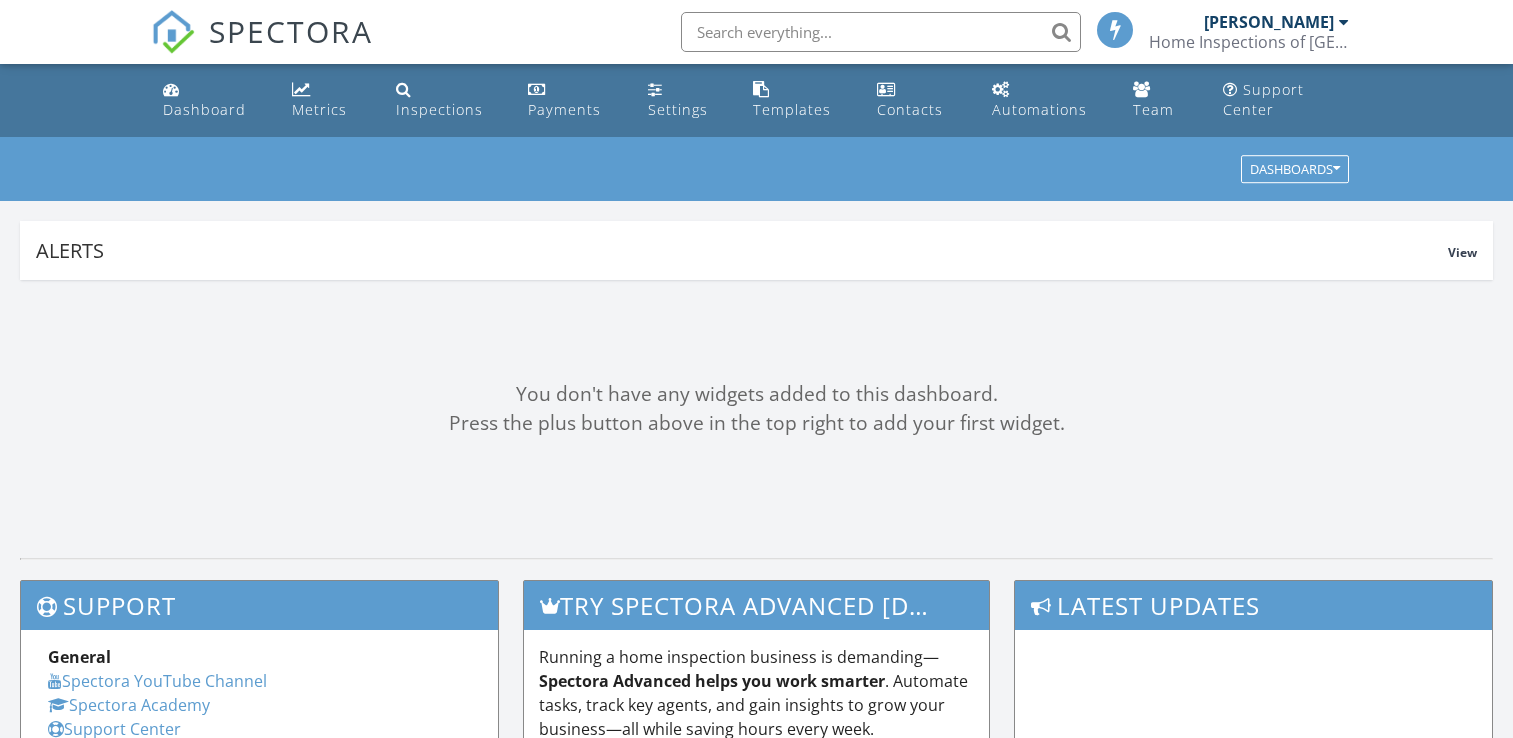 click on "Metrics" at bounding box center [319, 109] 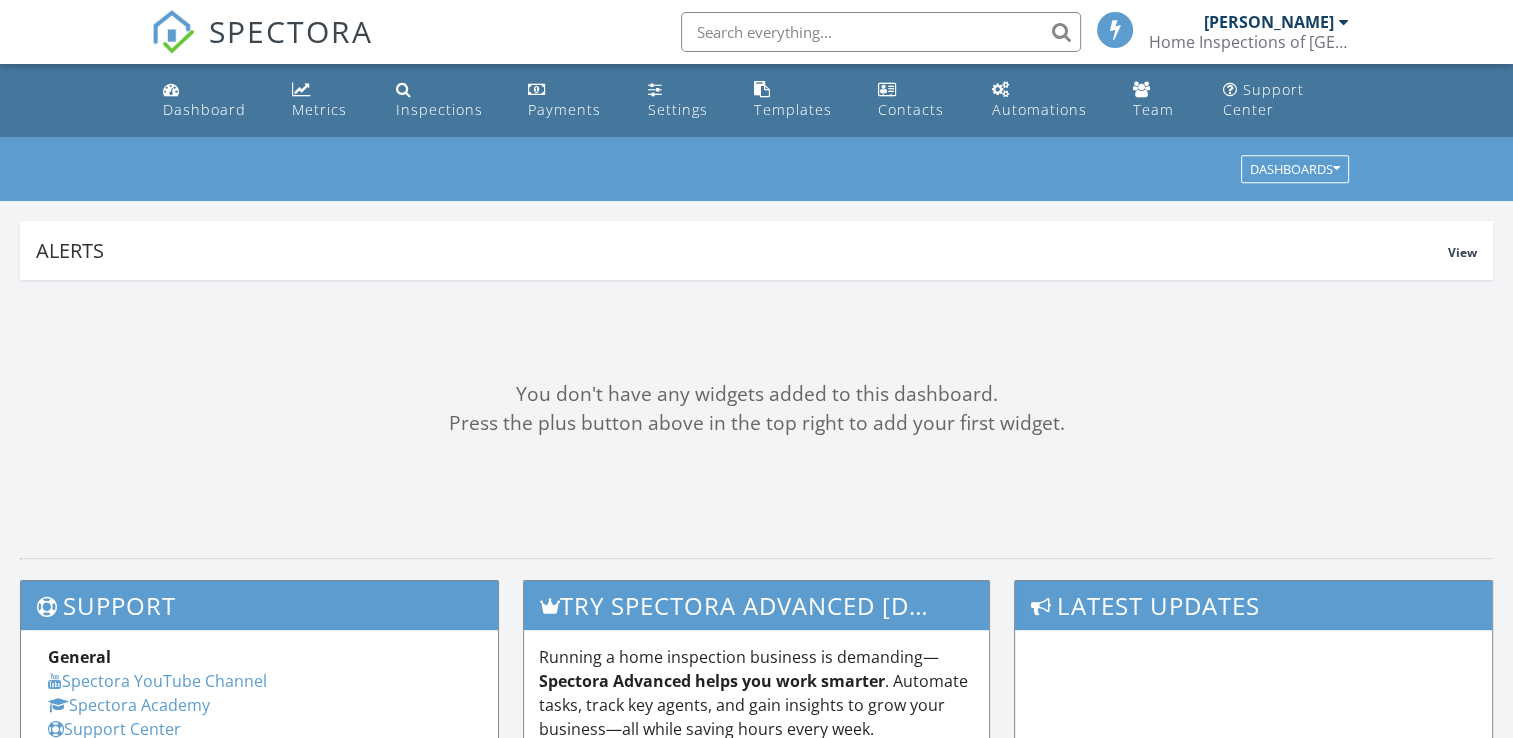 scroll, scrollTop: 0, scrollLeft: 0, axis: both 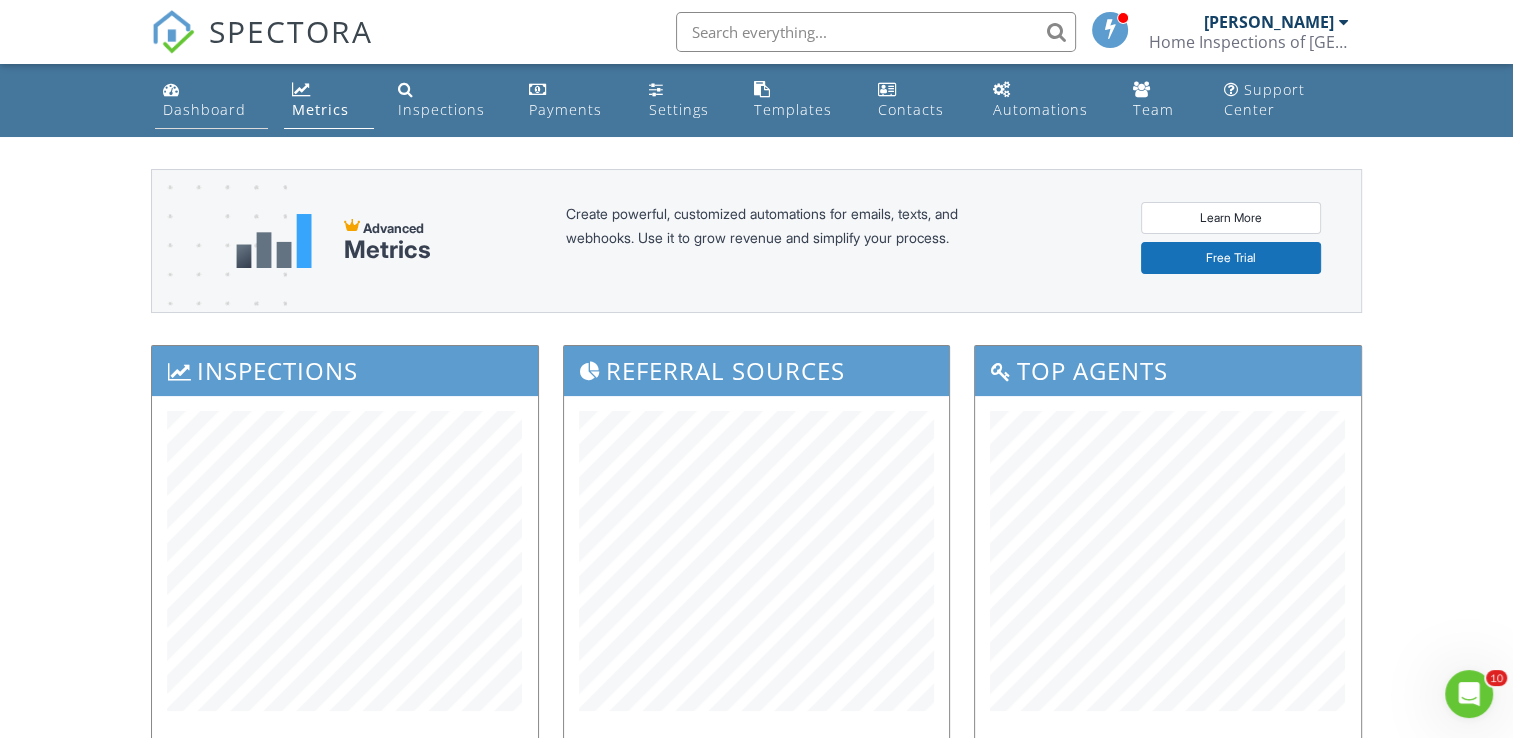 click on "Dashboard" at bounding box center [211, 100] 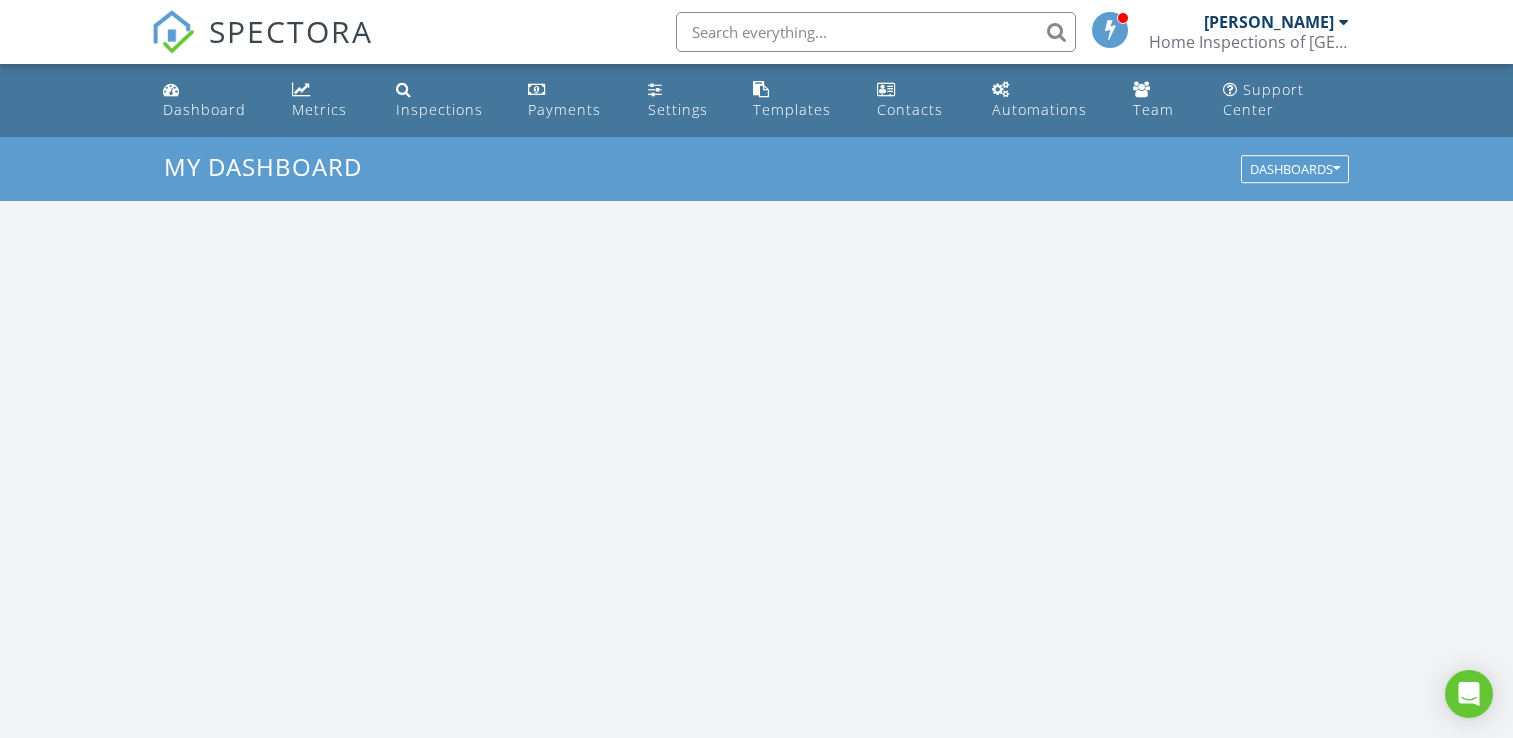scroll, scrollTop: 0, scrollLeft: 0, axis: both 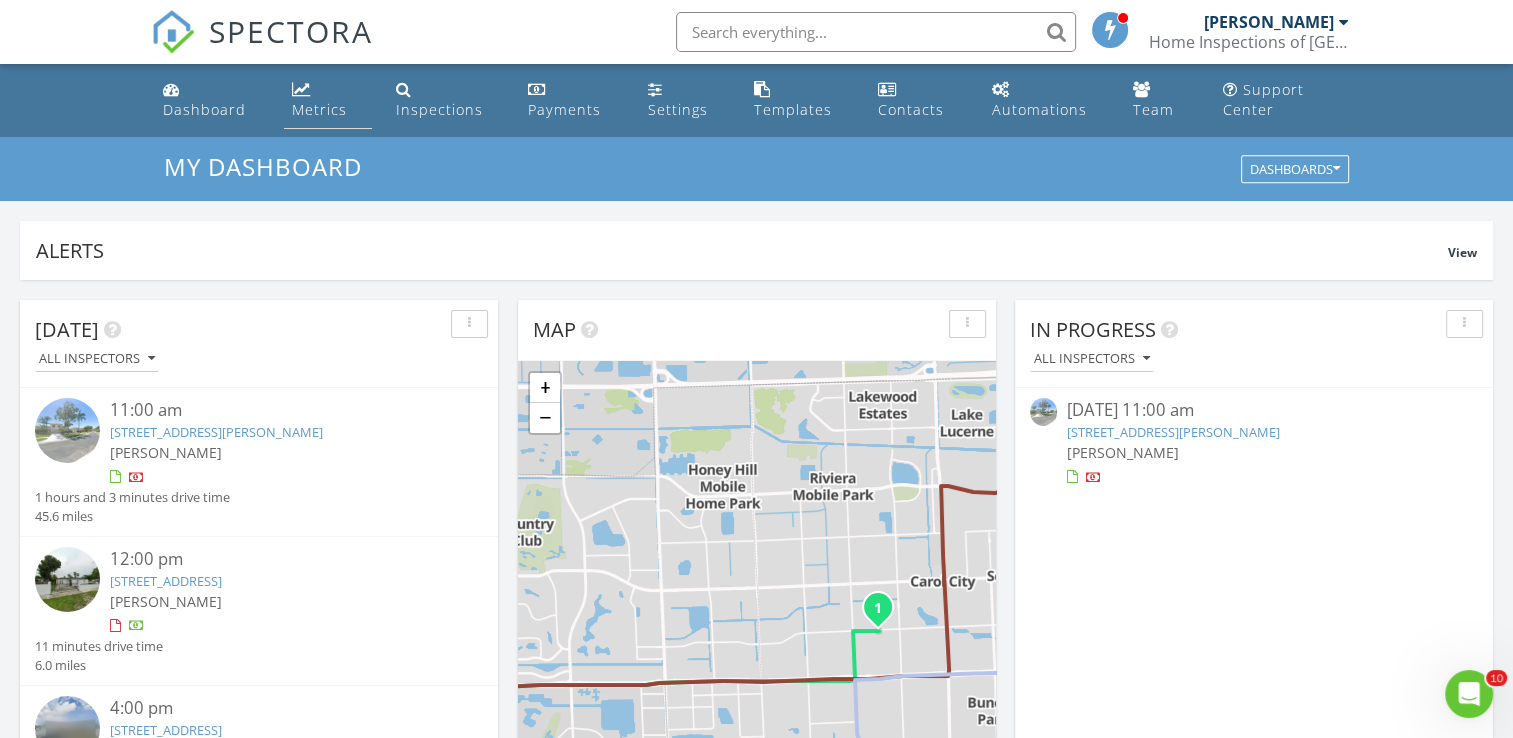 click on "Metrics" at bounding box center (328, 100) 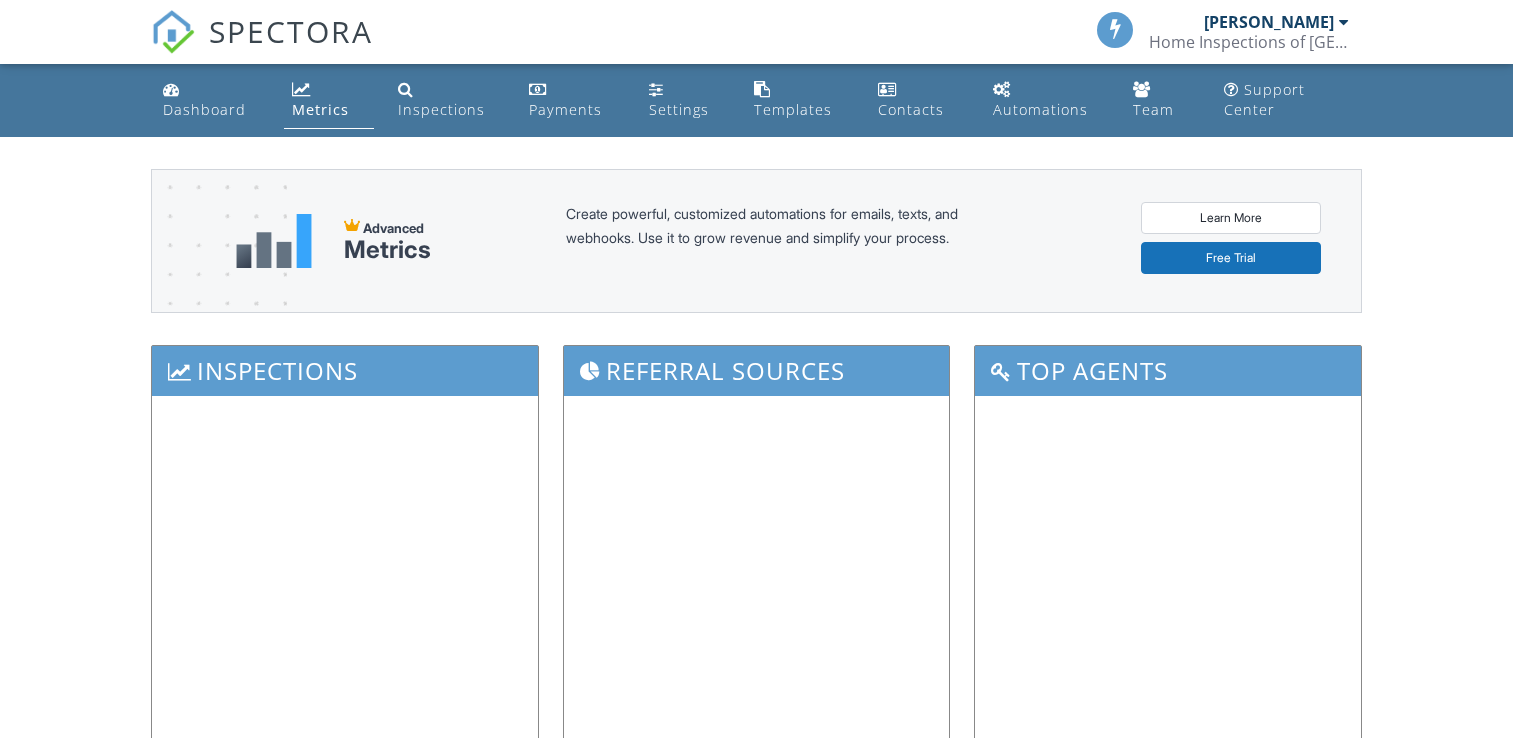 scroll, scrollTop: 0, scrollLeft: 0, axis: both 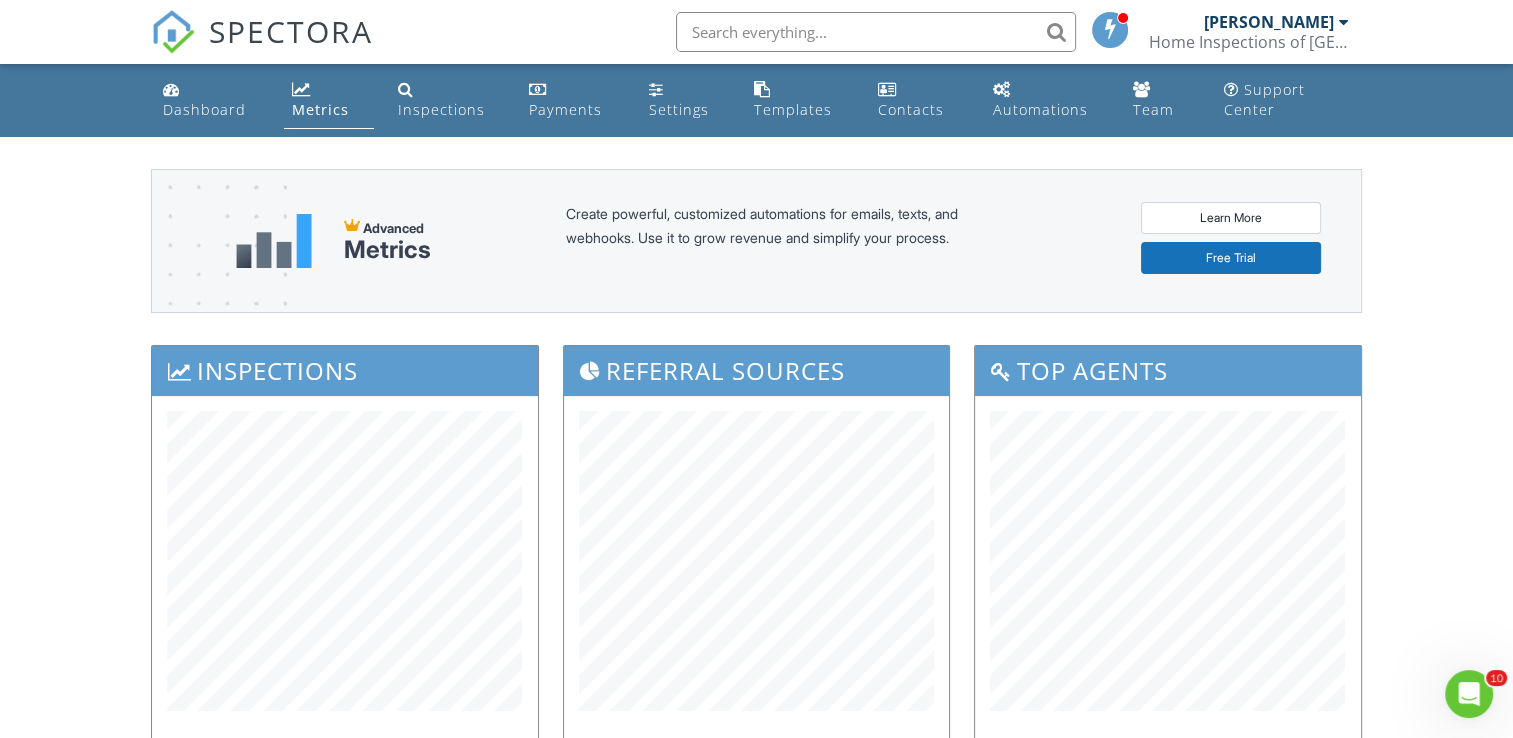 click at bounding box center (876, 32) 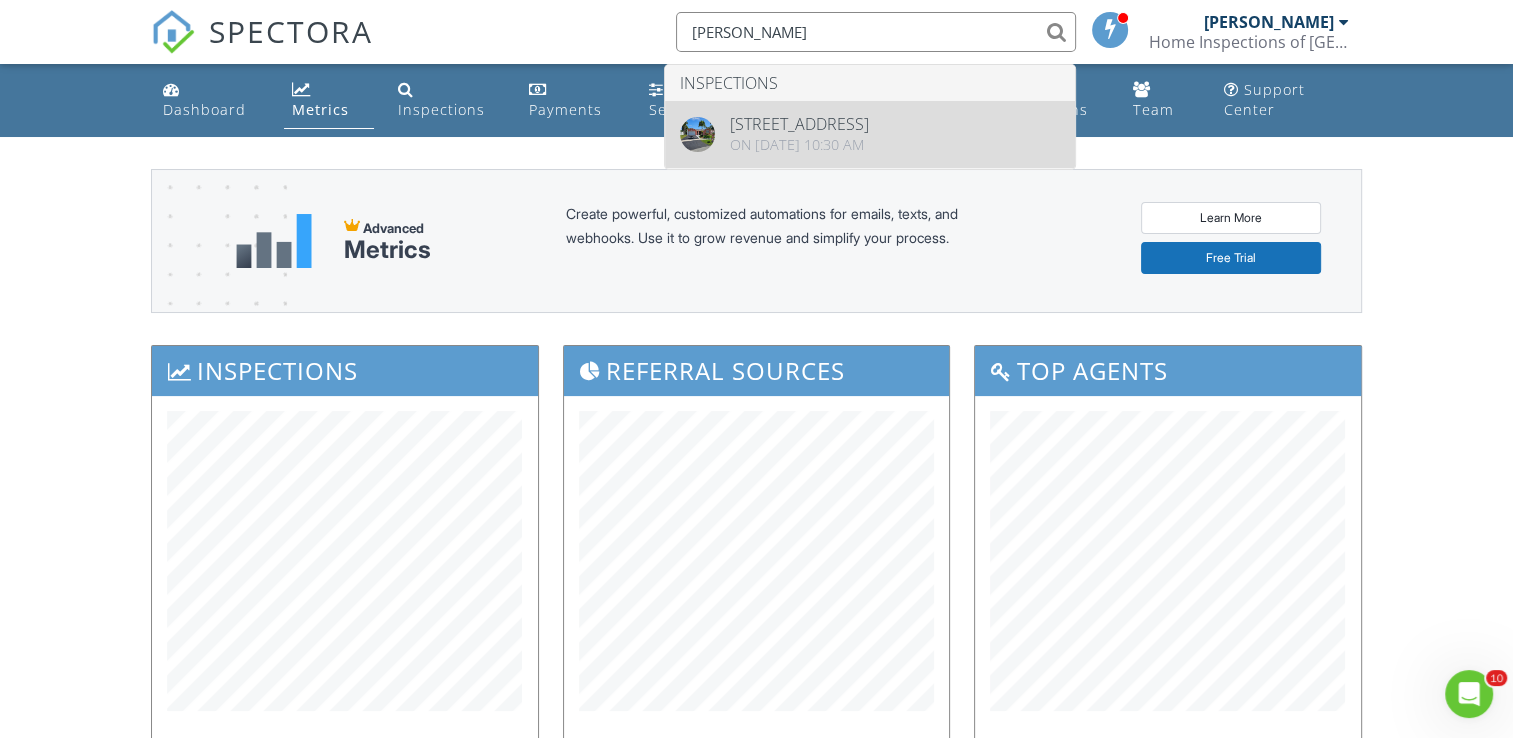 type on "Cecilia Padron" 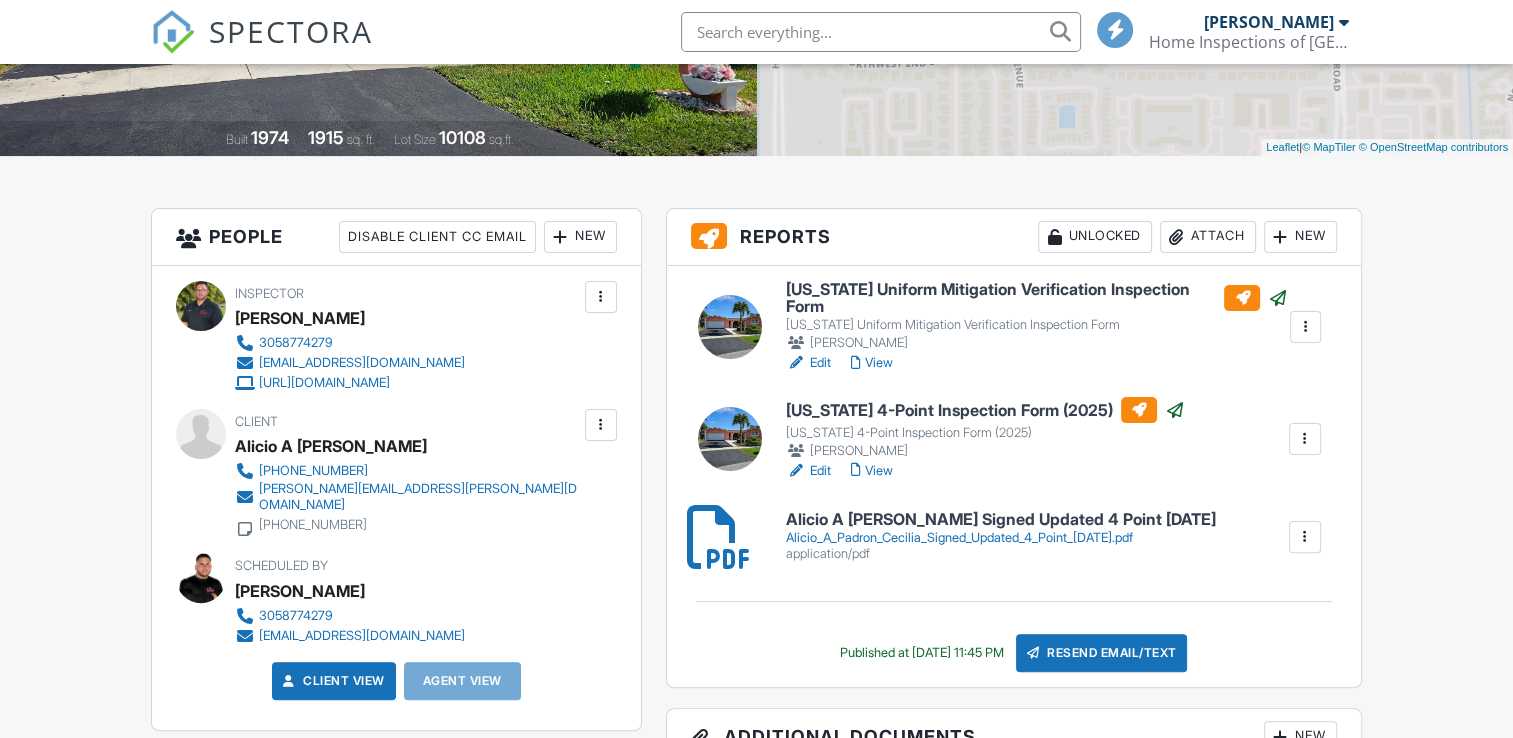 scroll, scrollTop: 400, scrollLeft: 0, axis: vertical 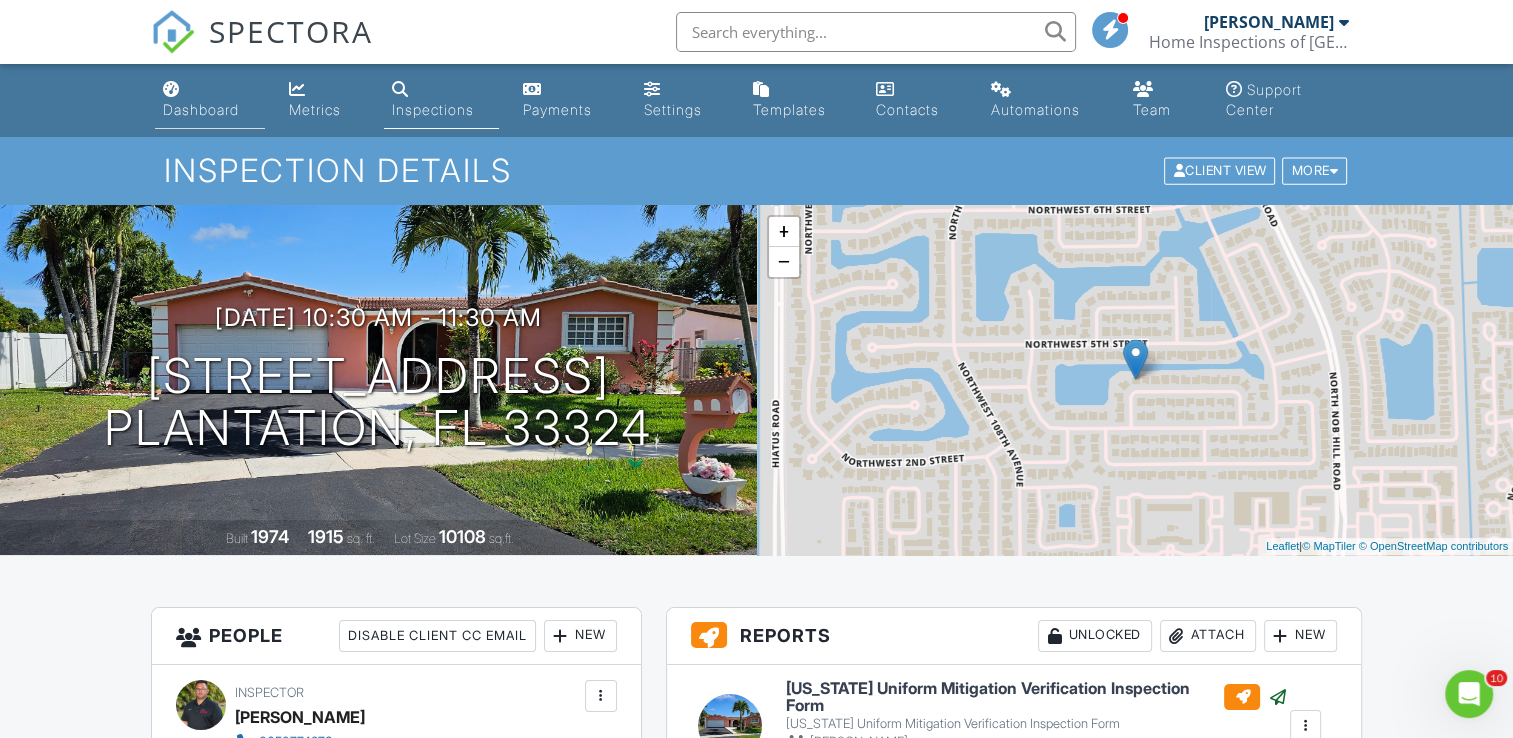 click on "Dashboard" at bounding box center (210, 100) 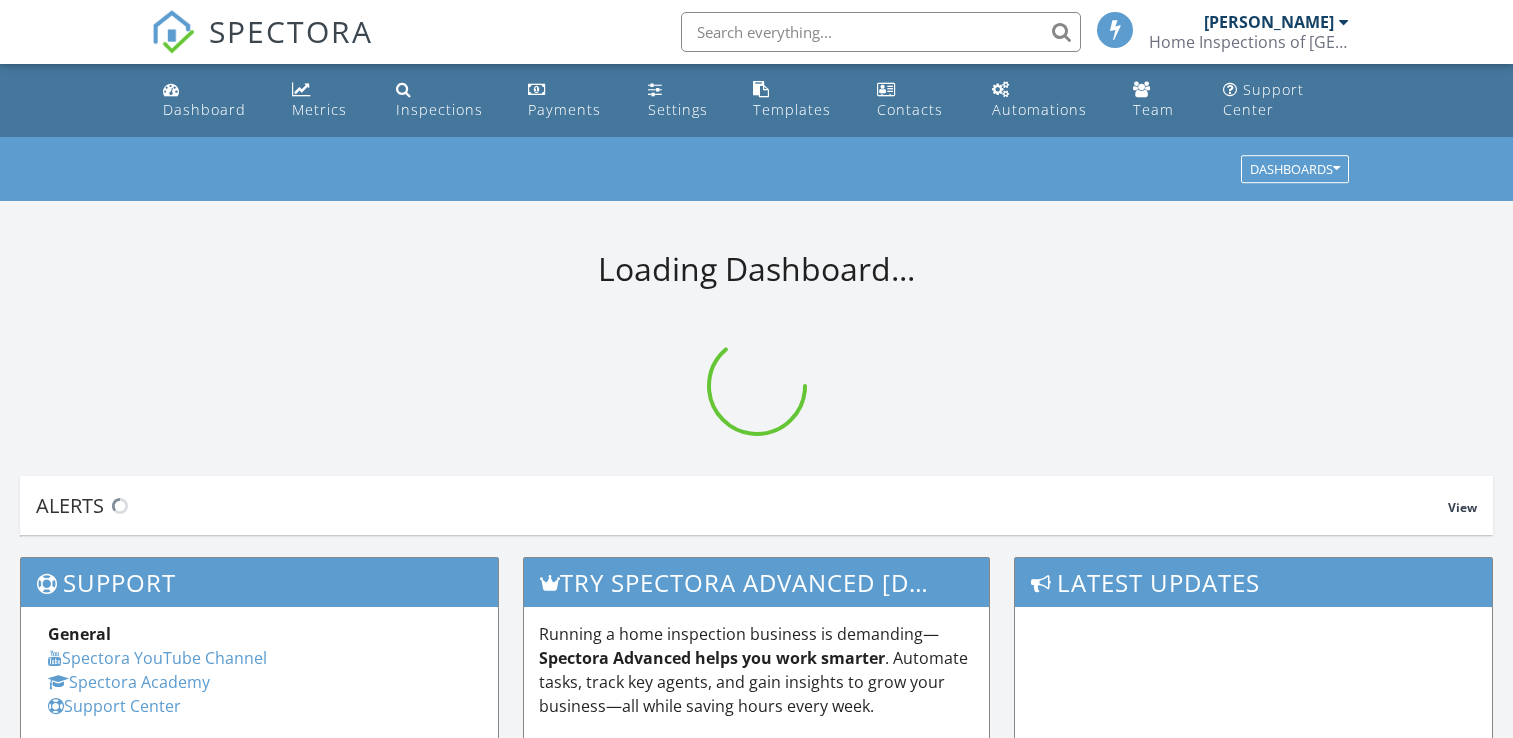 scroll, scrollTop: 0, scrollLeft: 0, axis: both 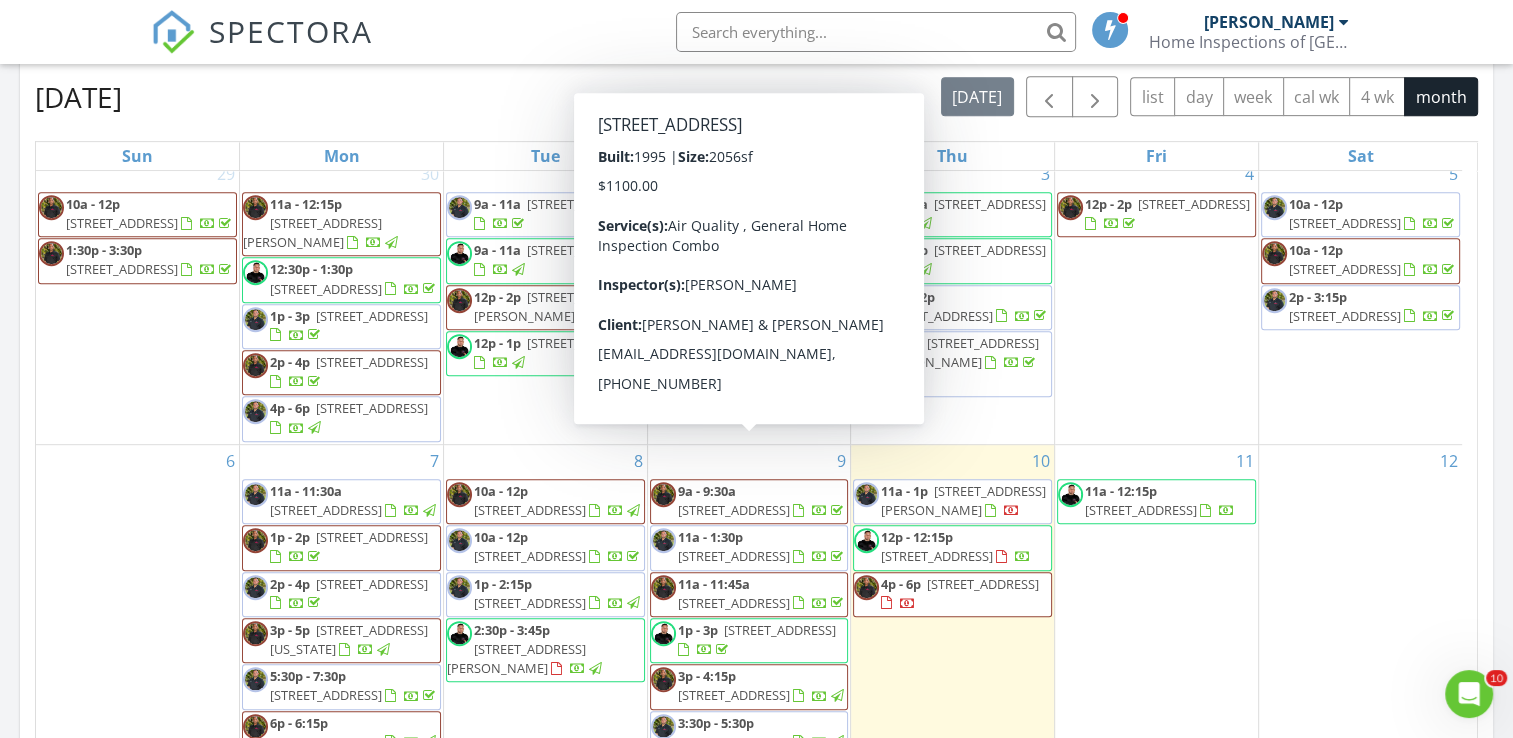 click on "17069 81st Ln N, The Acreage 33470" at bounding box center (734, 556) 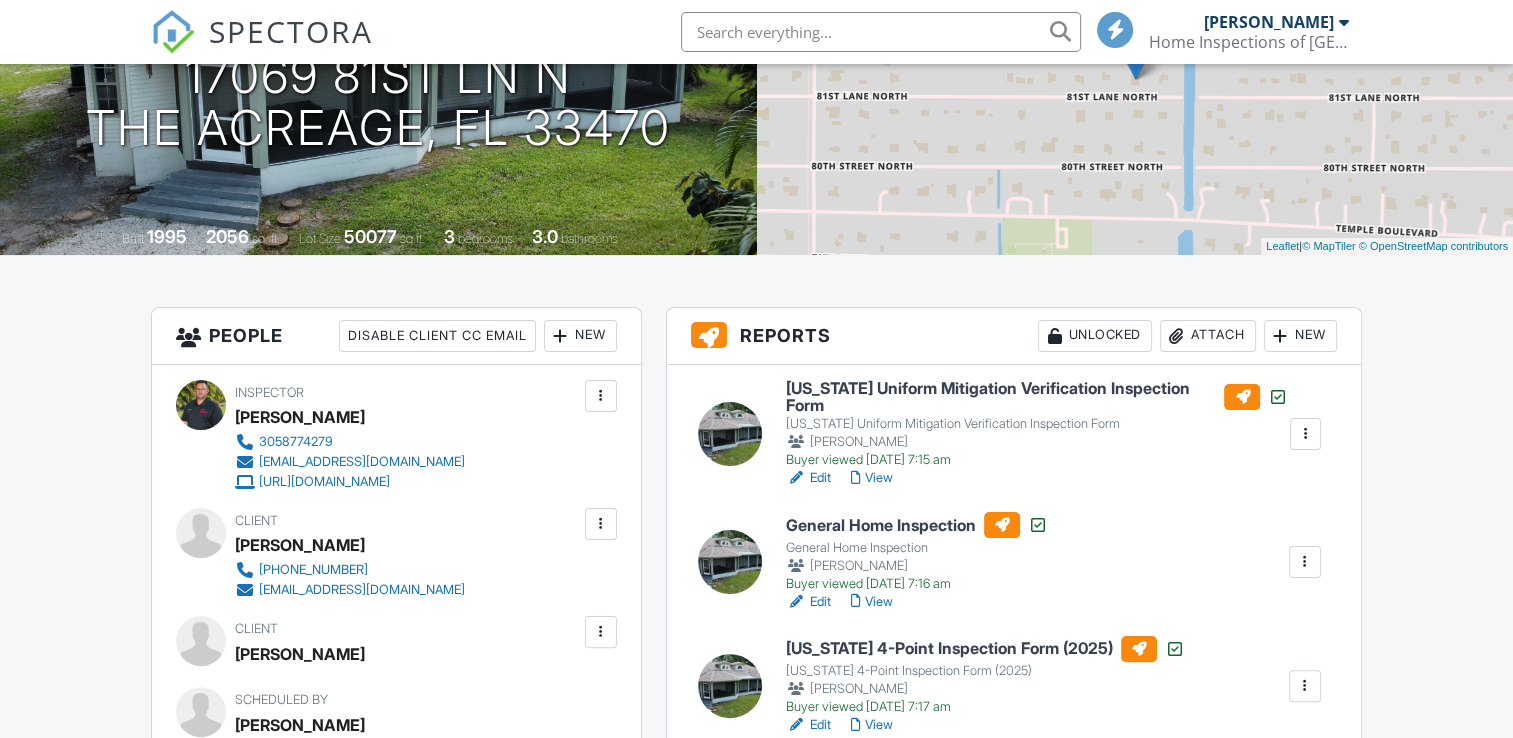 scroll, scrollTop: 400, scrollLeft: 0, axis: vertical 